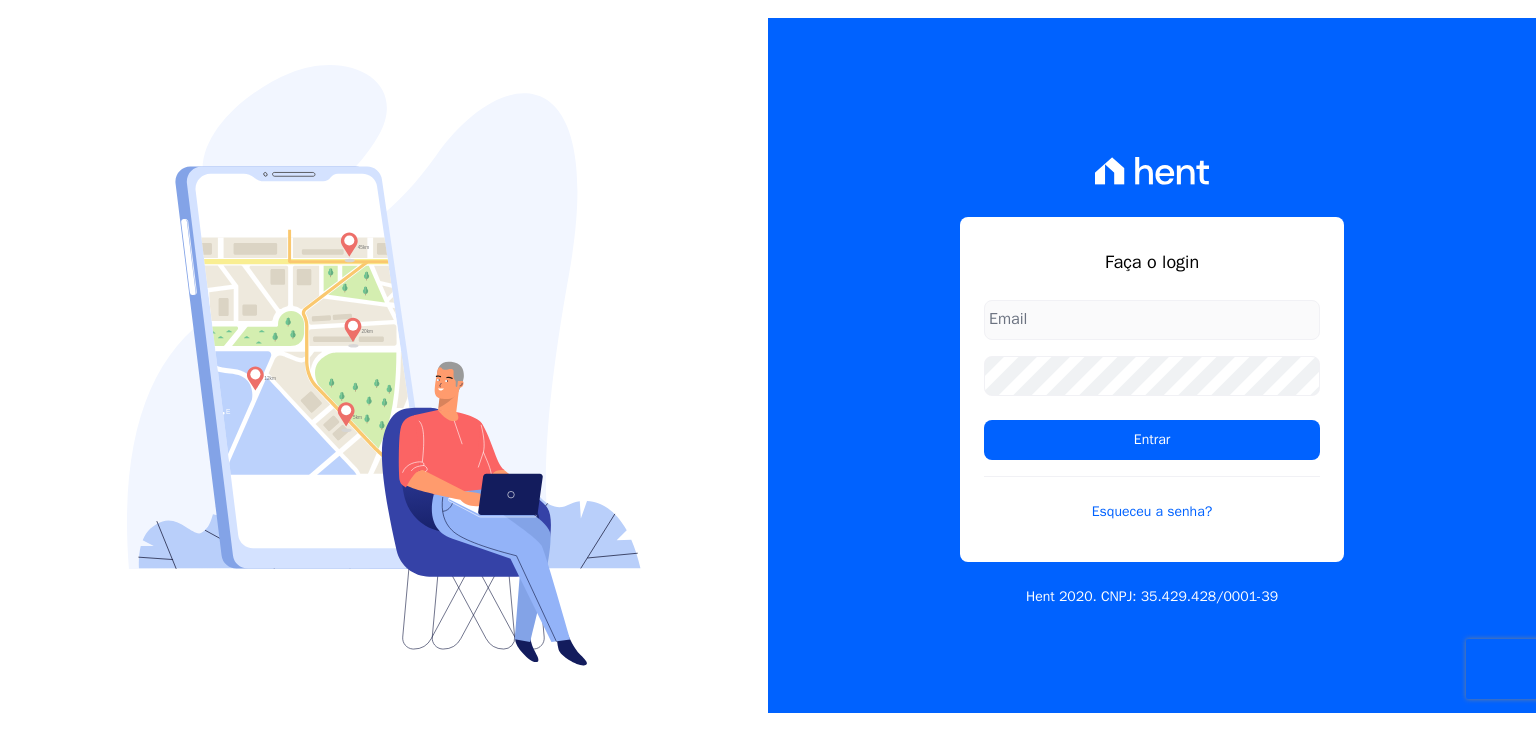 scroll, scrollTop: 0, scrollLeft: 0, axis: both 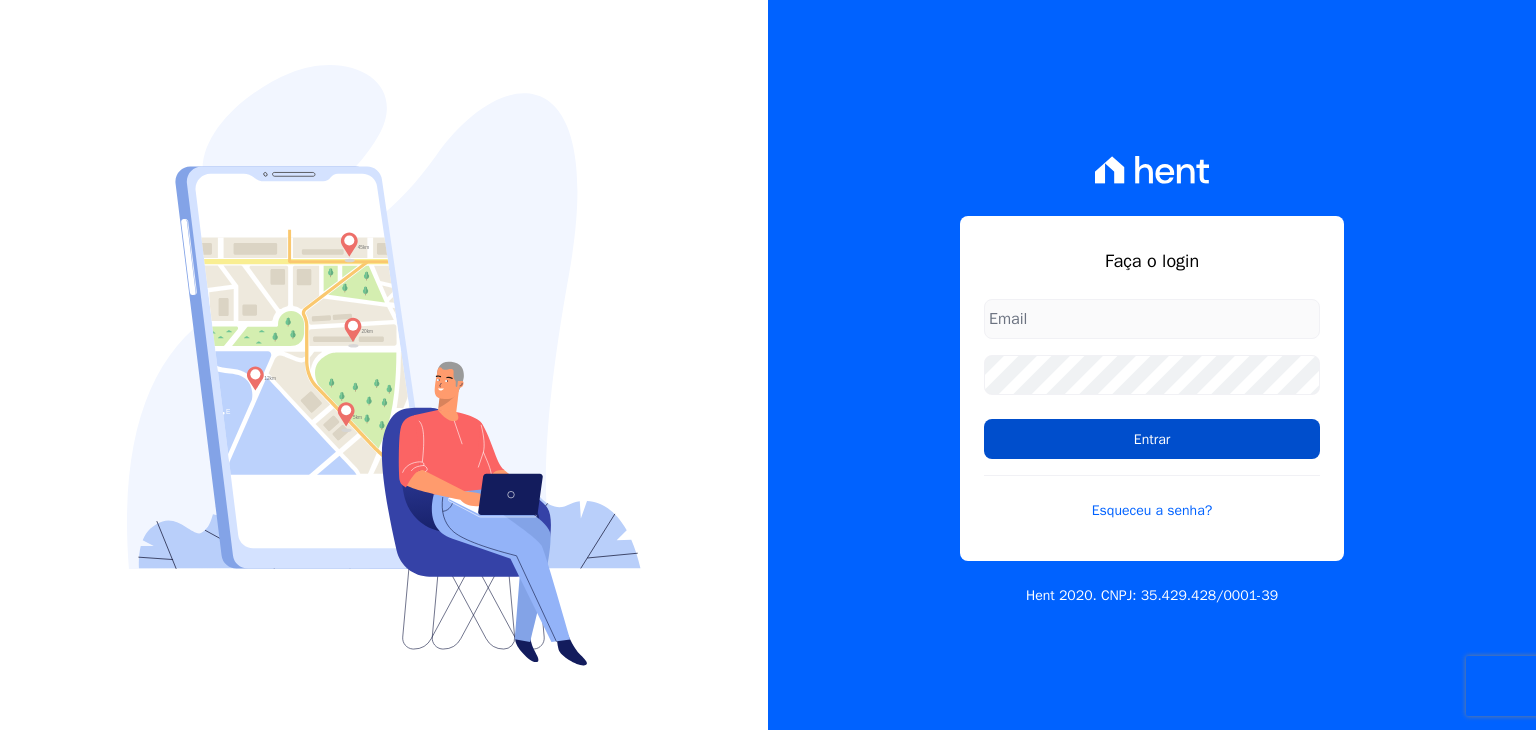 type on "[EMAIL]@construtoravitale.com.br" 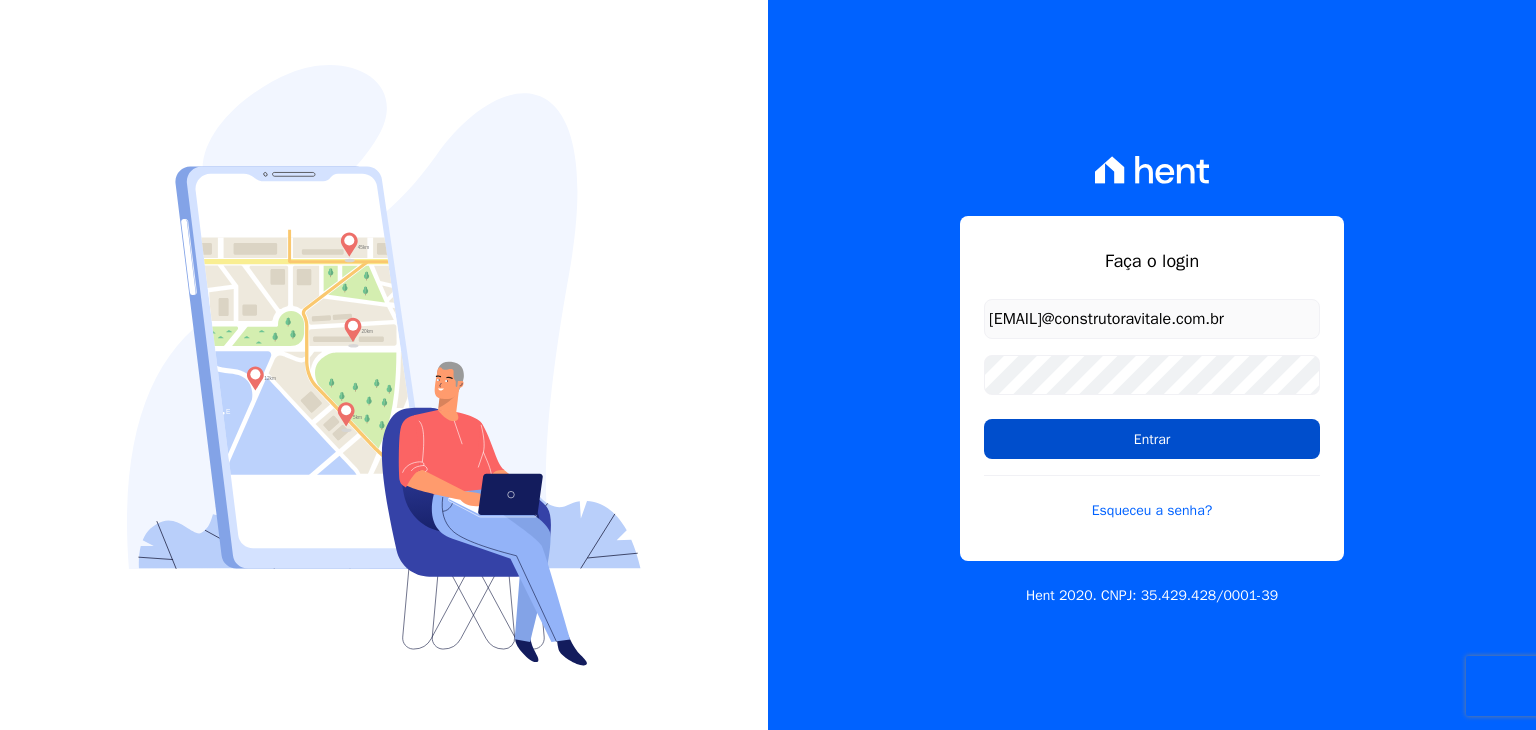 click on "Entrar" at bounding box center [1152, 439] 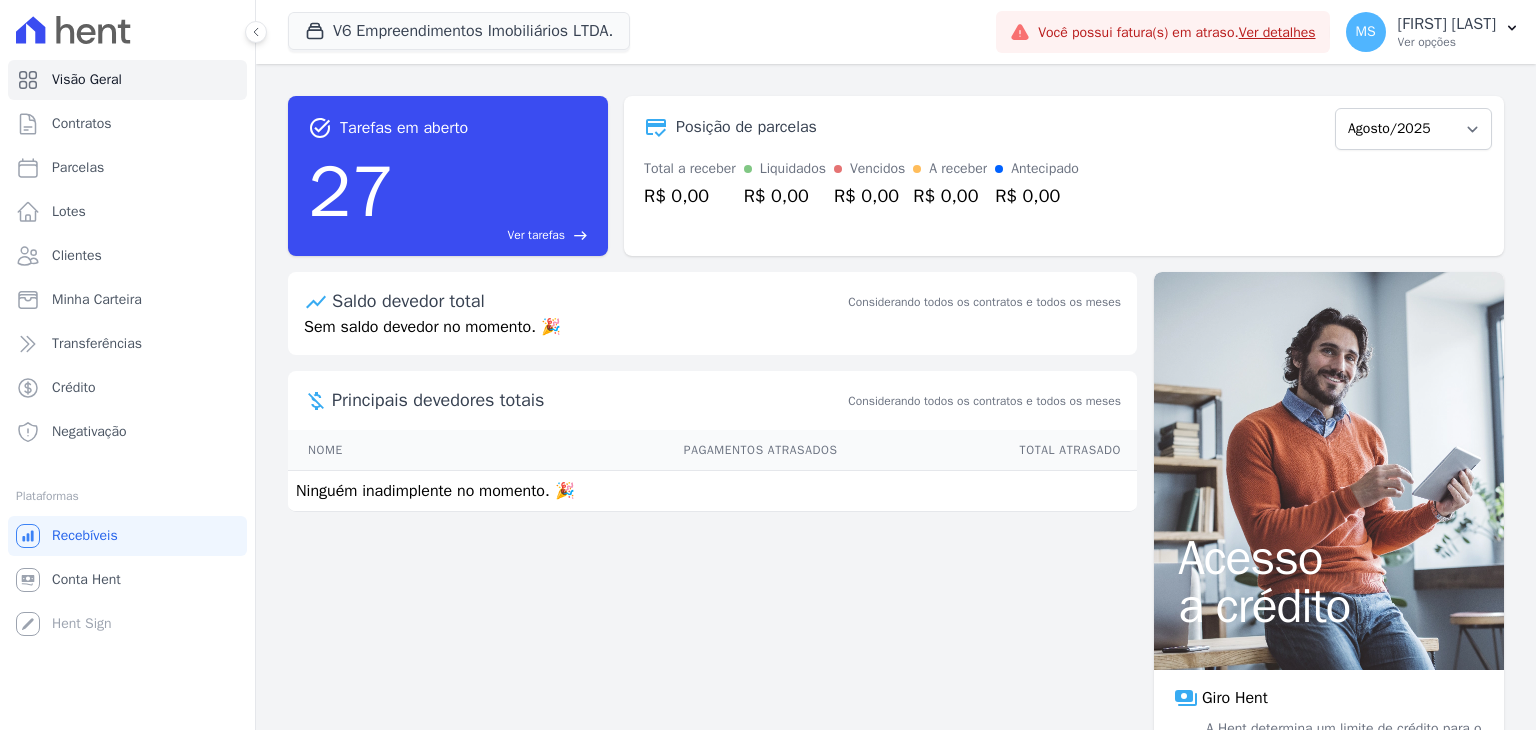 scroll, scrollTop: 0, scrollLeft: 0, axis: both 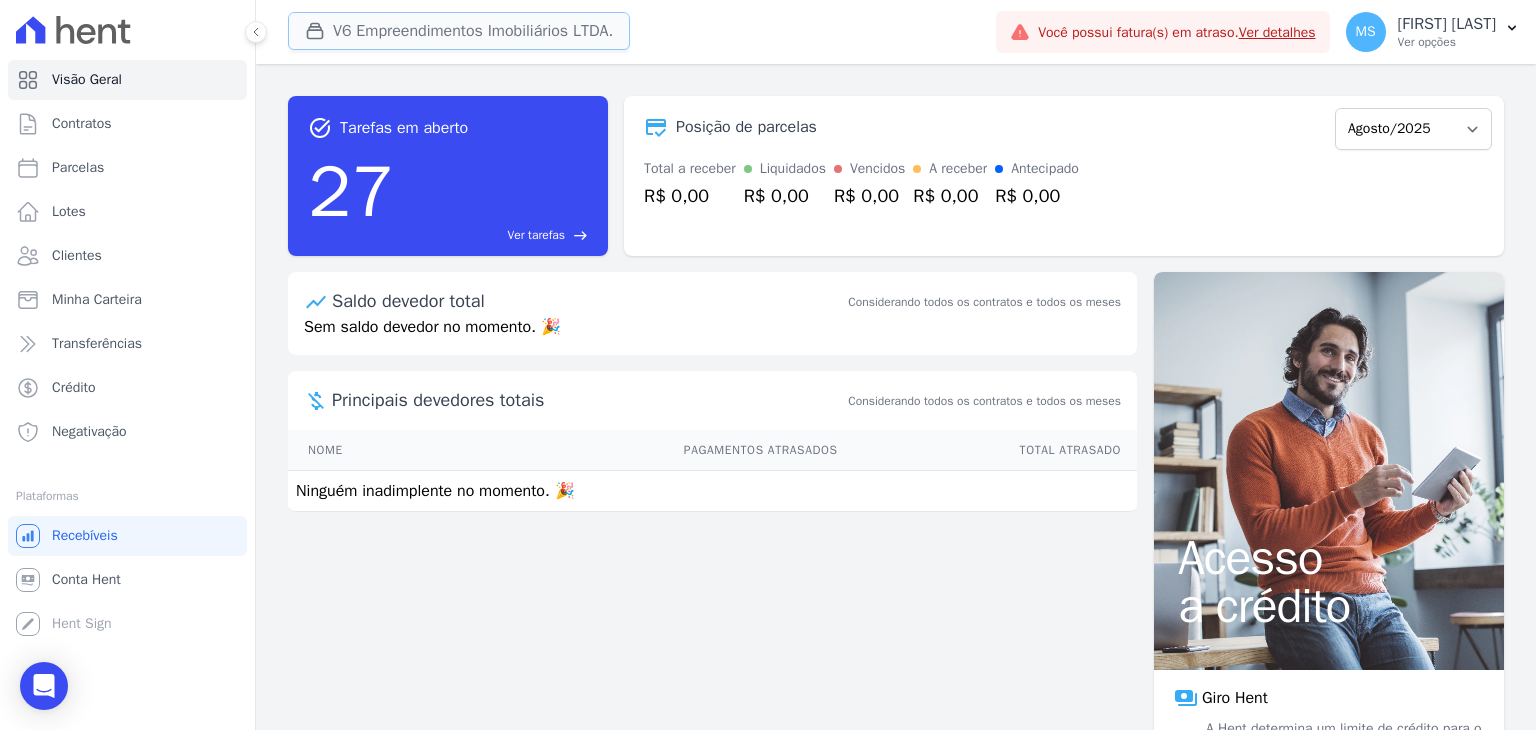 click on "V6 Empreendimentos Imobiliários LTDA." at bounding box center (459, 31) 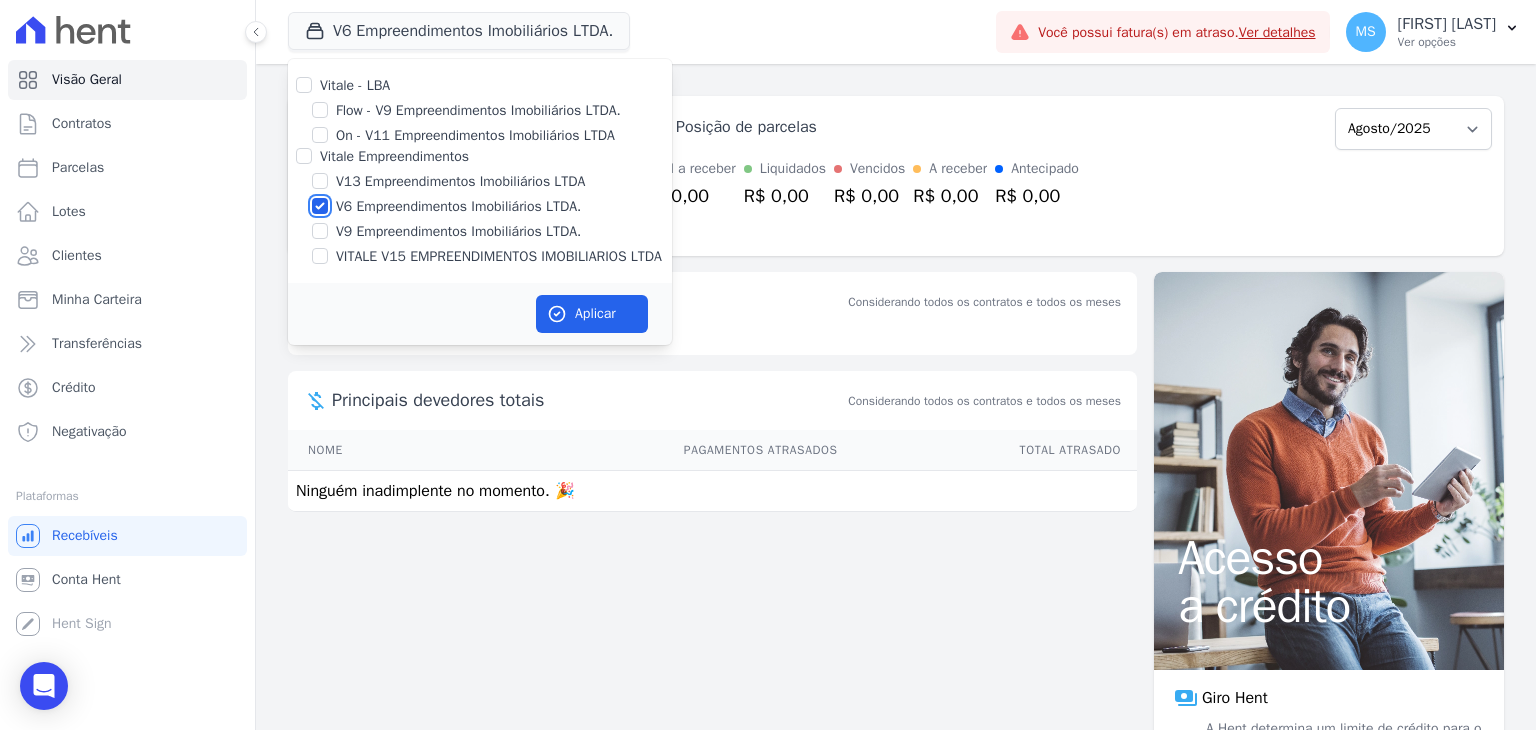 click on "V6 Empreendimentos Imobiliários LTDA." at bounding box center [320, 206] 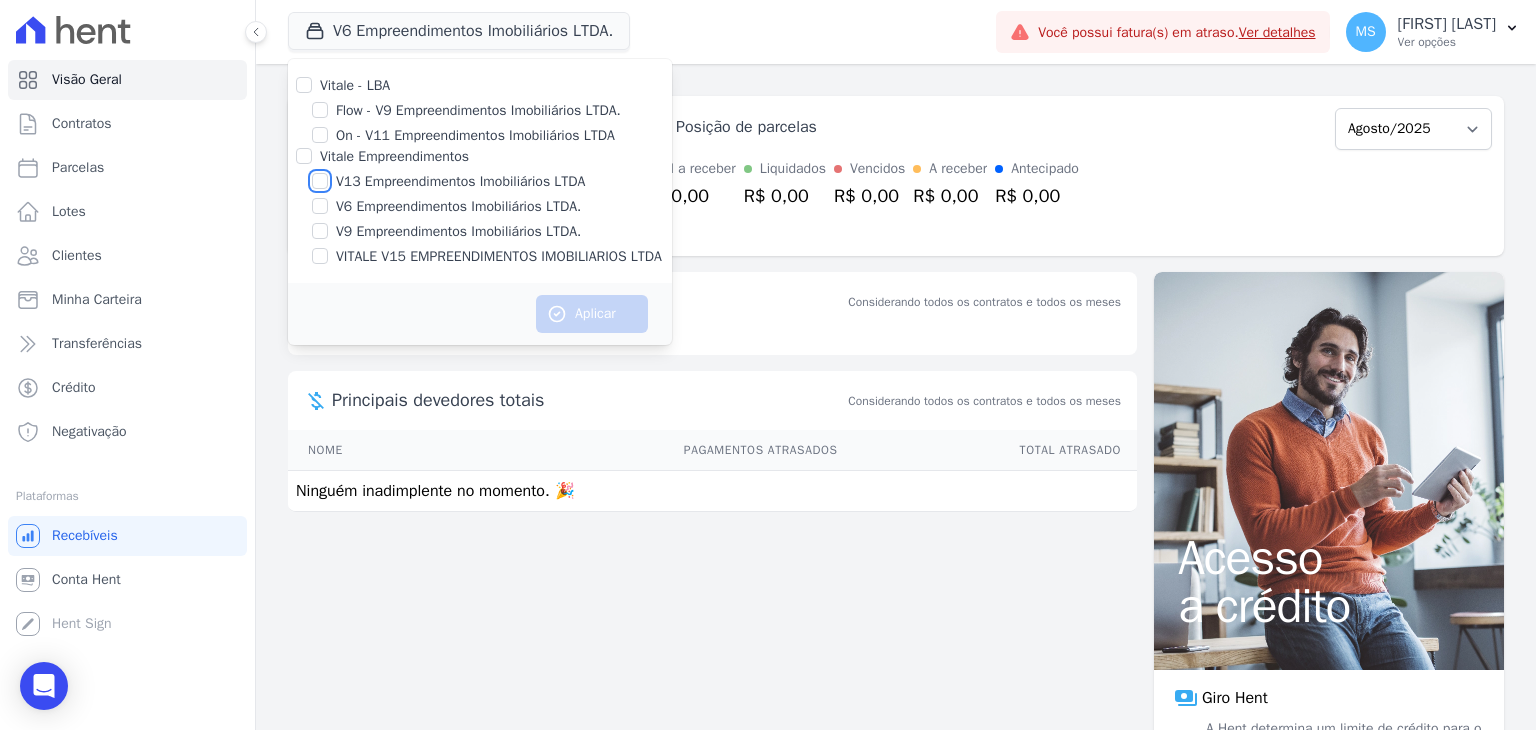 click on "V13 Empreendimentos Imobiliários LTDA" at bounding box center [320, 181] 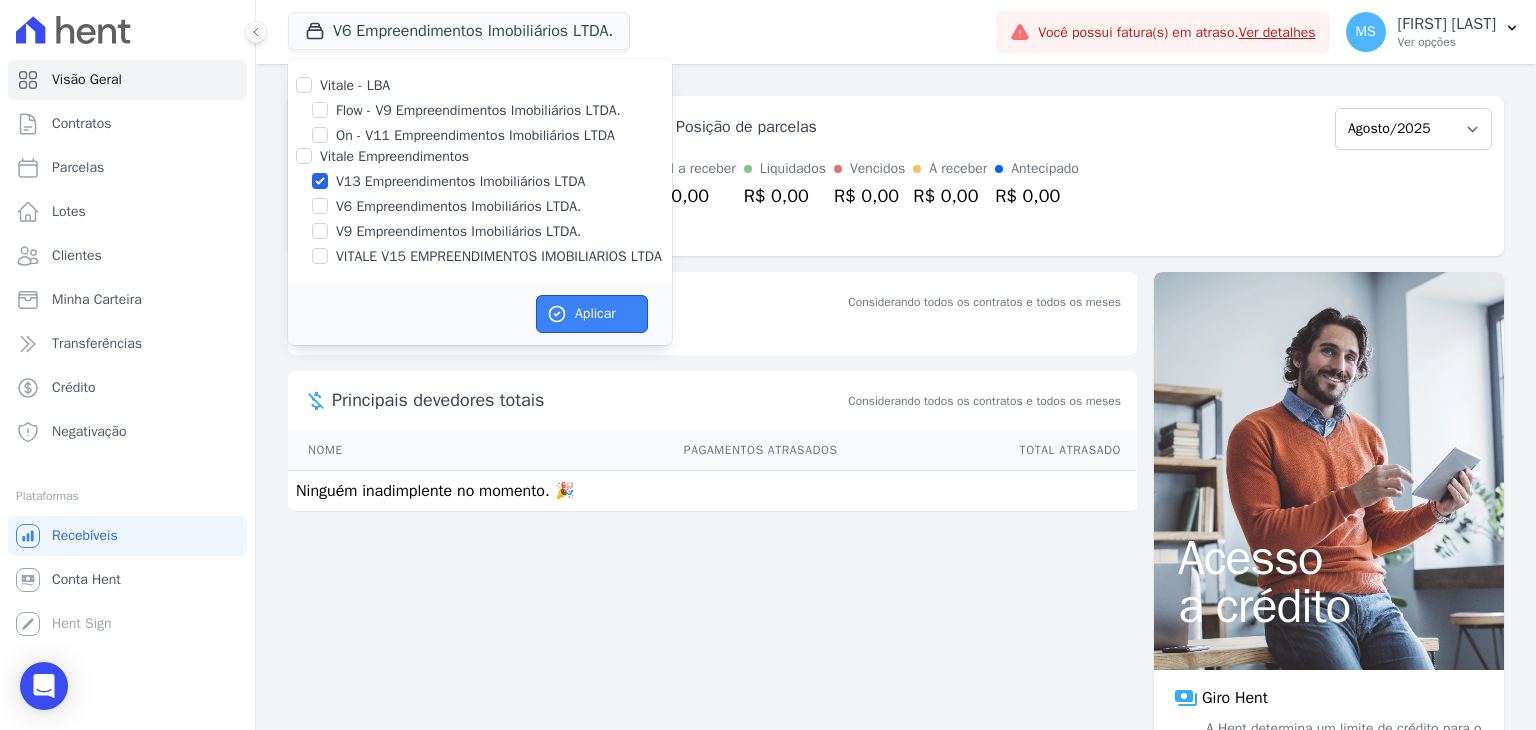 click on "Aplicar" at bounding box center [592, 314] 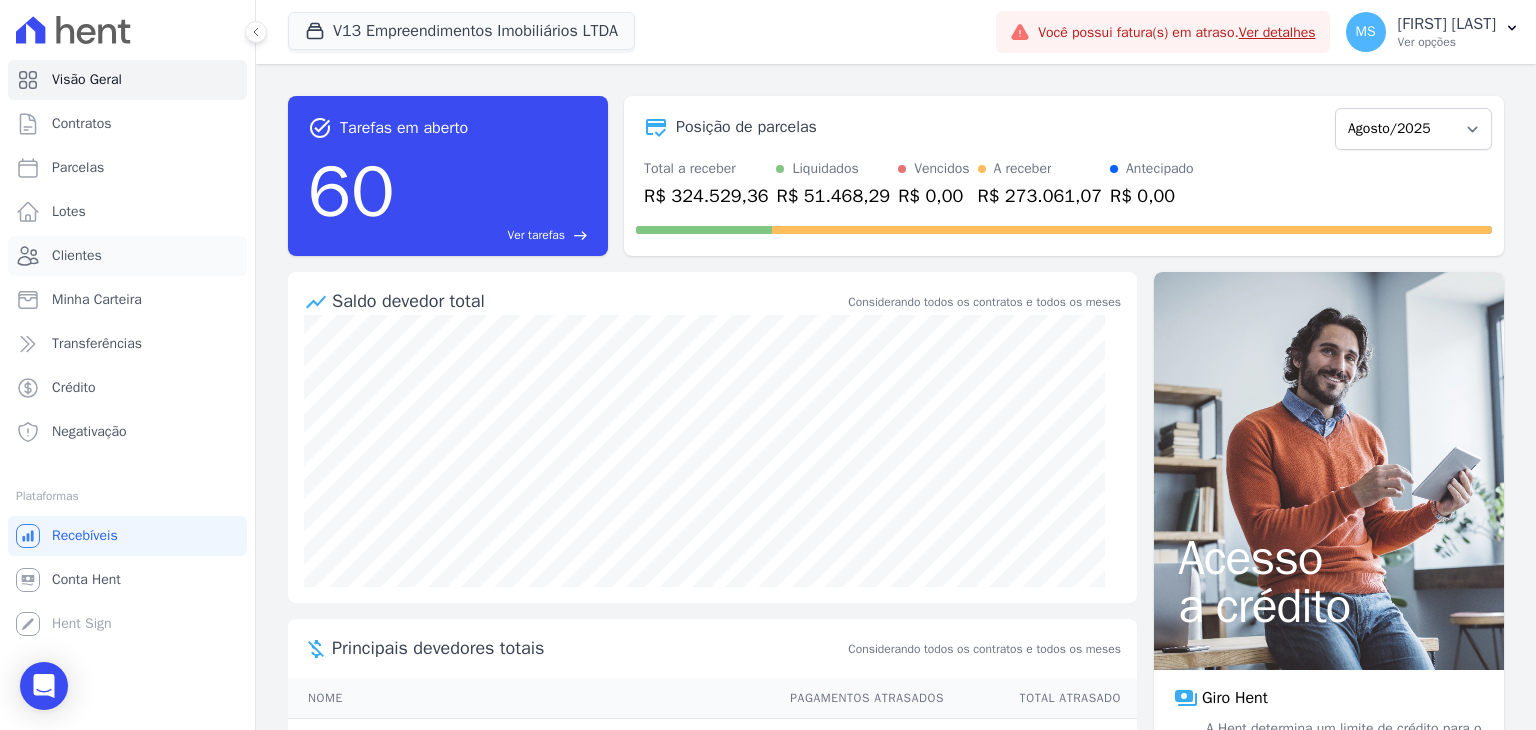 click on "Clientes" at bounding box center [77, 256] 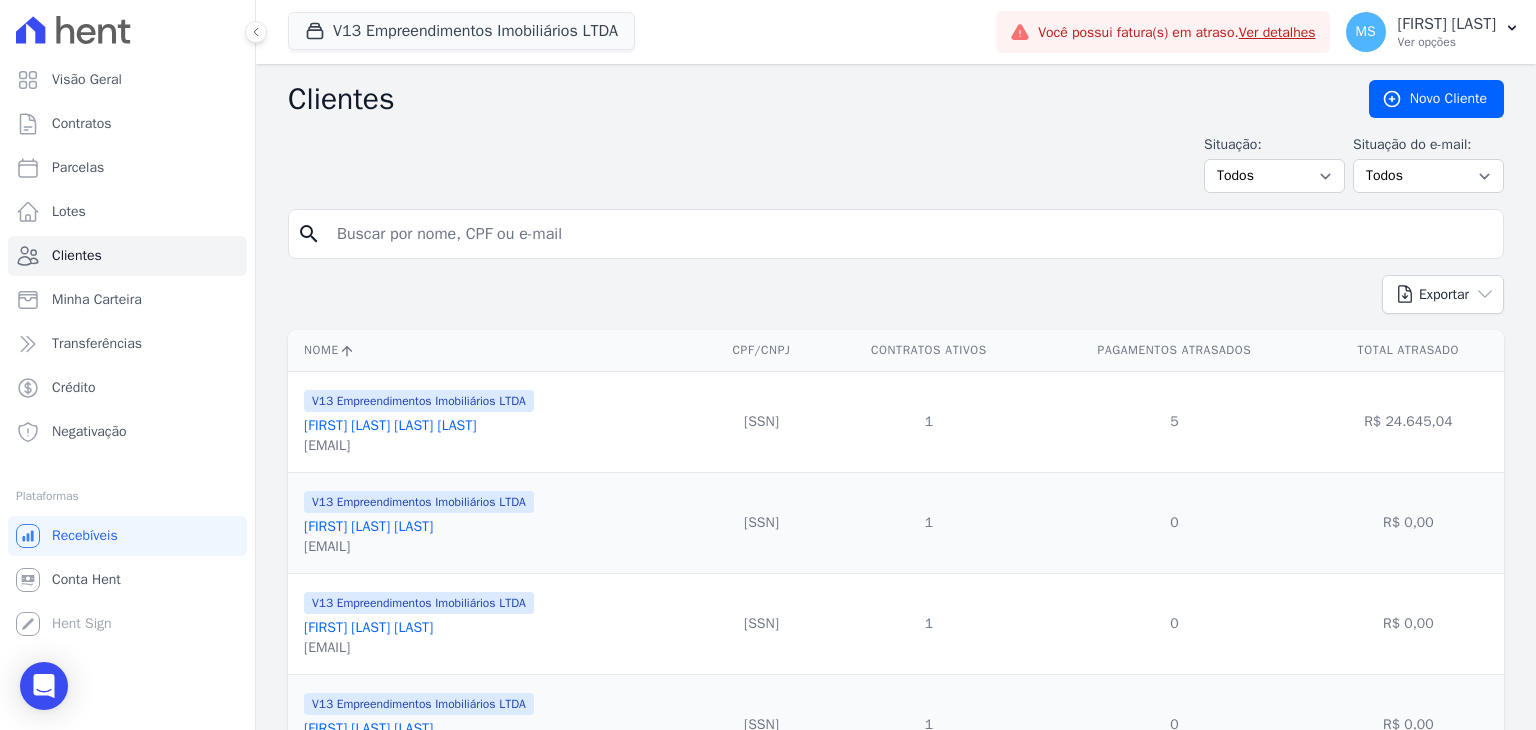 click at bounding box center [910, 234] 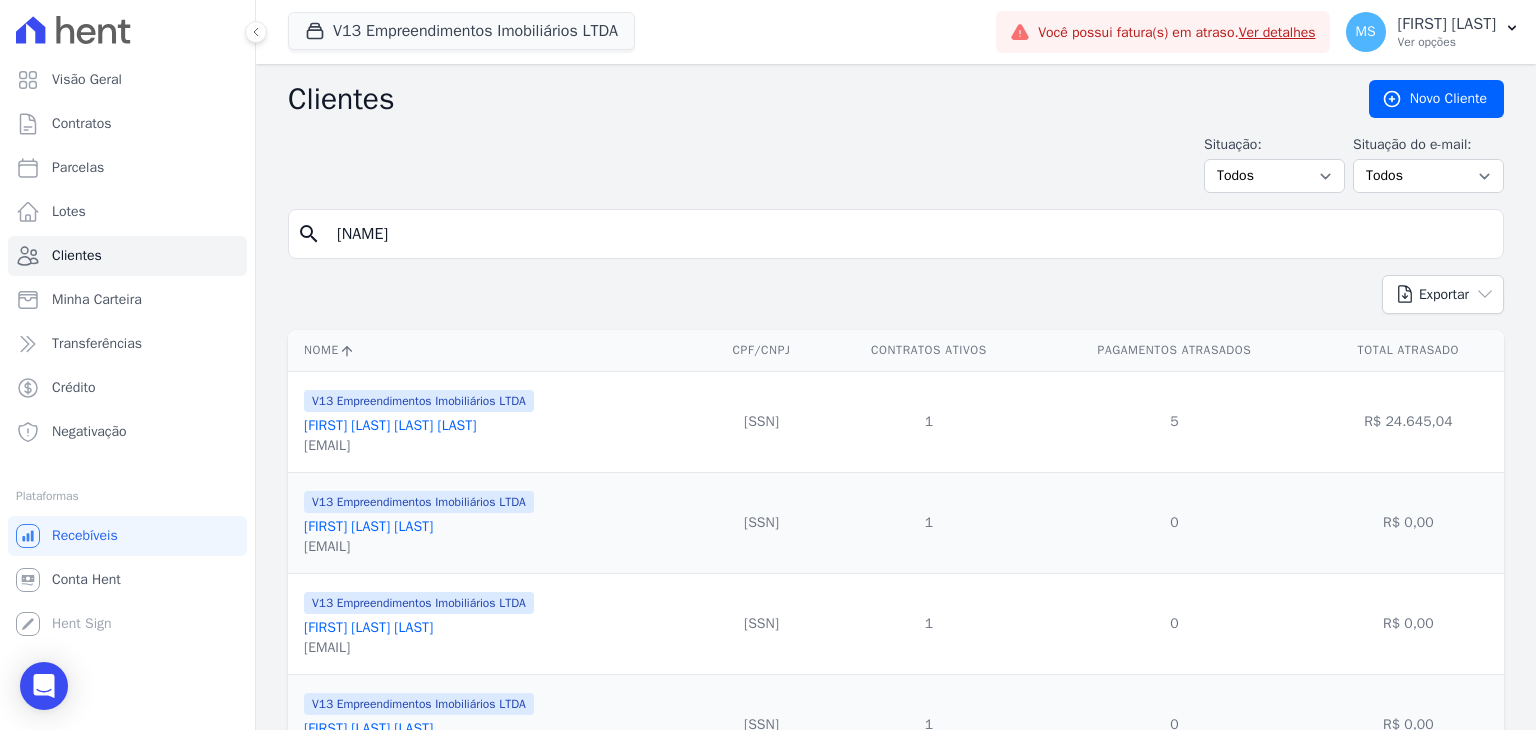 type on "rafael britto" 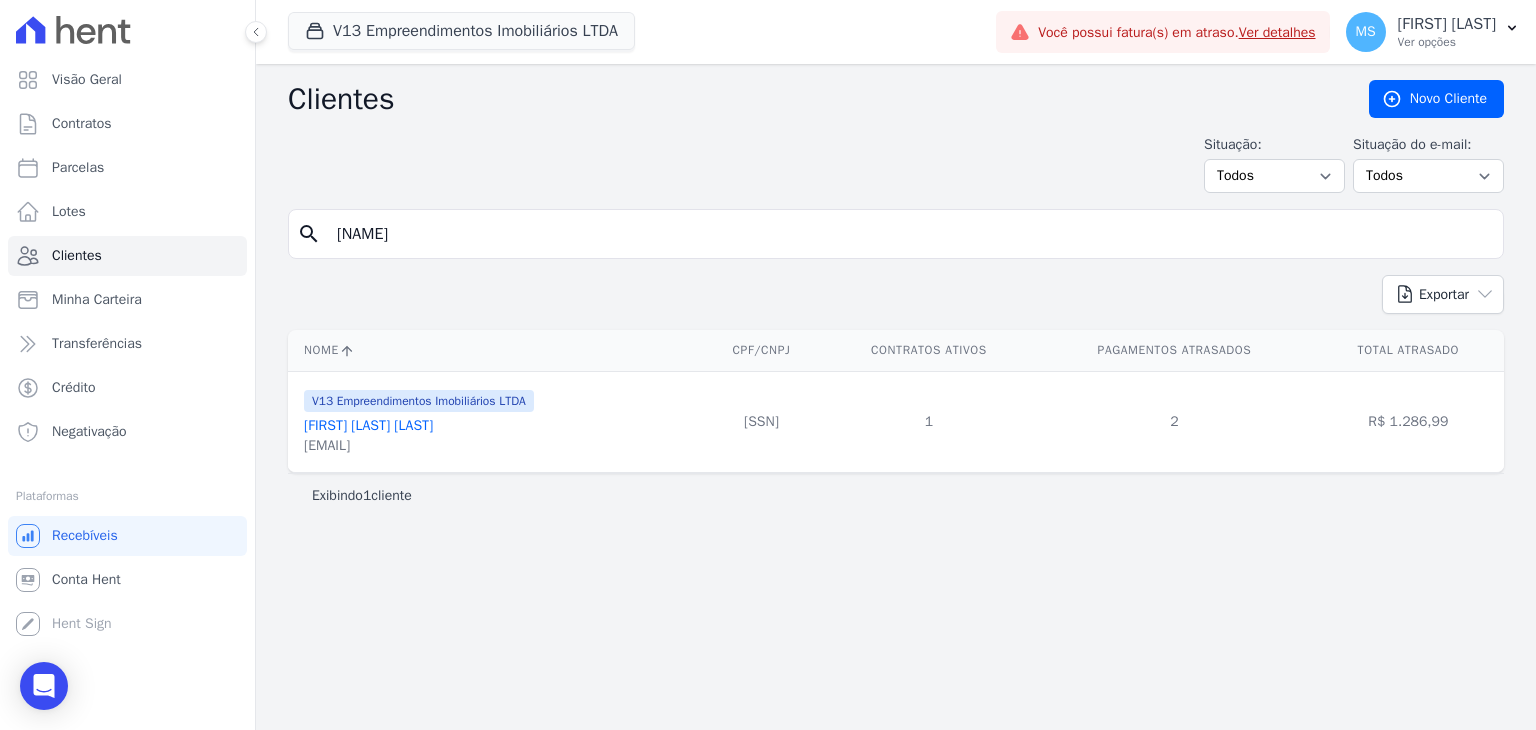 click on "Rafael Britto Dos Santos" at bounding box center (368, 425) 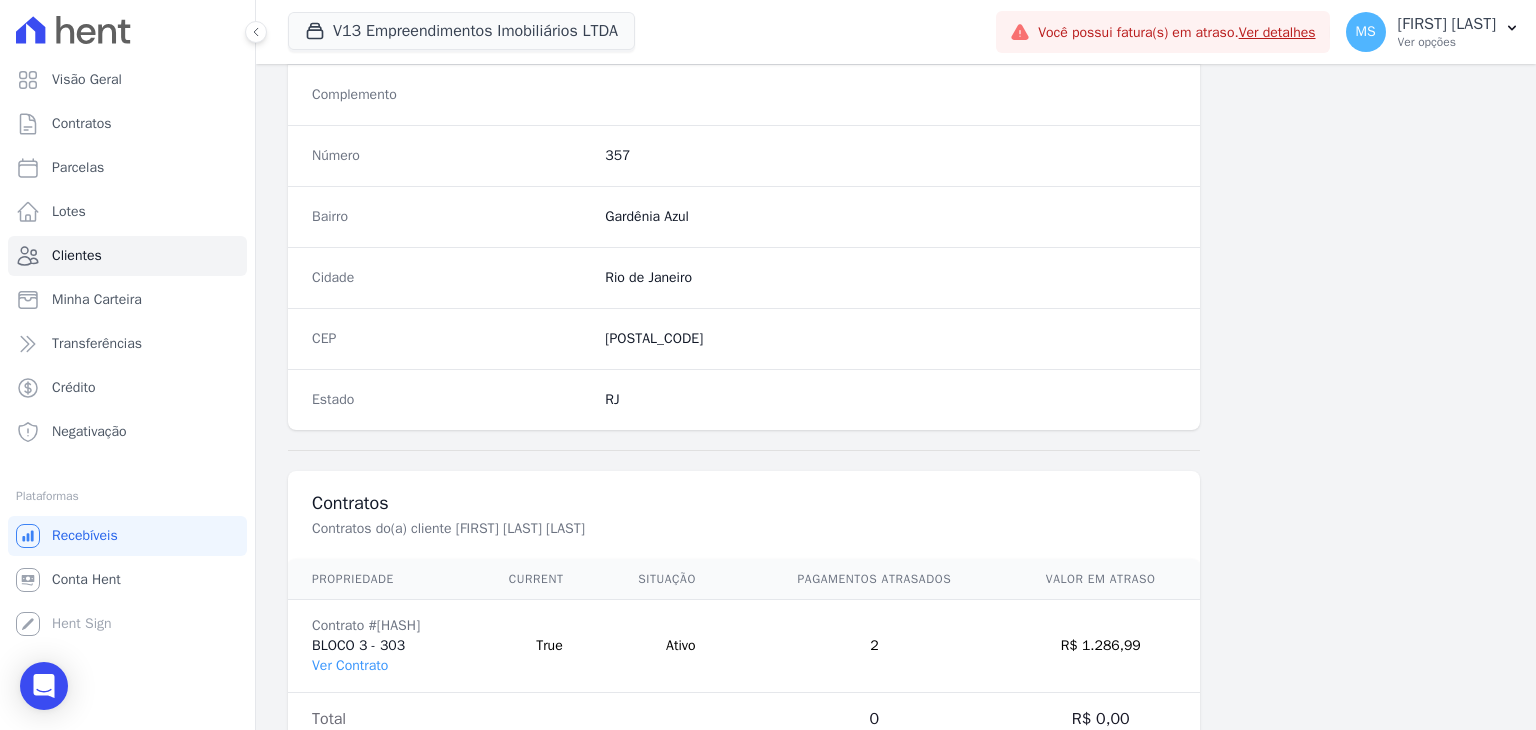 scroll, scrollTop: 1135, scrollLeft: 0, axis: vertical 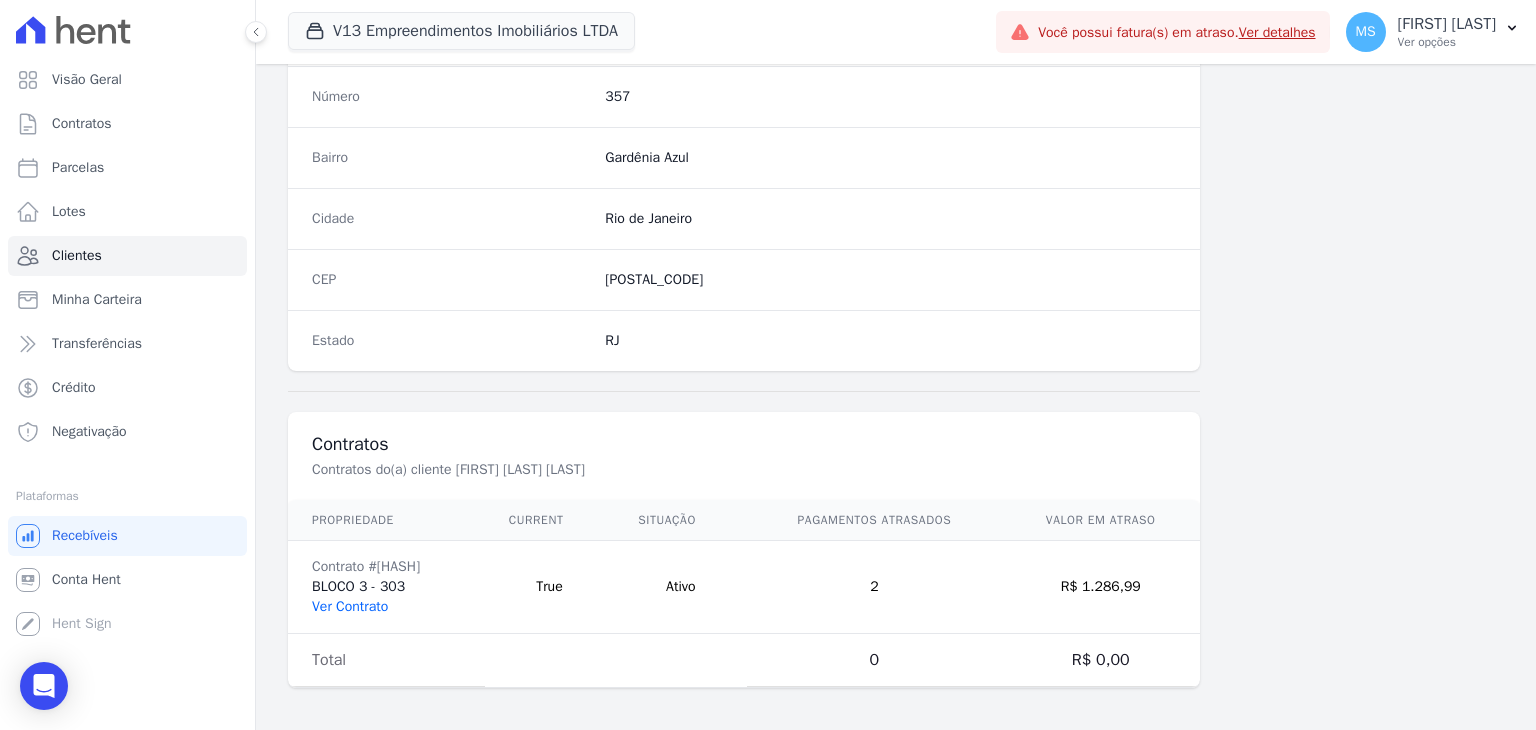click on "Ver Contrato" at bounding box center [350, 606] 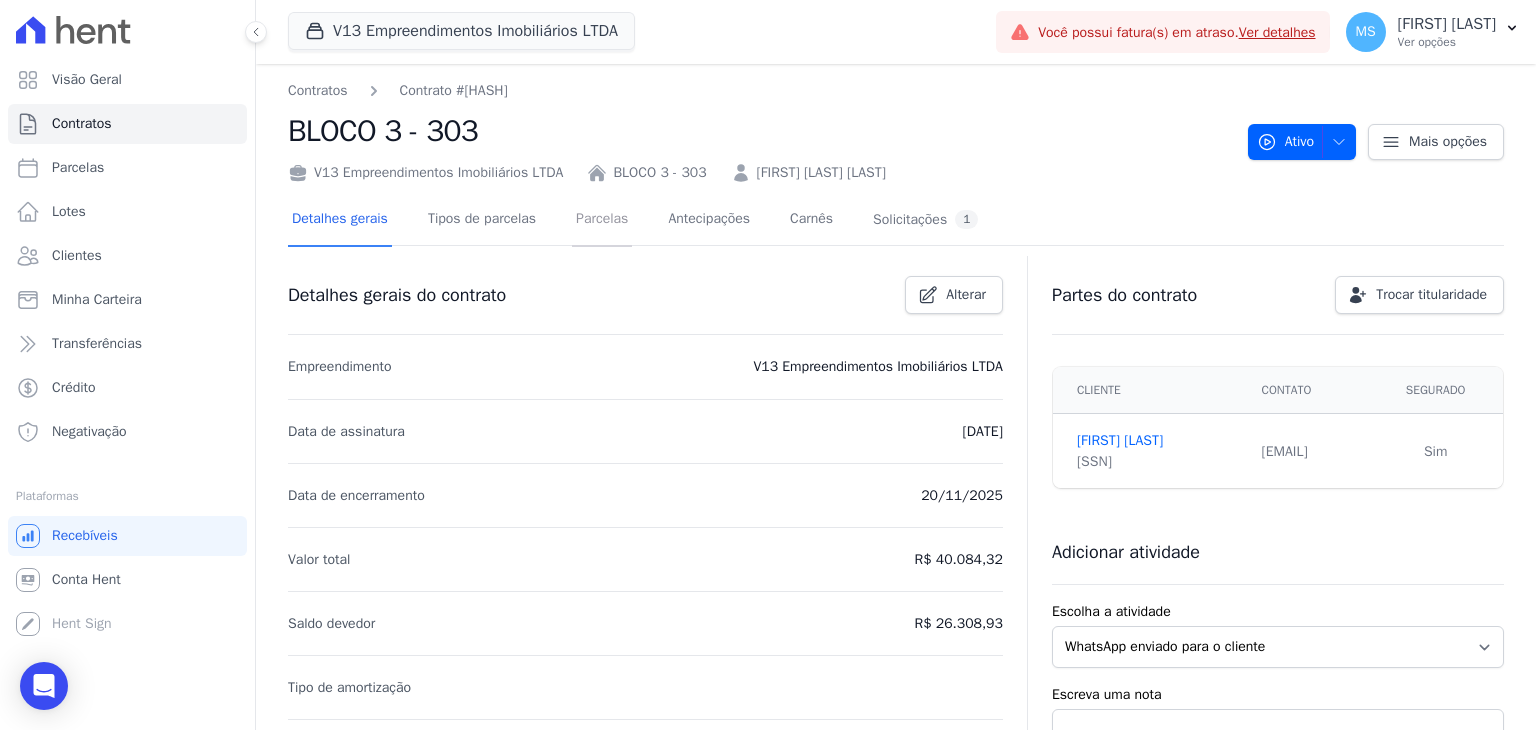 click on "Parcelas" at bounding box center [602, 220] 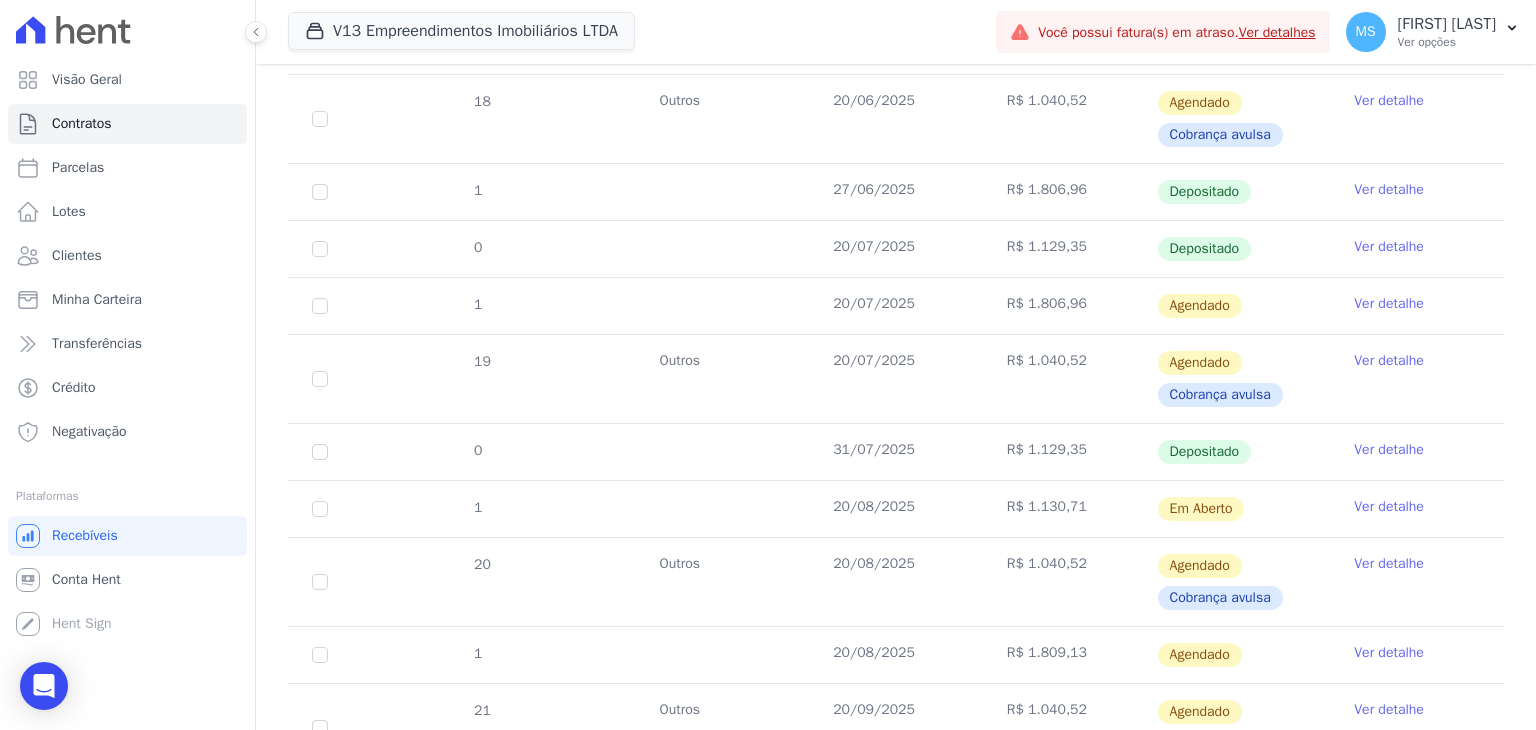 scroll, scrollTop: 1100, scrollLeft: 0, axis: vertical 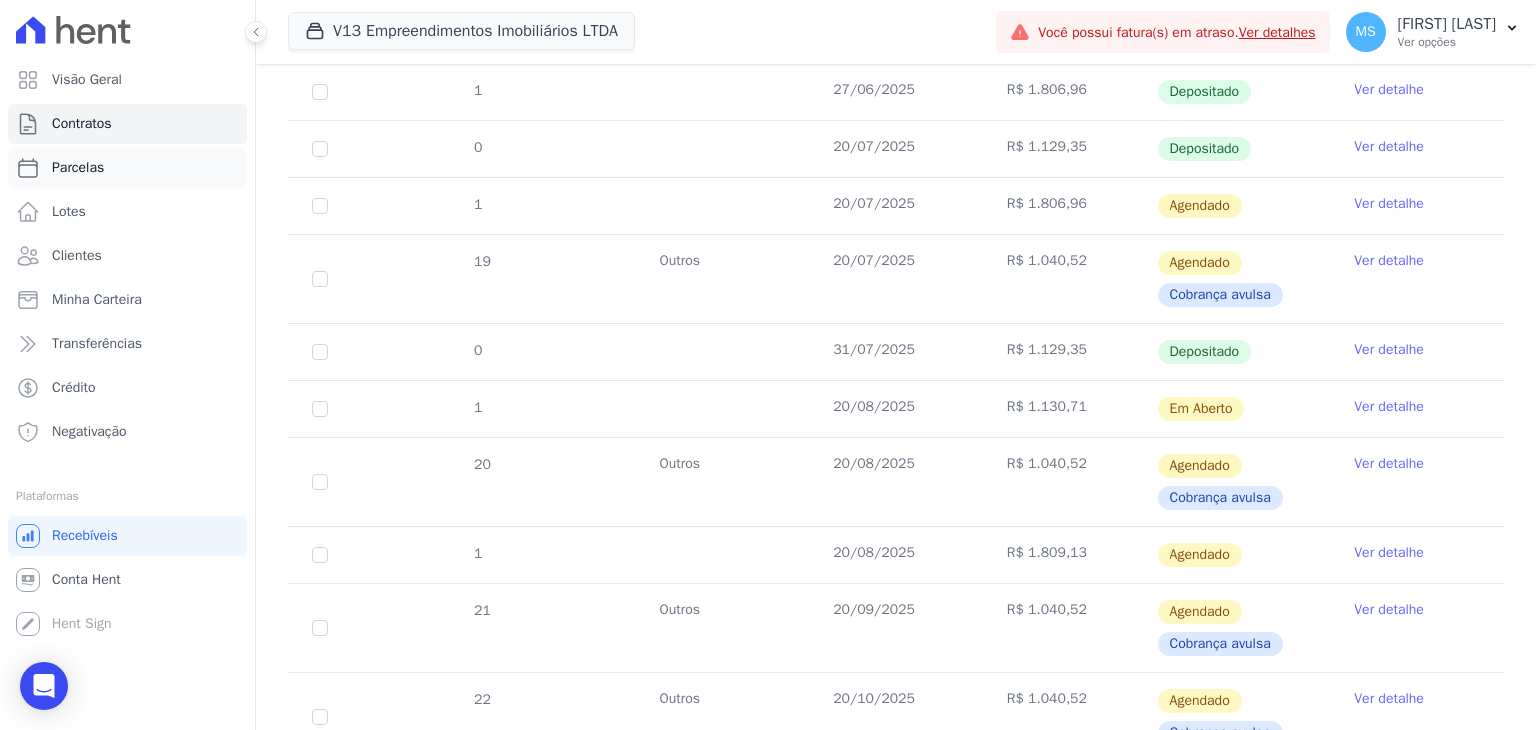 click on "Parcelas" at bounding box center [78, 168] 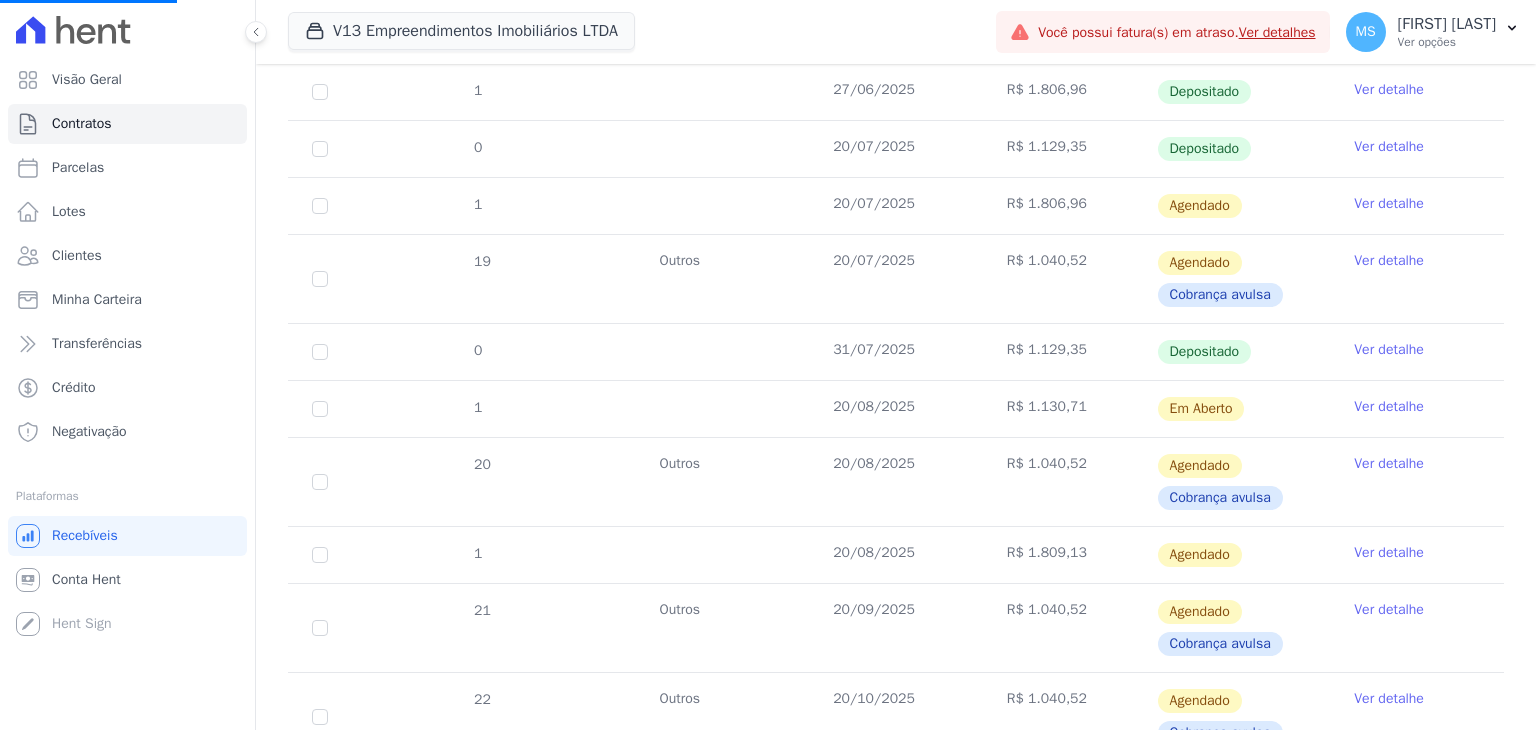 select 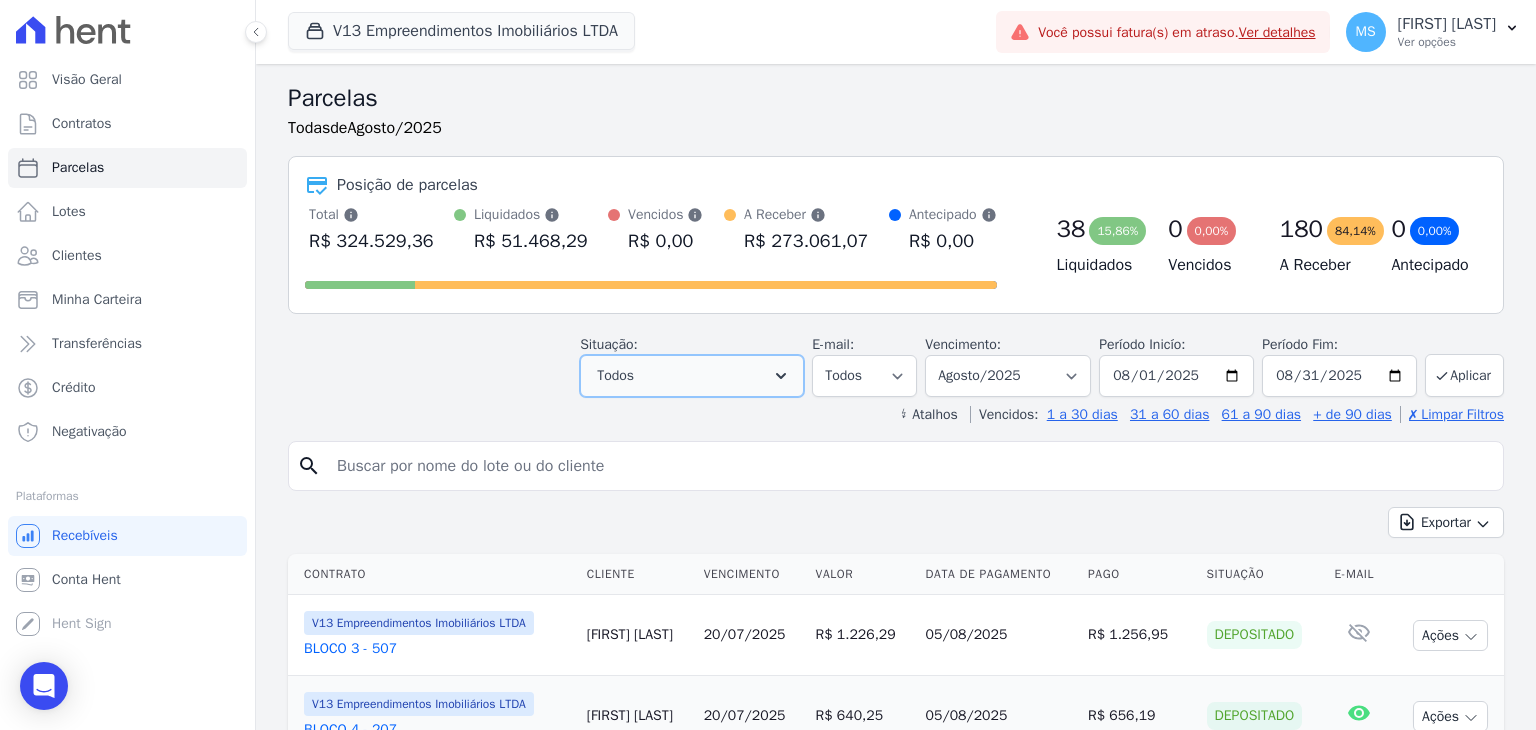 click on "Todos" at bounding box center [692, 376] 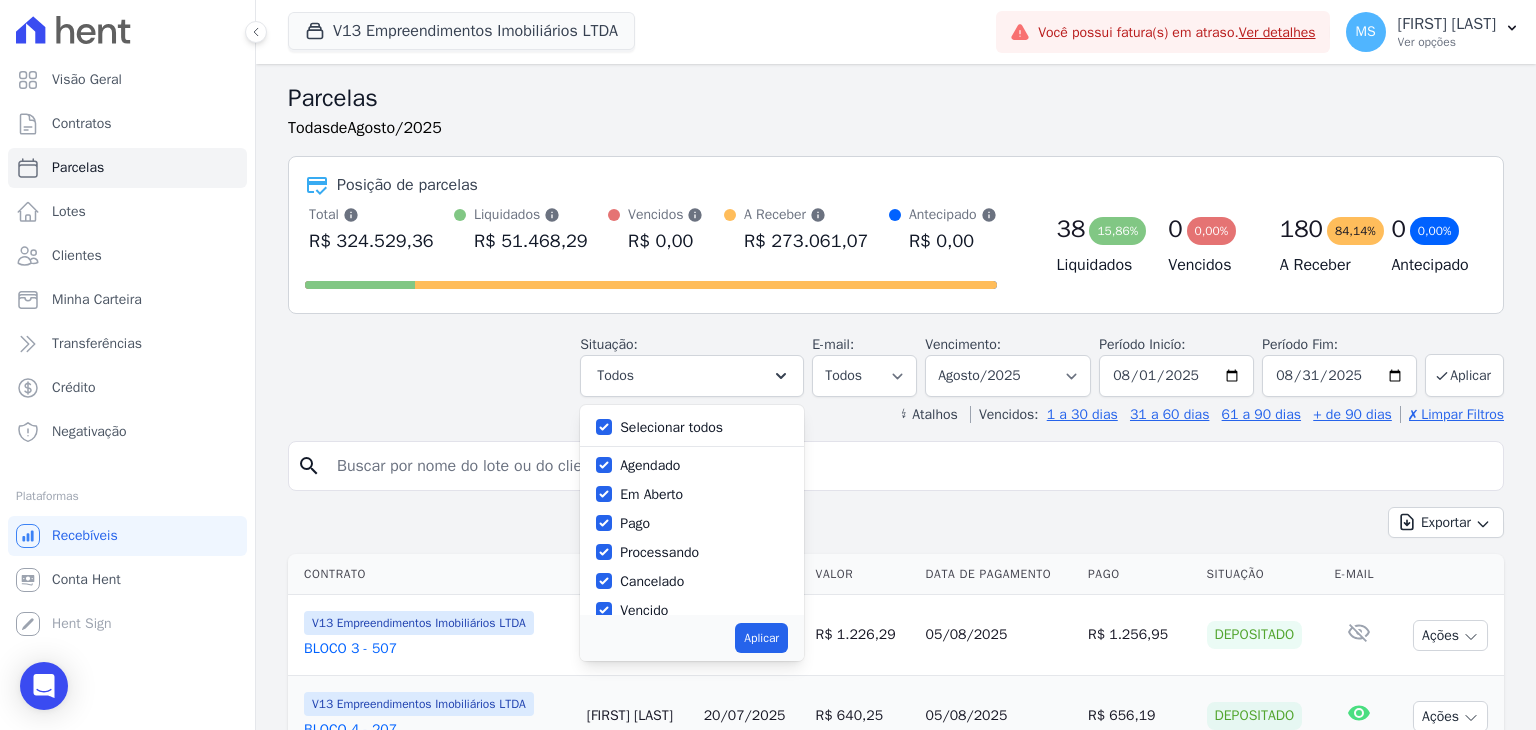 click on "Selecionar todos" at bounding box center (671, 427) 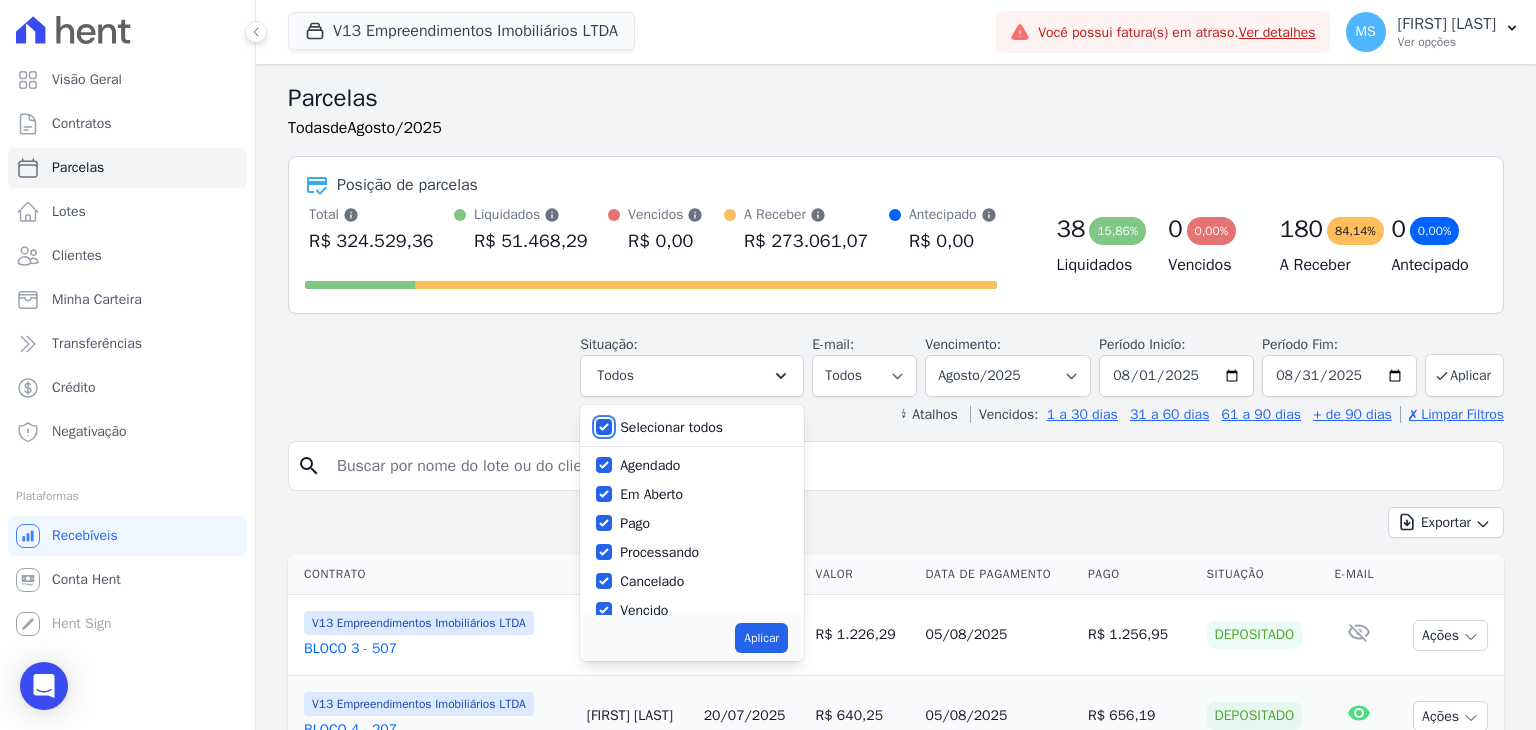 click on "Selecionar todos" at bounding box center [604, 427] 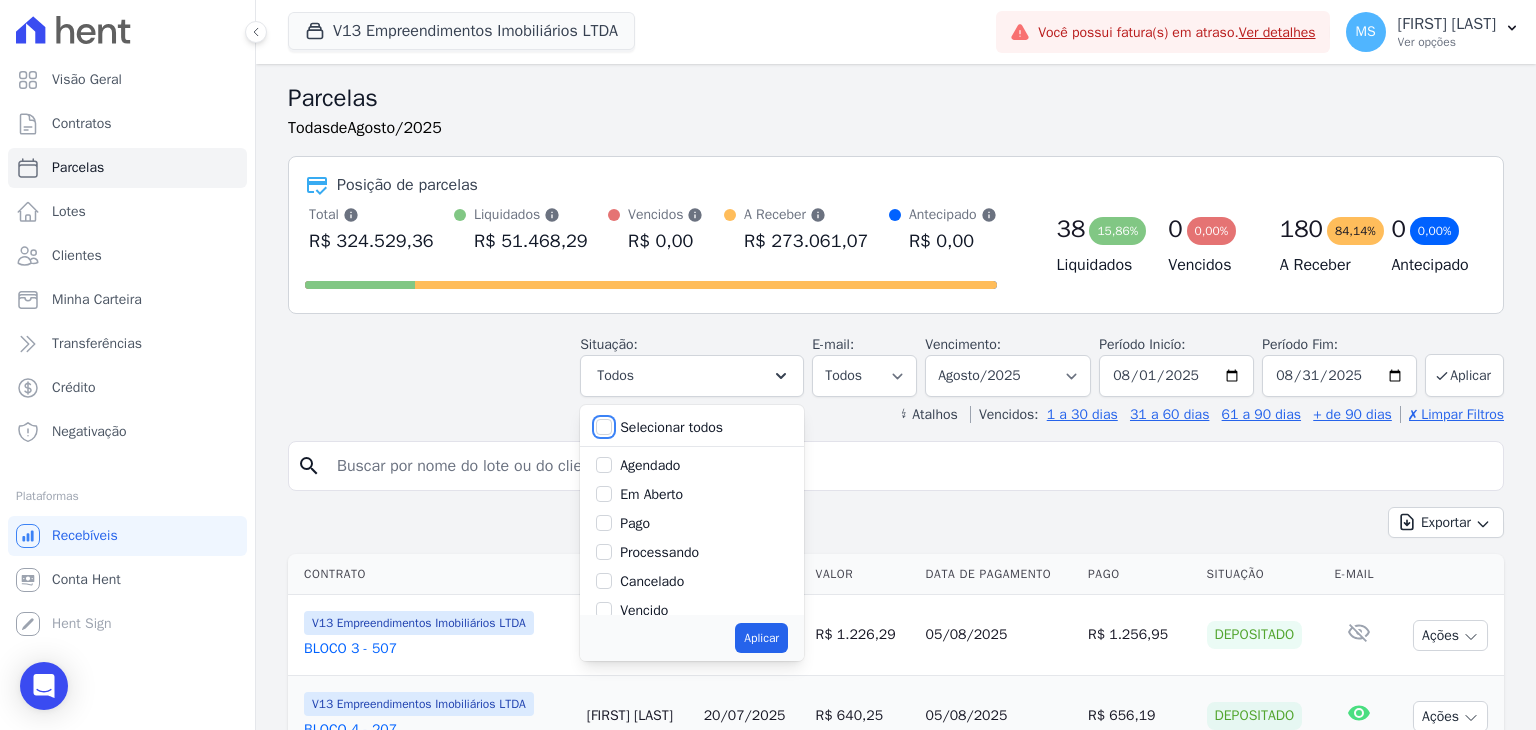 checkbox on "false" 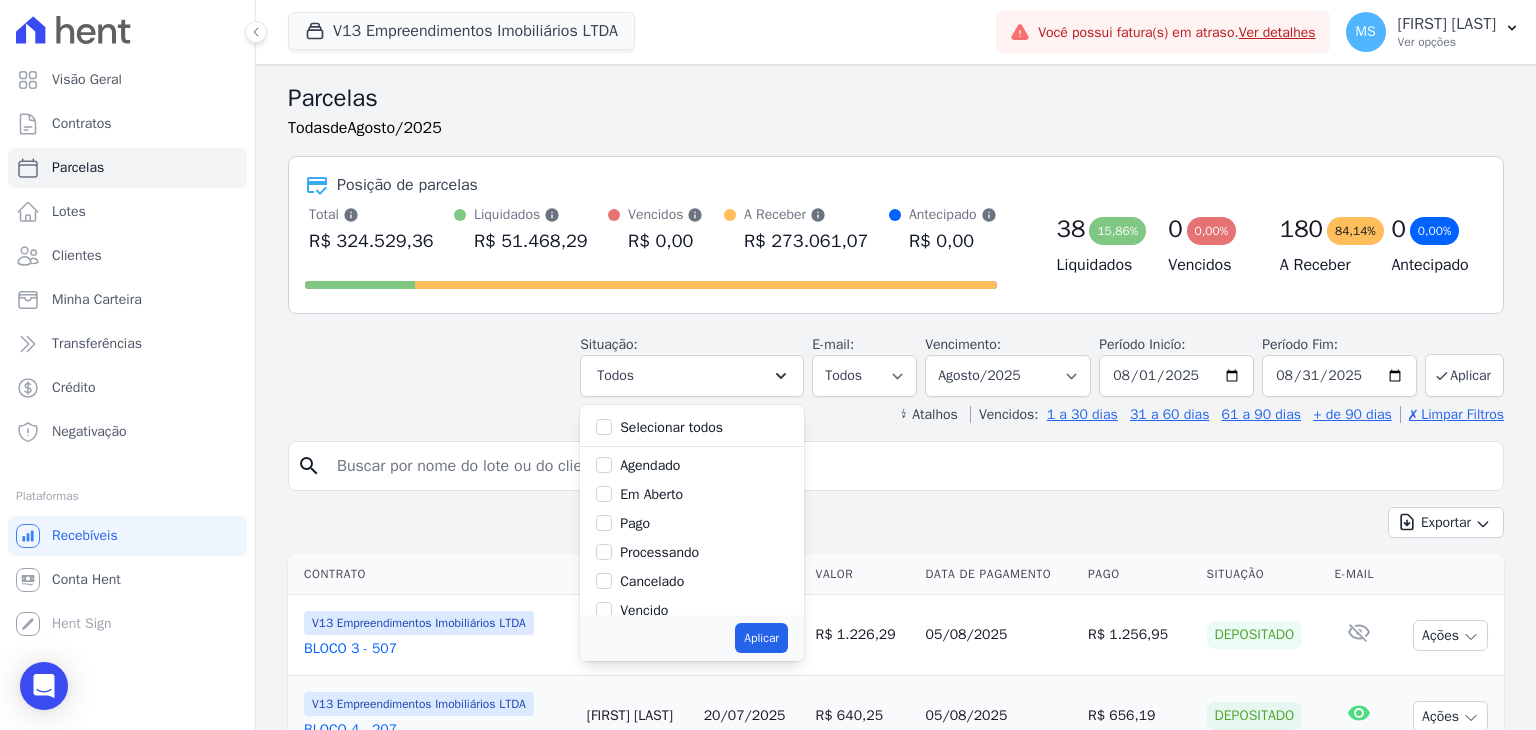 click on "Pago" at bounding box center (635, 523) 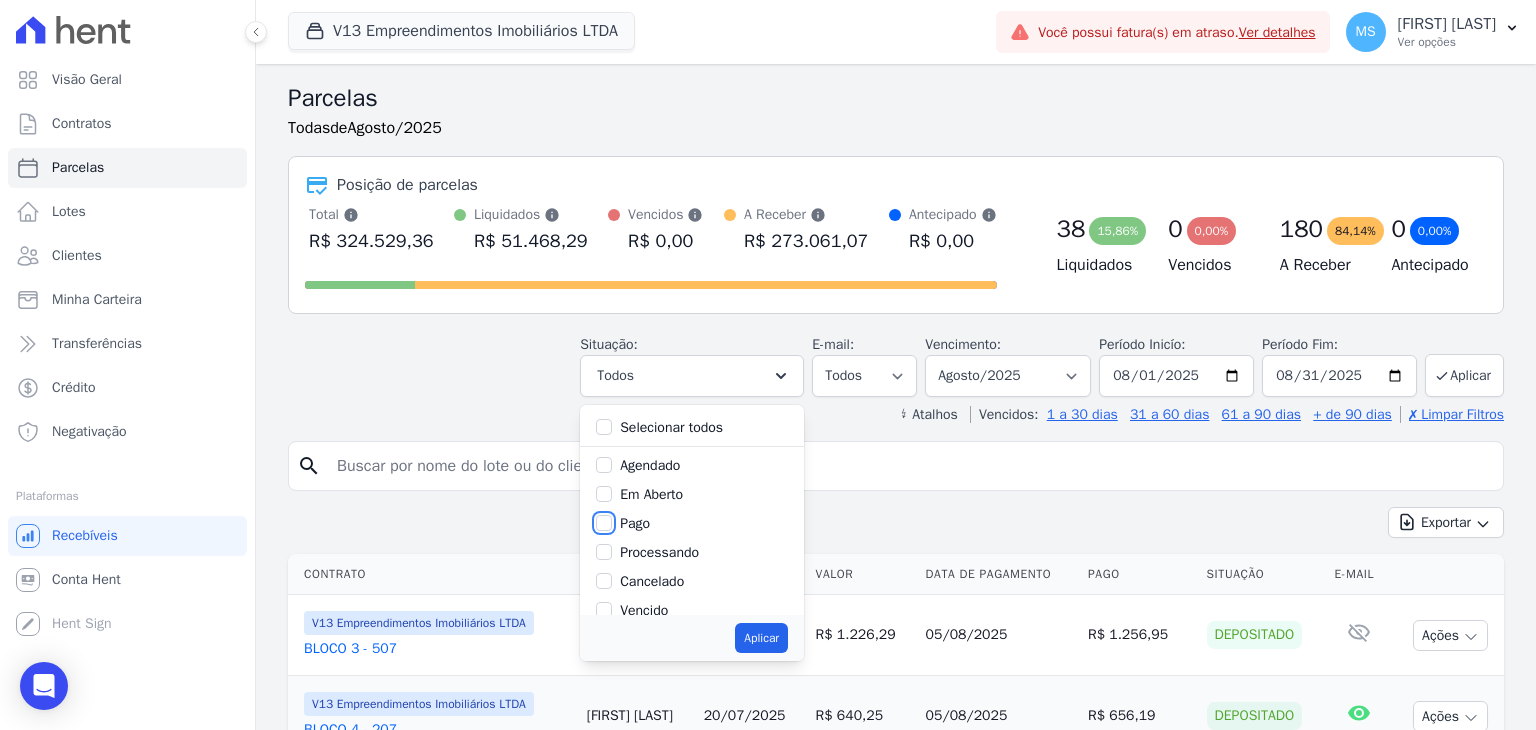 click on "Pago" at bounding box center [604, 523] 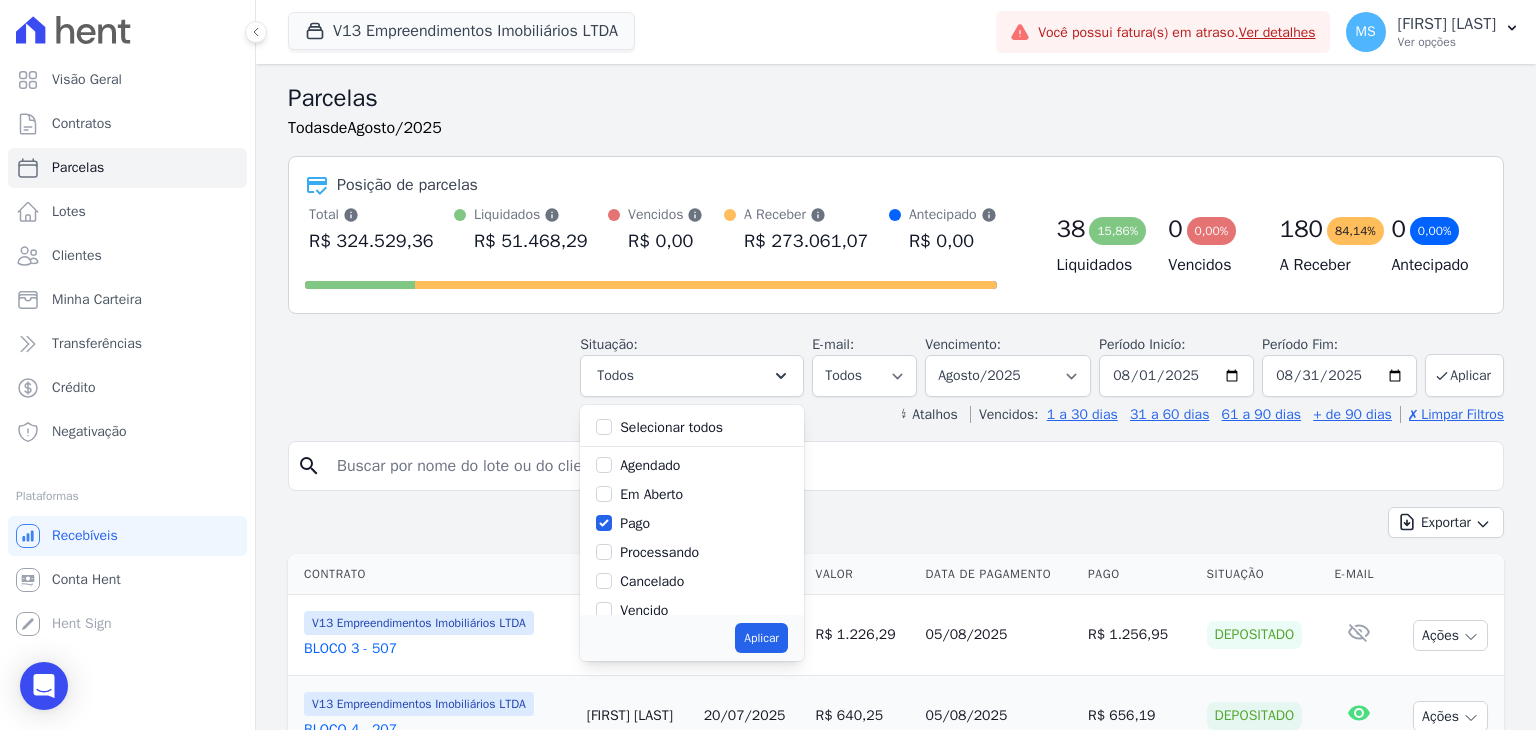 click on "Processando" at bounding box center (692, 552) 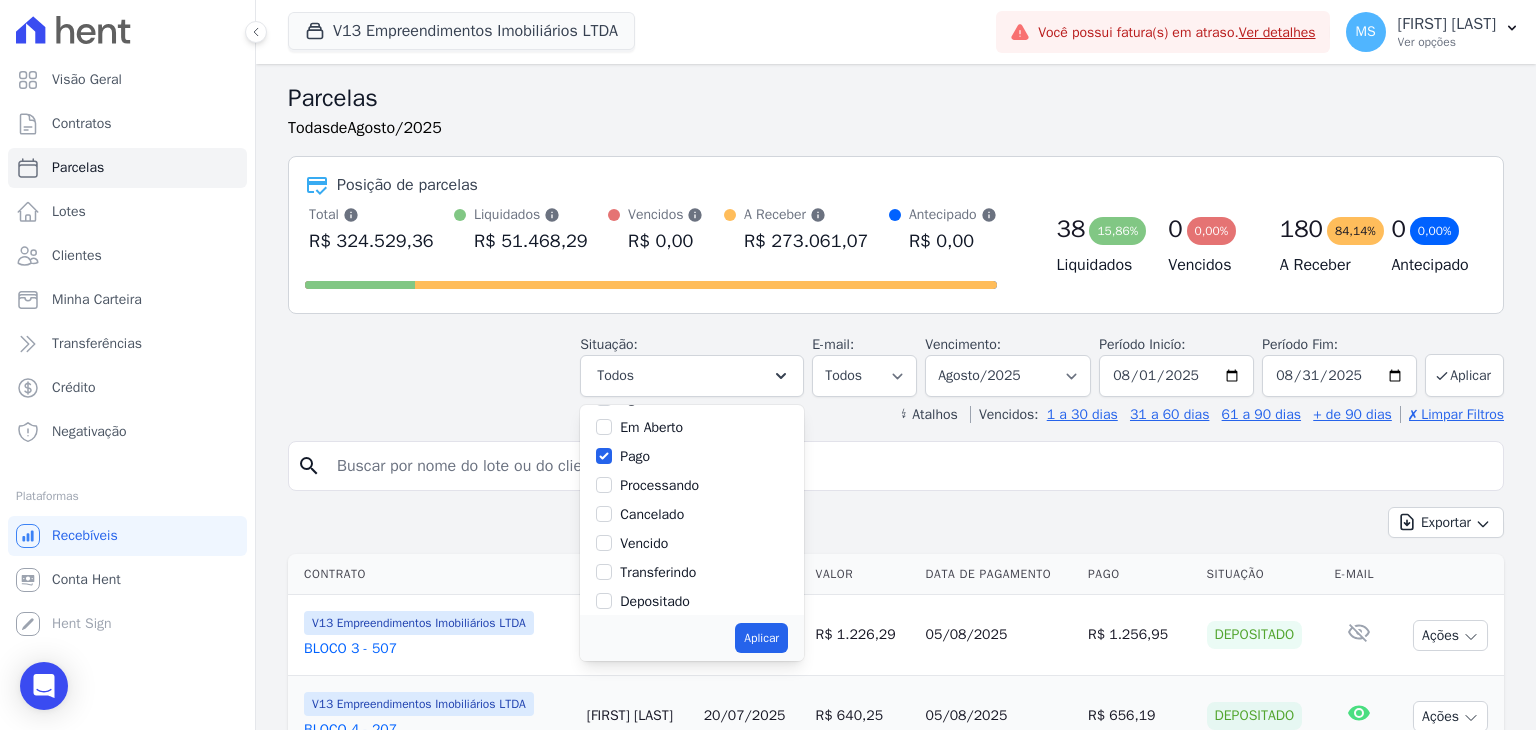 scroll, scrollTop: 100, scrollLeft: 0, axis: vertical 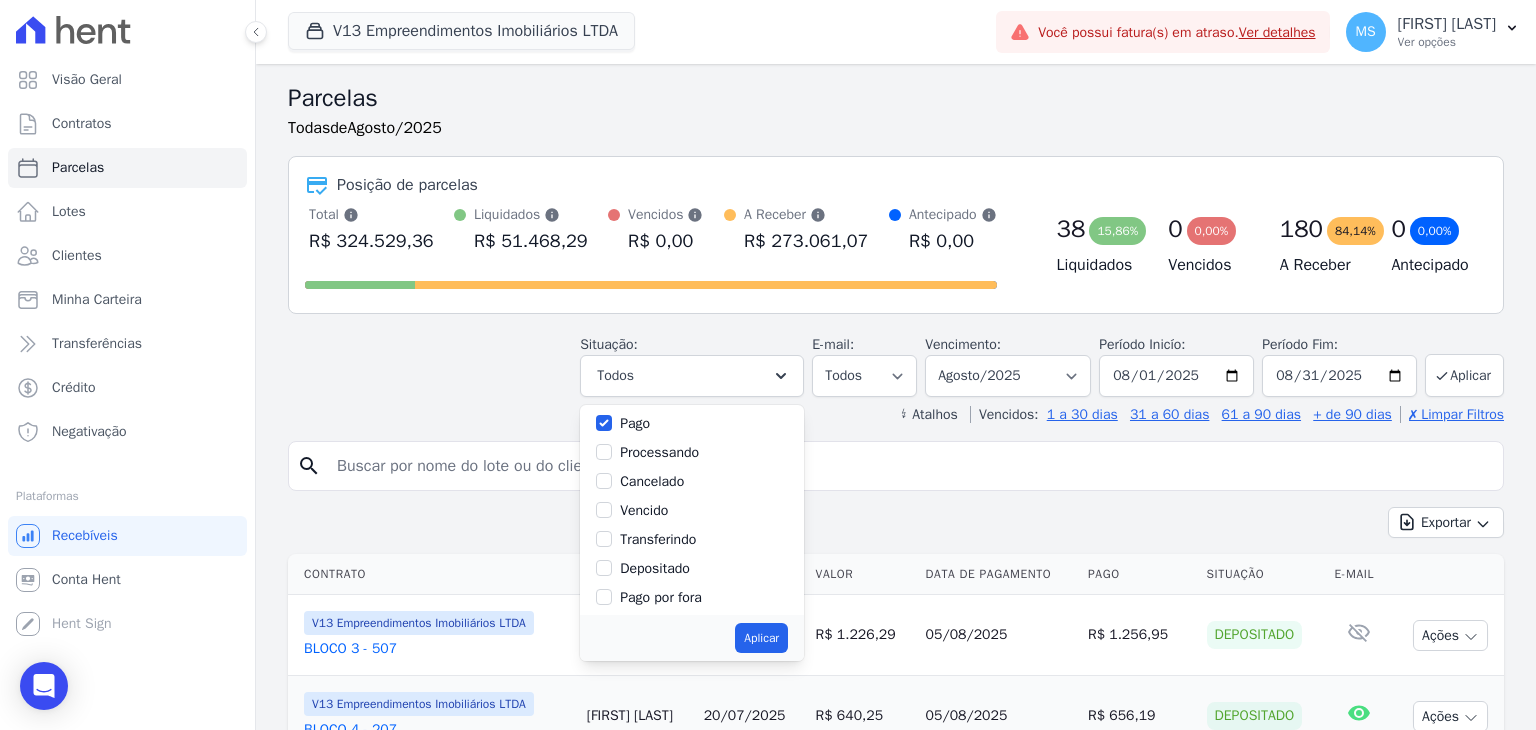 click on "Transferindo" at bounding box center (658, 539) 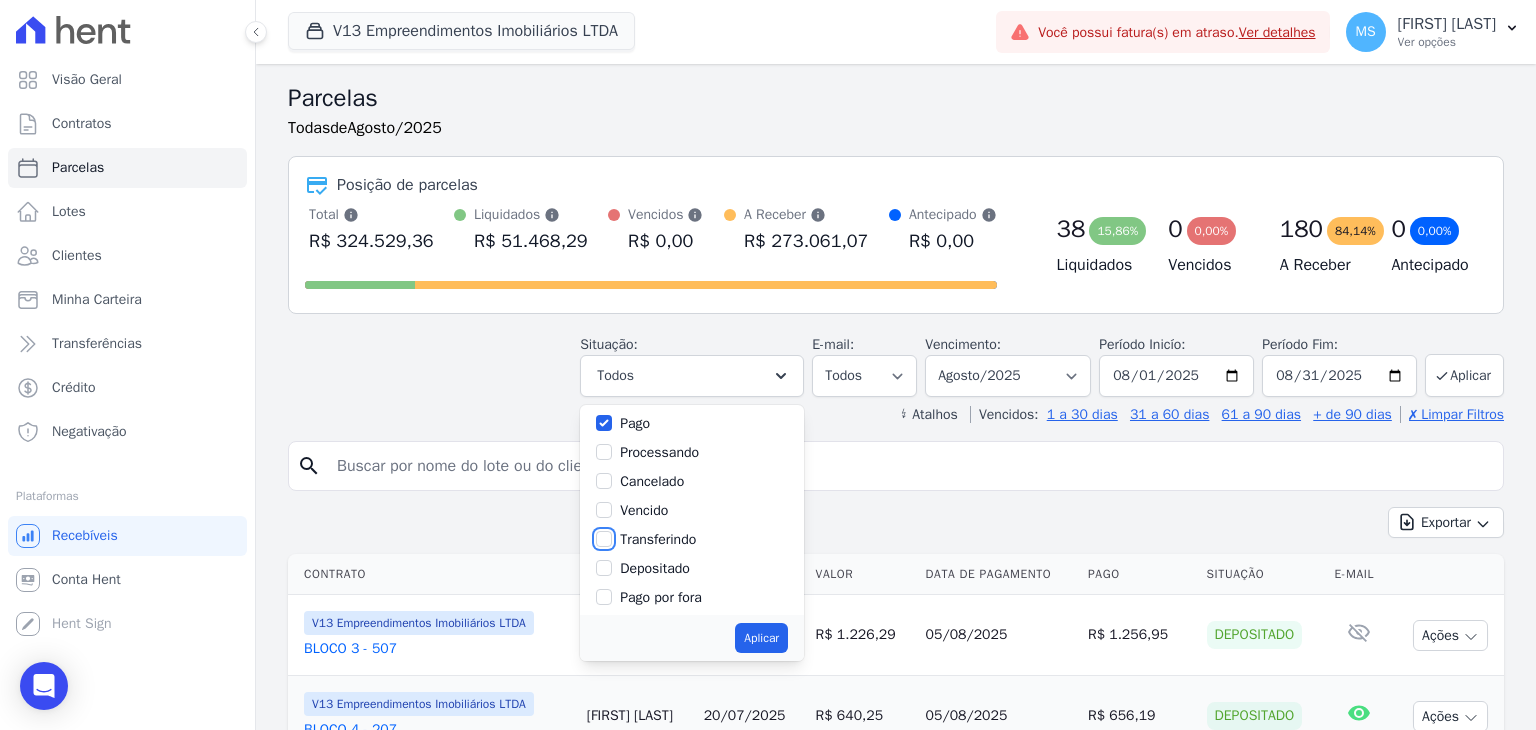 click on "Transferindo" at bounding box center [604, 539] 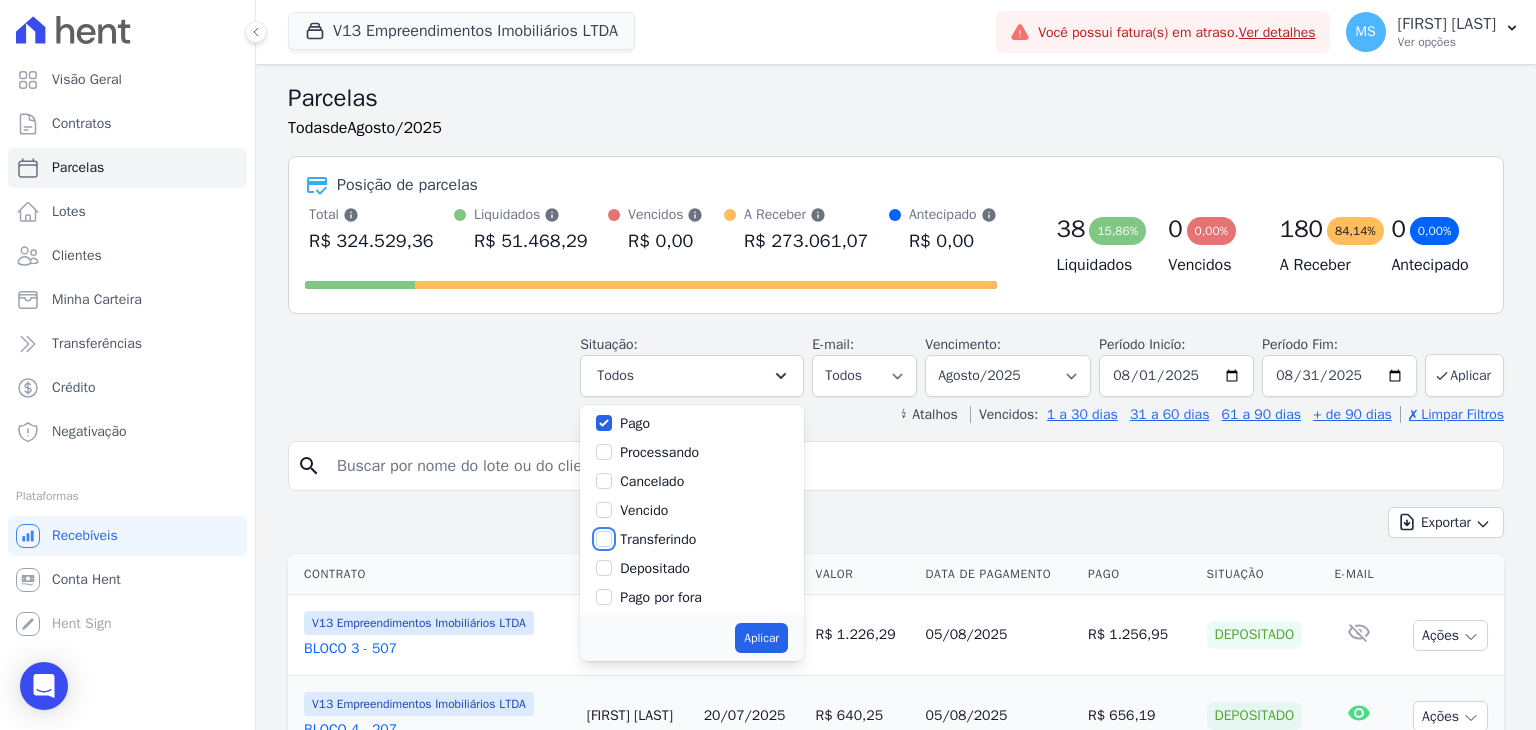 checkbox on "true" 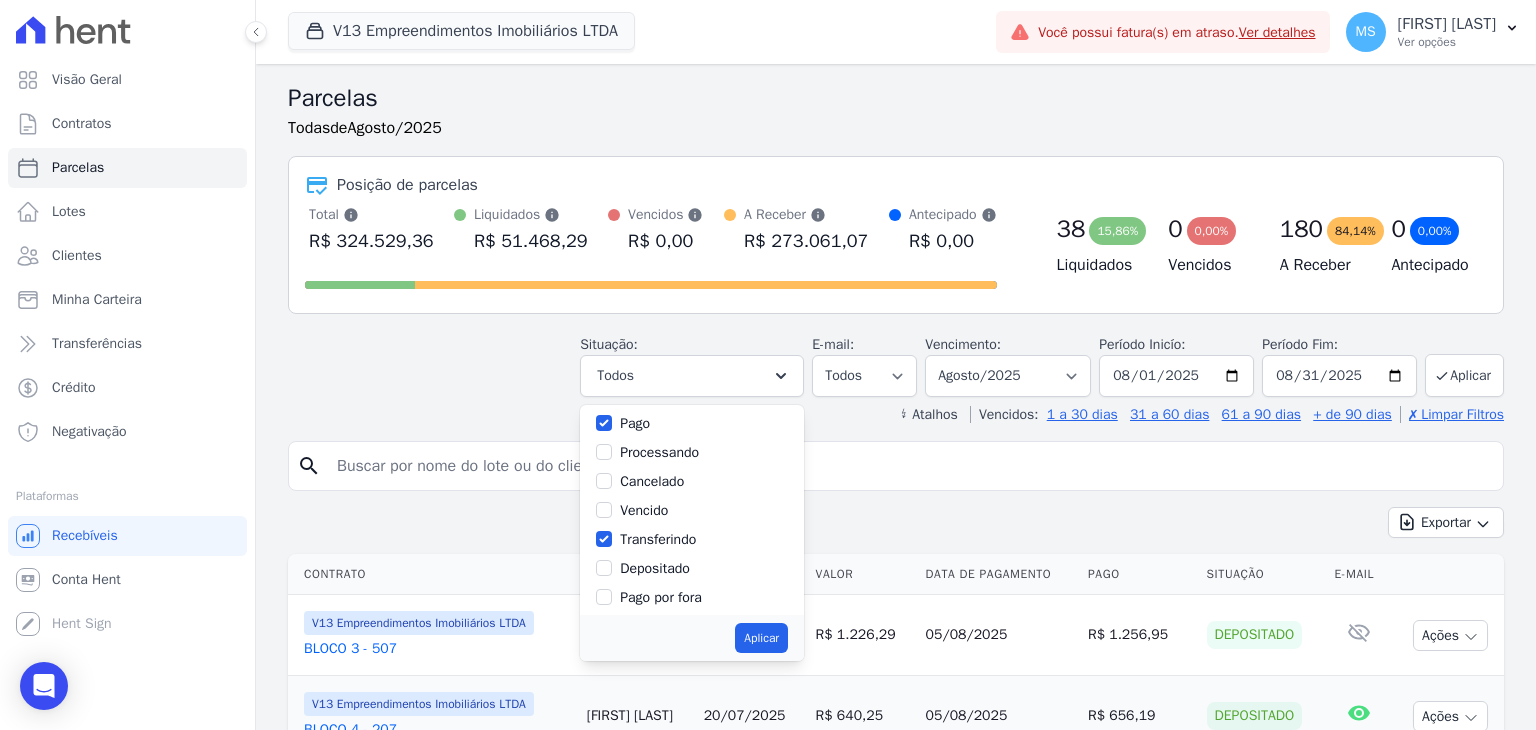 click on "Depositado" at bounding box center (655, 568) 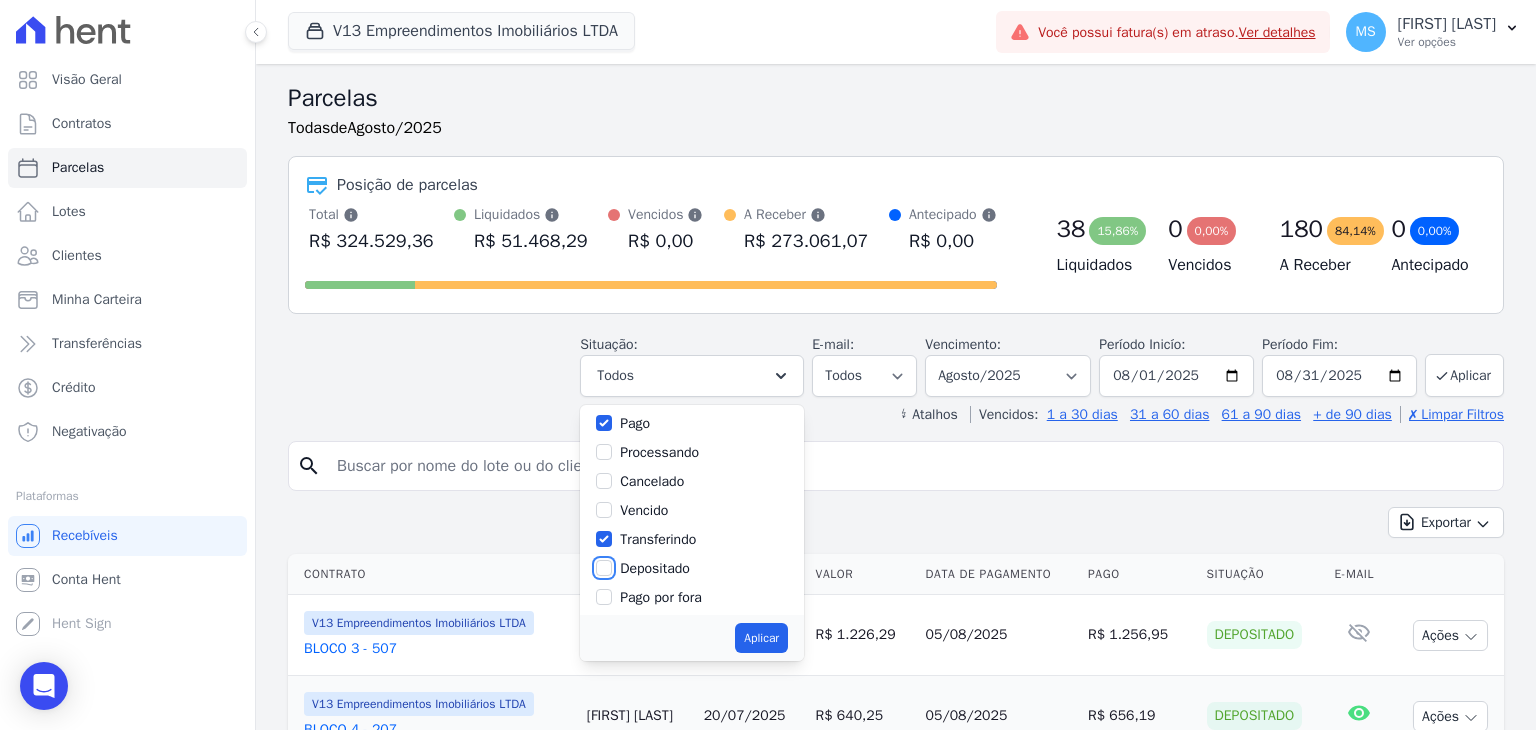 click on "Depositado" at bounding box center (604, 568) 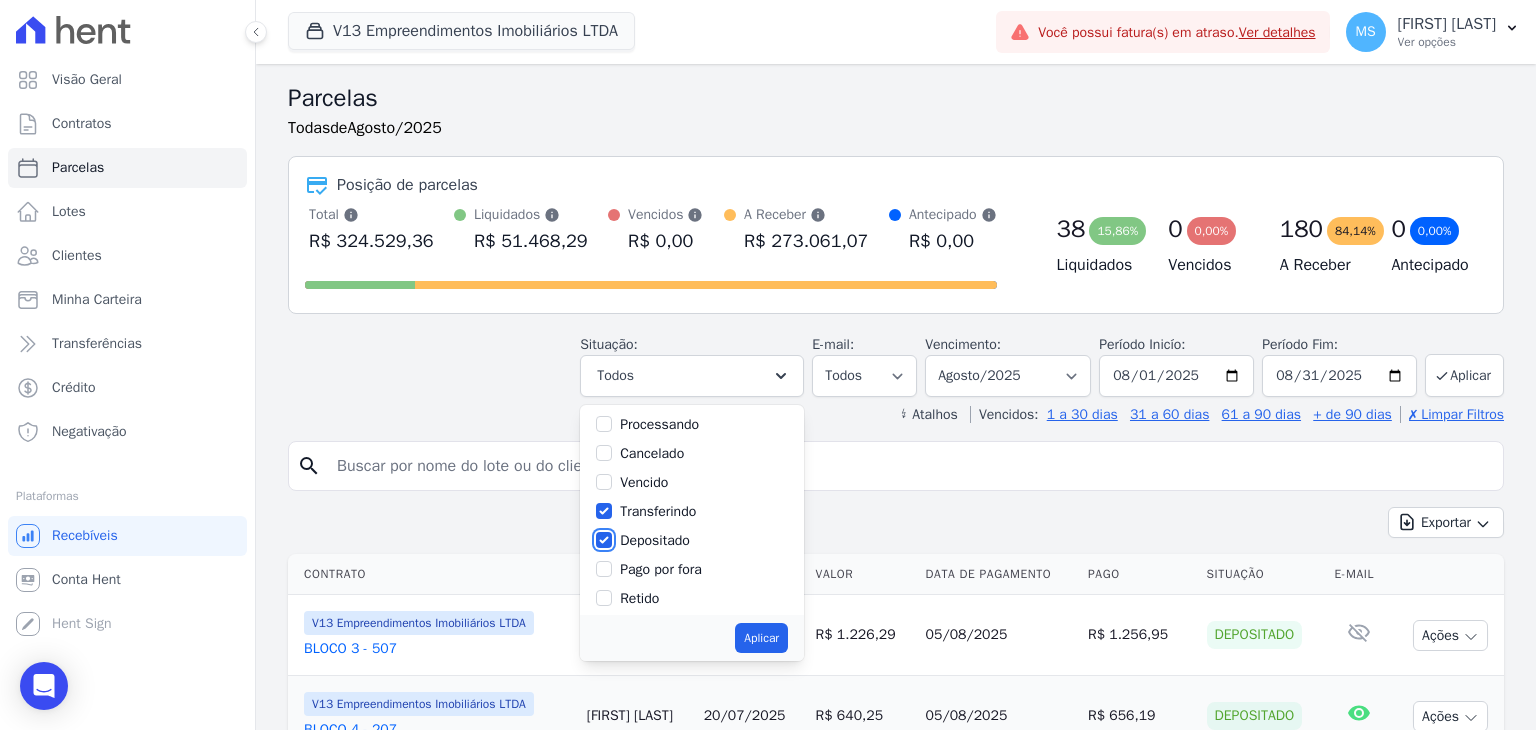 scroll, scrollTop: 133, scrollLeft: 0, axis: vertical 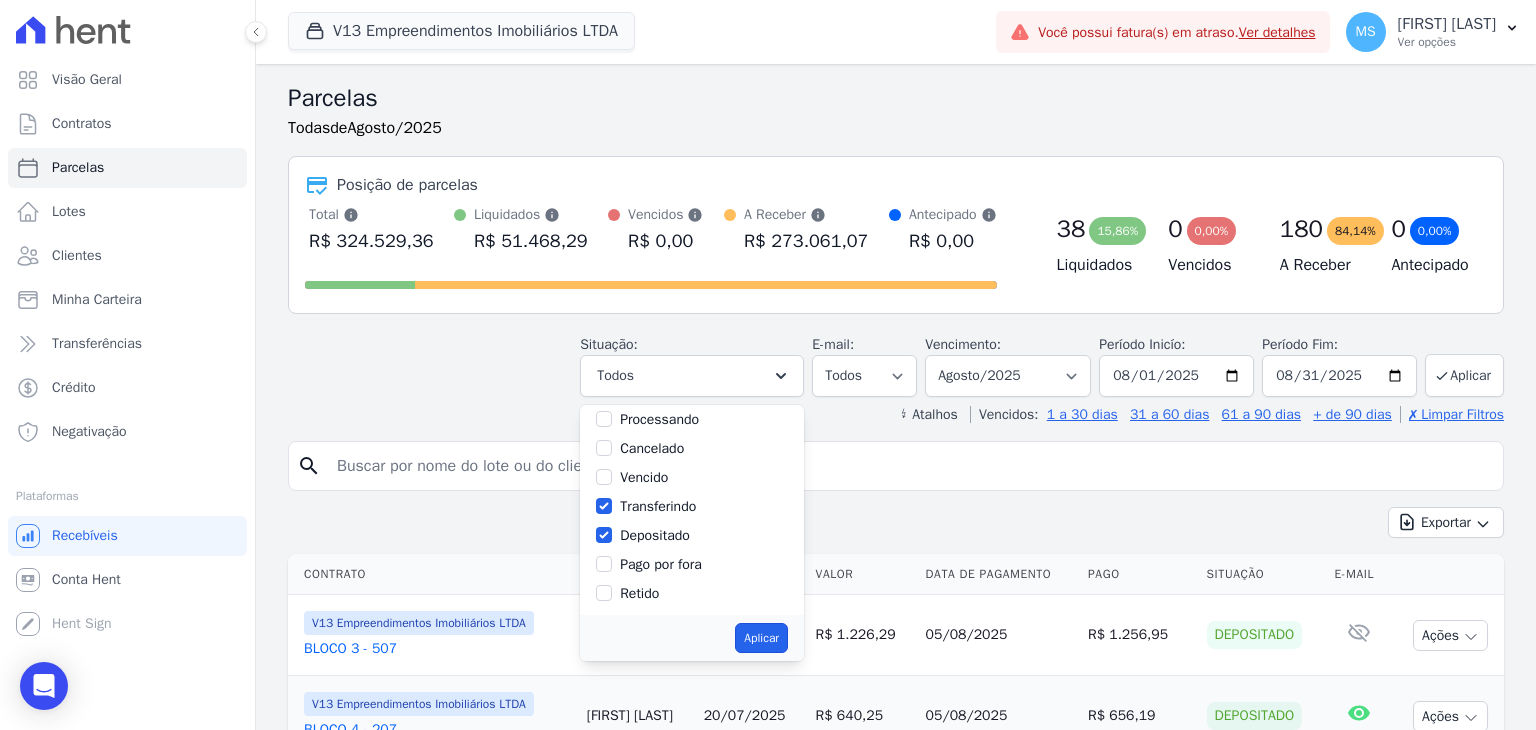 click on "Aplicar" at bounding box center [761, 638] 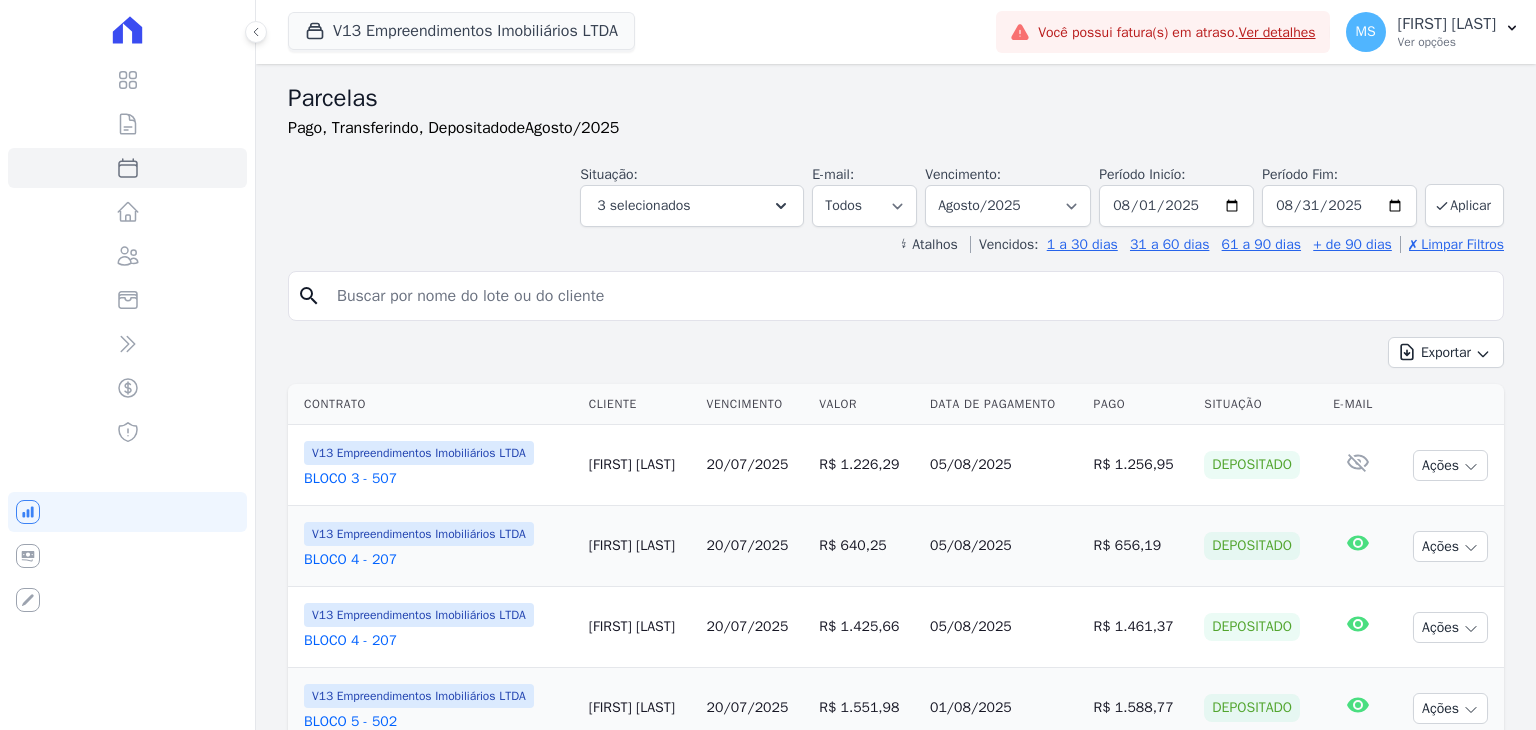 select 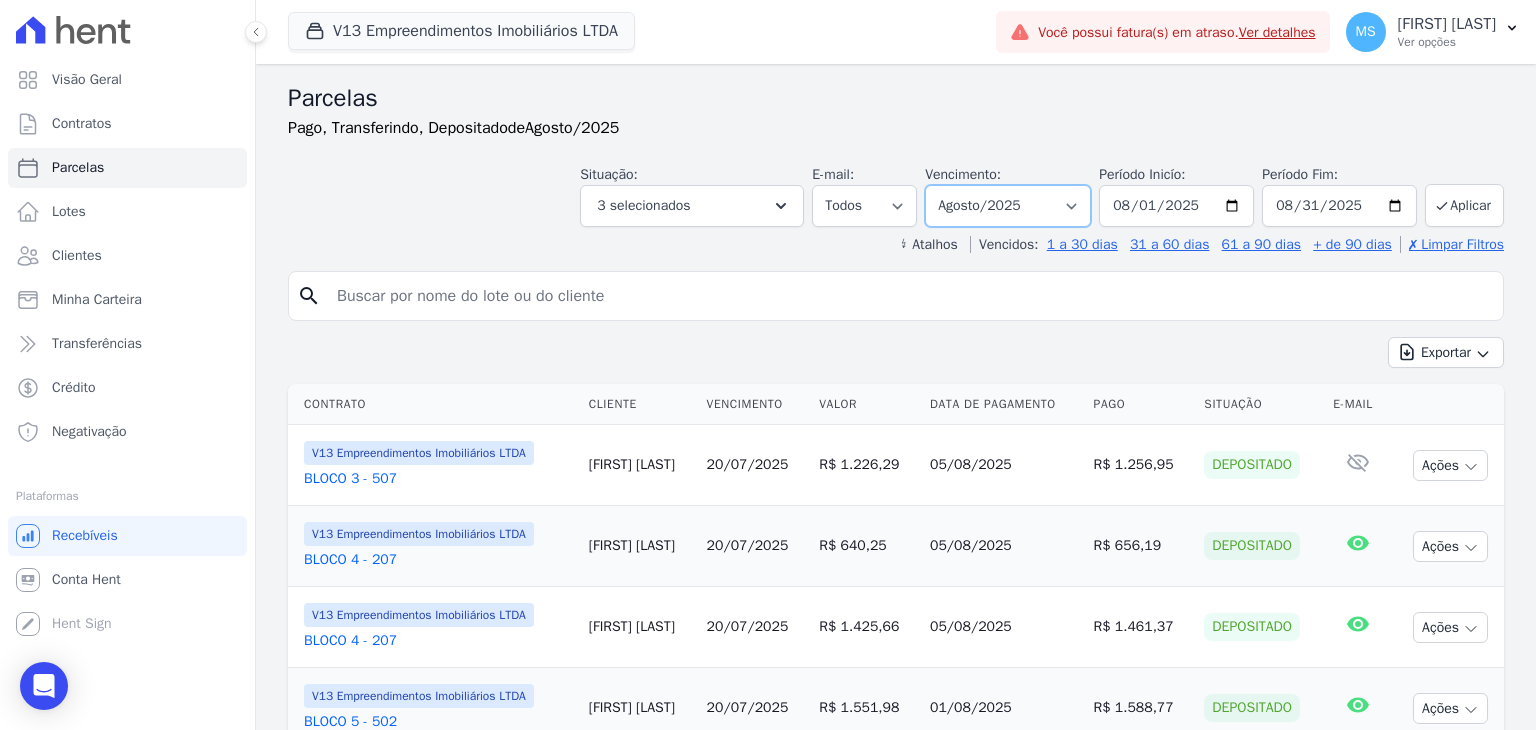 click on "Filtrar por período
────────
Todos os meses
Agosto/2023
Setembro/2023
Outubro/2023
Novembro/2023
Dezembro/2023
Janeiro/2024
Fevereiro/2024
Março/2024
Abril/2024
Maio/2024
Junho/2024
Julho/2024
Agosto/2024
Setembro/2024
Outubro/2024
Novembro/2024
Dezembro/2024
Janeiro/2025
Fevereiro/2025
Março/2025
Abril/2025
Maio/2025
Junho/2025
Julho/2025
Agosto/2025
Setembro/2025
Outubro/2025
Novembro/2025
Dezembro/2025
Janeiro/2026
Fevereiro/2026
Março/2026
Abril/2026
Maio/2026
Junho/2026
Julho/2026
Agosto/2026
Setembro/2026
Outubro/2026
Novembro/2026
Dezembro/2026
Janeiro/2027
Fevereiro/2027
Março/2027
Abril/2027
Maio/2027
Junho/2027
Julho/2027
Agosto/2027
Setembro/2027
Outubro/2027
Novembro/2027
Dezembro/2027
Janeiro/2028
Fevereiro/2028
Março/2028
Abril/2028
Maio/2028
Junho/2028
Julho/2028
Agosto/2028
Setembro/2028
Outubro/2028
Novembro/2028" at bounding box center [1008, 206] 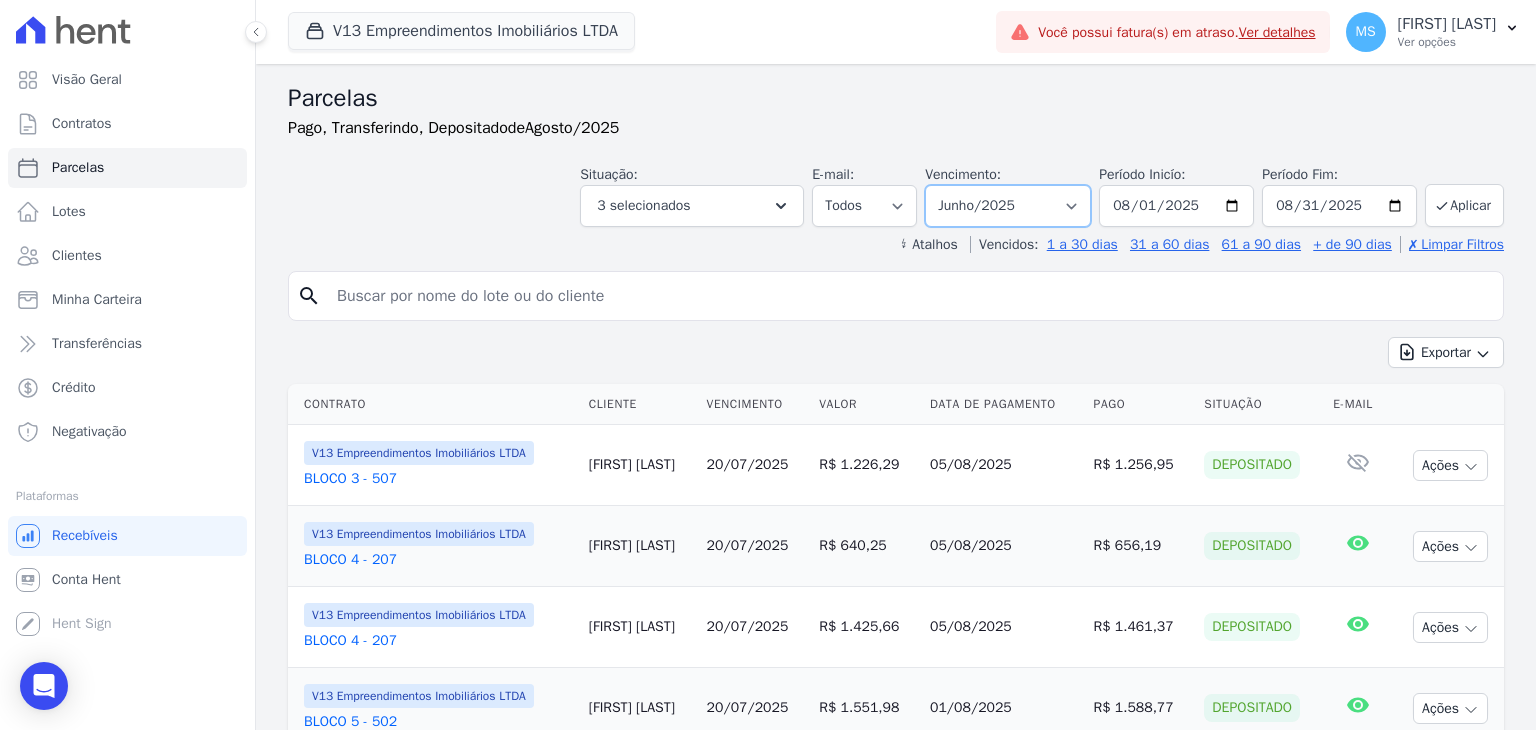 click on "Filtrar por período
────────
Todos os meses
Agosto/2023
Setembro/2023
Outubro/2023
Novembro/2023
Dezembro/2023
Janeiro/2024
Fevereiro/2024
Março/2024
Abril/2024
Maio/2024
Junho/2024
Julho/2024
Agosto/2024
Setembro/2024
Outubro/2024
Novembro/2024
Dezembro/2024
Janeiro/2025
Fevereiro/2025
Março/2025
Abril/2025
Maio/2025
Junho/2025
Julho/2025
Agosto/2025
Setembro/2025
Outubro/2025
Novembro/2025
Dezembro/2025
Janeiro/2026
Fevereiro/2026
Março/2026
Abril/2026
Maio/2026
Junho/2026
Julho/2026
Agosto/2026
Setembro/2026
Outubro/2026
Novembro/2026
Dezembro/2026
Janeiro/2027
Fevereiro/2027
Março/2027
Abril/2027
Maio/2027
Junho/2027
Julho/2027
Agosto/2027
Setembro/2027
Outubro/2027
Novembro/2027
Dezembro/2027
Janeiro/2028
Fevereiro/2028
Março/2028
Abril/2028
Maio/2028
Junho/2028
Julho/2028
Agosto/2028
Setembro/2028
Outubro/2028
Novembro/2028" at bounding box center (1008, 206) 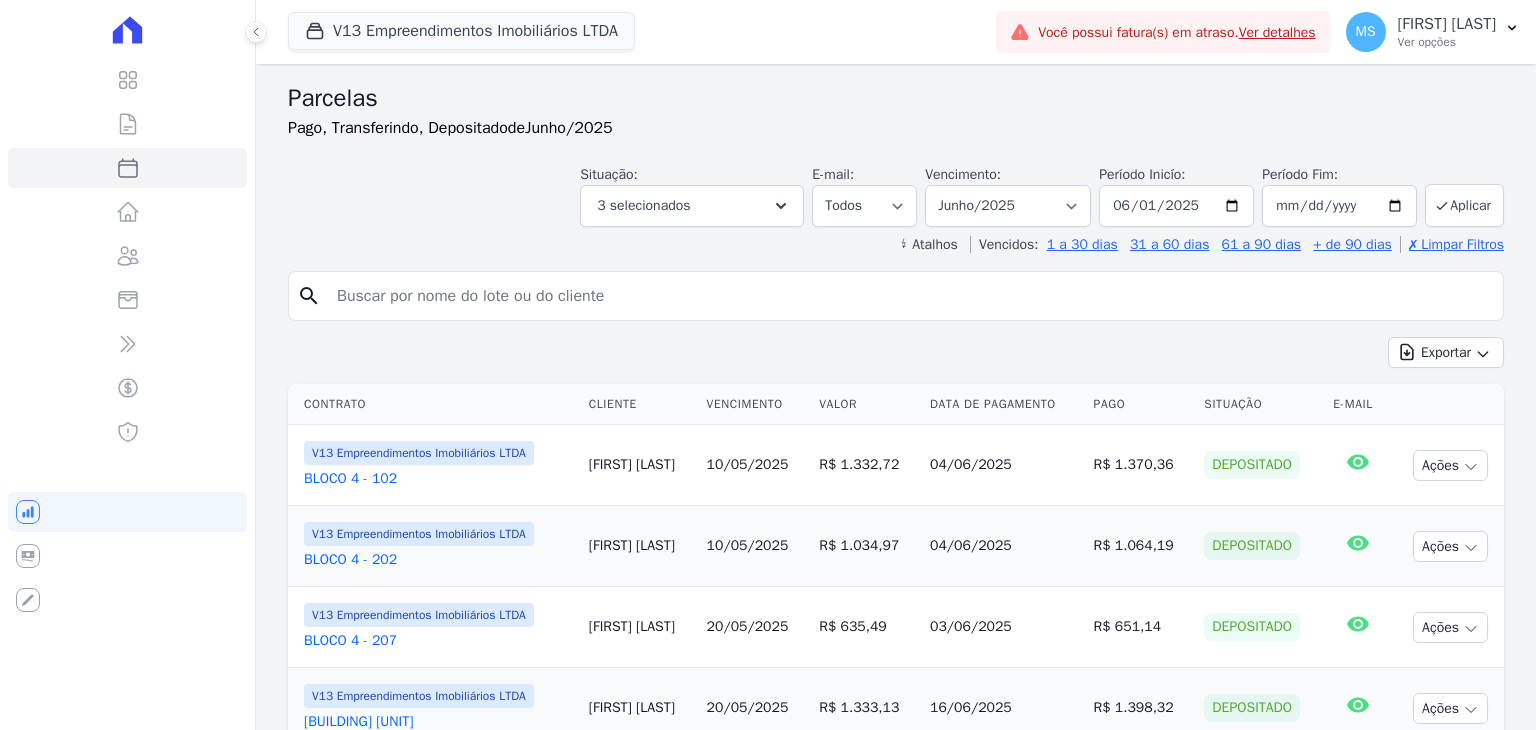 select 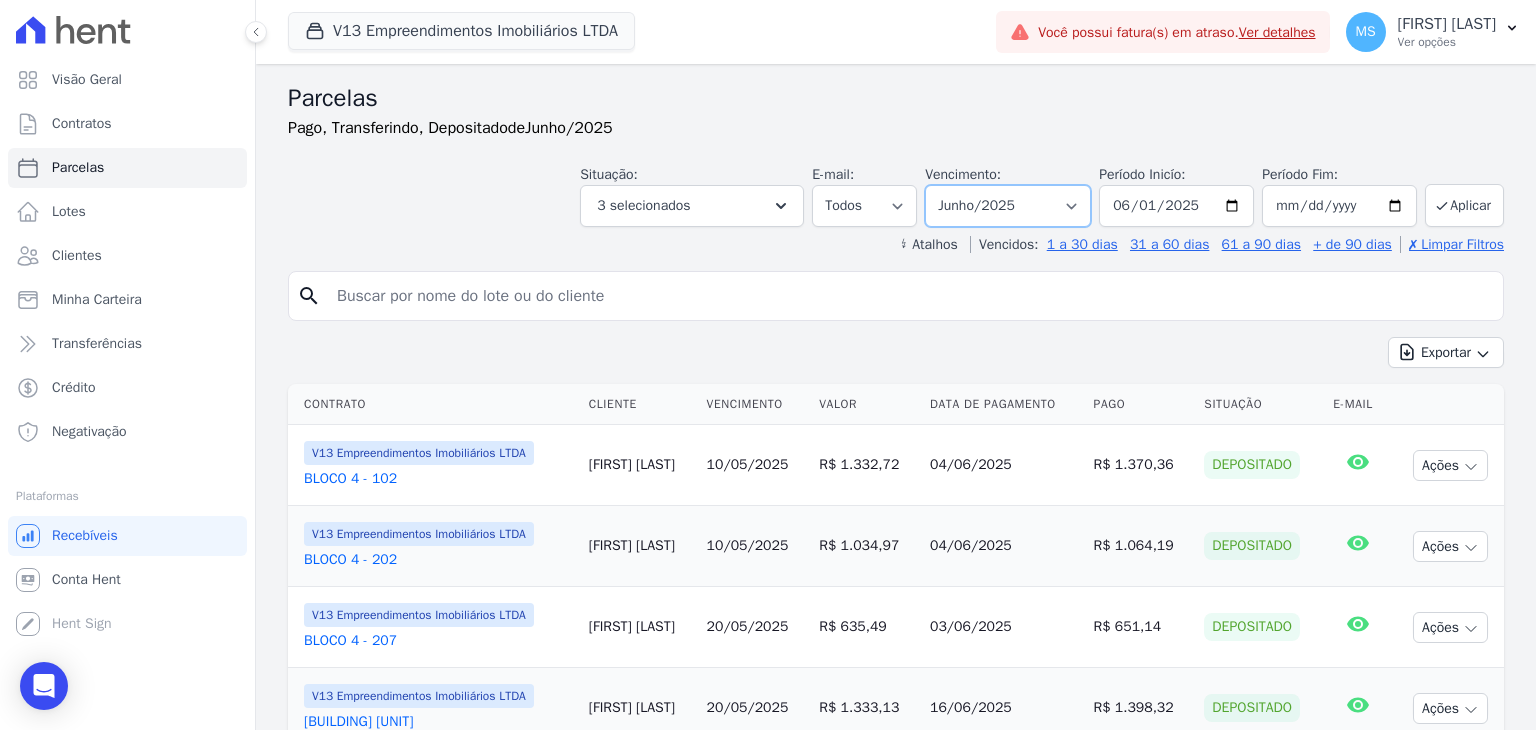 click on "Filtrar por período
────────
Todos os meses
Agosto/2023
Setembro/2023
Outubro/2023
Novembro/2023
Dezembro/2023
Janeiro/2024
Fevereiro/2024
Março/2024
Abril/2024
Maio/2024
Junho/2024
Julho/2024
Agosto/2024
Setembro/2024
Outubro/2024
Novembro/2024
Dezembro/2024
Janeiro/2025
Fevereiro/2025
Março/2025
Abril/2025
Maio/2025
Junho/2025
Julho/2025
Agosto/2025
Setembro/2025
Outubro/2025
Novembro/2025
Dezembro/2025
Janeiro/2026
Fevereiro/2026
Março/2026
Abril/2026
Maio/2026
Junho/2026
Julho/2026
Agosto/2026
Setembro/2026
Outubro/2026
Novembro/2026
Dezembro/2026
Janeiro/2027
Fevereiro/2027
Março/2027
Abril/2027
Maio/2027
Junho/2027
Julho/2027
Agosto/2027
Setembro/2027
Outubro/2027
Novembro/2027
Dezembro/2027
Janeiro/2028
Fevereiro/2028
Março/2028
Abril/2028
Maio/2028
Junho/2028
Julho/2028
Agosto/2028
Setembro/2028
Outubro/2028
Novembro/2028" at bounding box center [1008, 206] 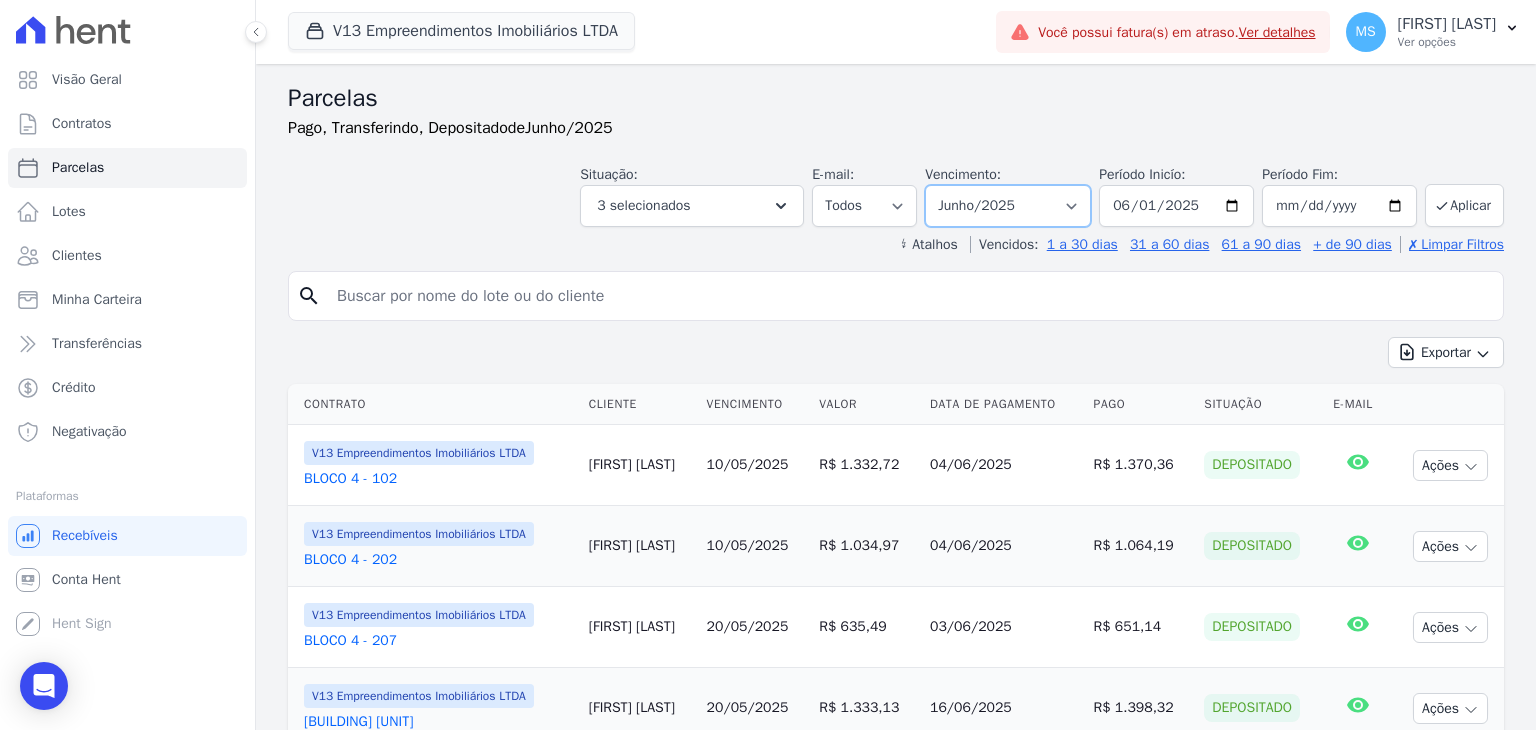 click on "Filtrar por período
────────
Todos os meses
Agosto/2023
Setembro/2023
Outubro/2023
Novembro/2023
Dezembro/2023
Janeiro/2024
Fevereiro/2024
Março/2024
Abril/2024
Maio/2024
Junho/2024
Julho/2024
Agosto/2024
Setembro/2024
Outubro/2024
Novembro/2024
Dezembro/2024
Janeiro/2025
Fevereiro/2025
Março/2025
Abril/2025
Maio/2025
Junho/2025
Julho/2025
Agosto/2025
Setembro/2025
Outubro/2025
Novembro/2025
Dezembro/2025
Janeiro/2026
Fevereiro/2026
Março/2026
Abril/2026
Maio/2026
Junho/2026
Julho/2026
Agosto/2026
Setembro/2026
Outubro/2026
Novembro/2026
Dezembro/2026
Janeiro/2027
Fevereiro/2027
Março/2027
Abril/2027
Maio/2027
Junho/2027
Julho/2027
Agosto/2027
Setembro/2027
Outubro/2027
Novembro/2027
Dezembro/2027
Janeiro/2028
Fevereiro/2028
Março/2028
Abril/2028
Maio/2028
Junho/2028
Julho/2028
Agosto/2028
Setembro/2028
Outubro/2028
Novembro/2028" at bounding box center (1008, 206) 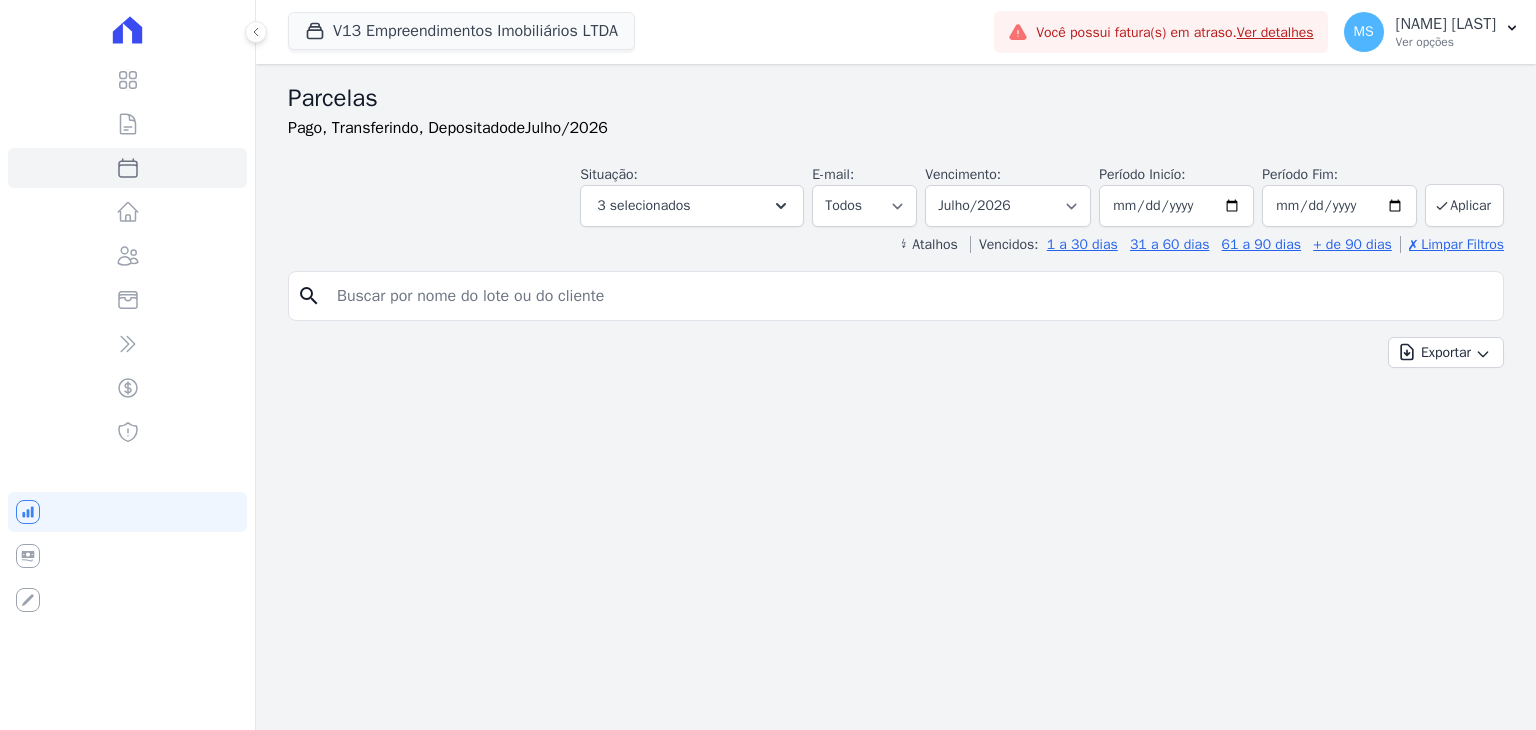 select 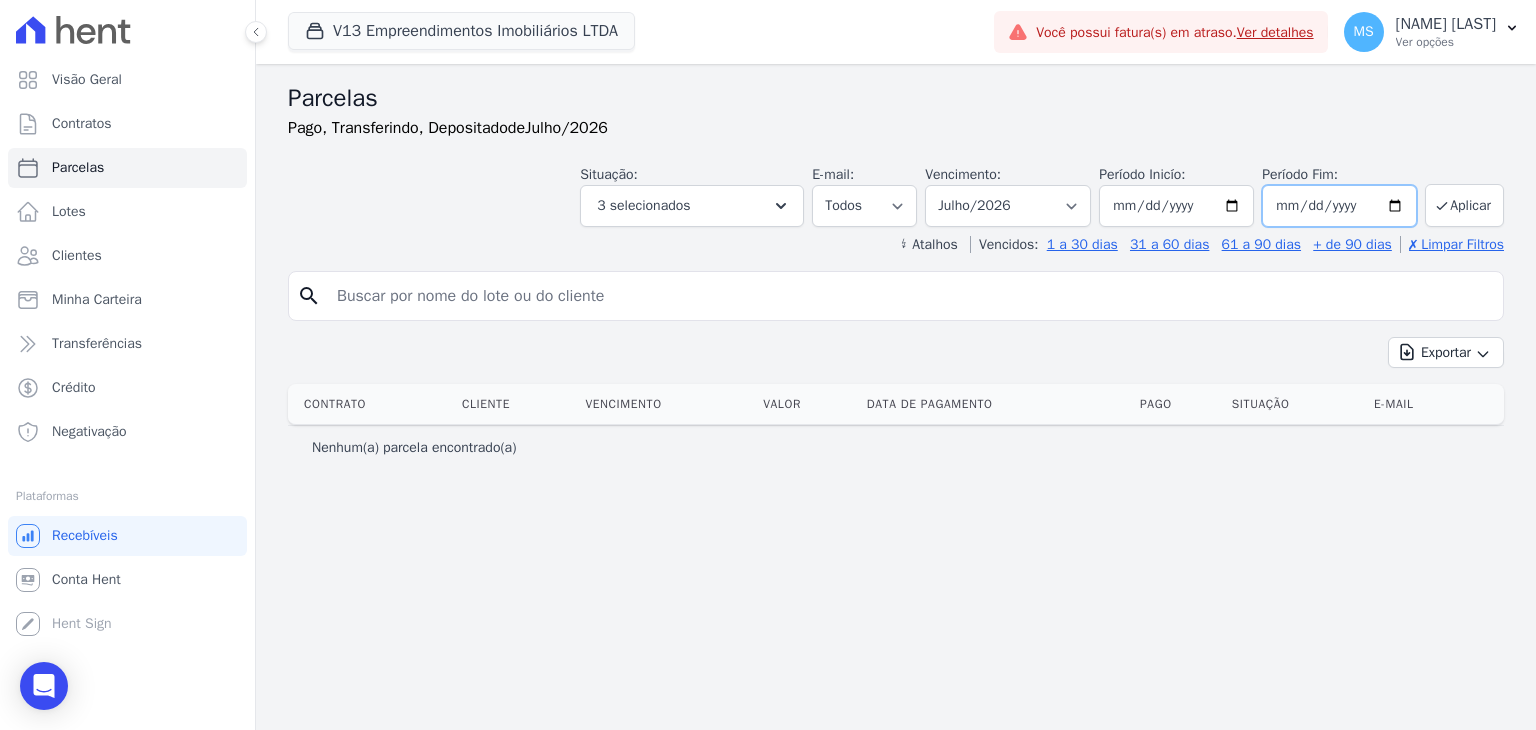click on "2026-07-31" at bounding box center [1339, 206] 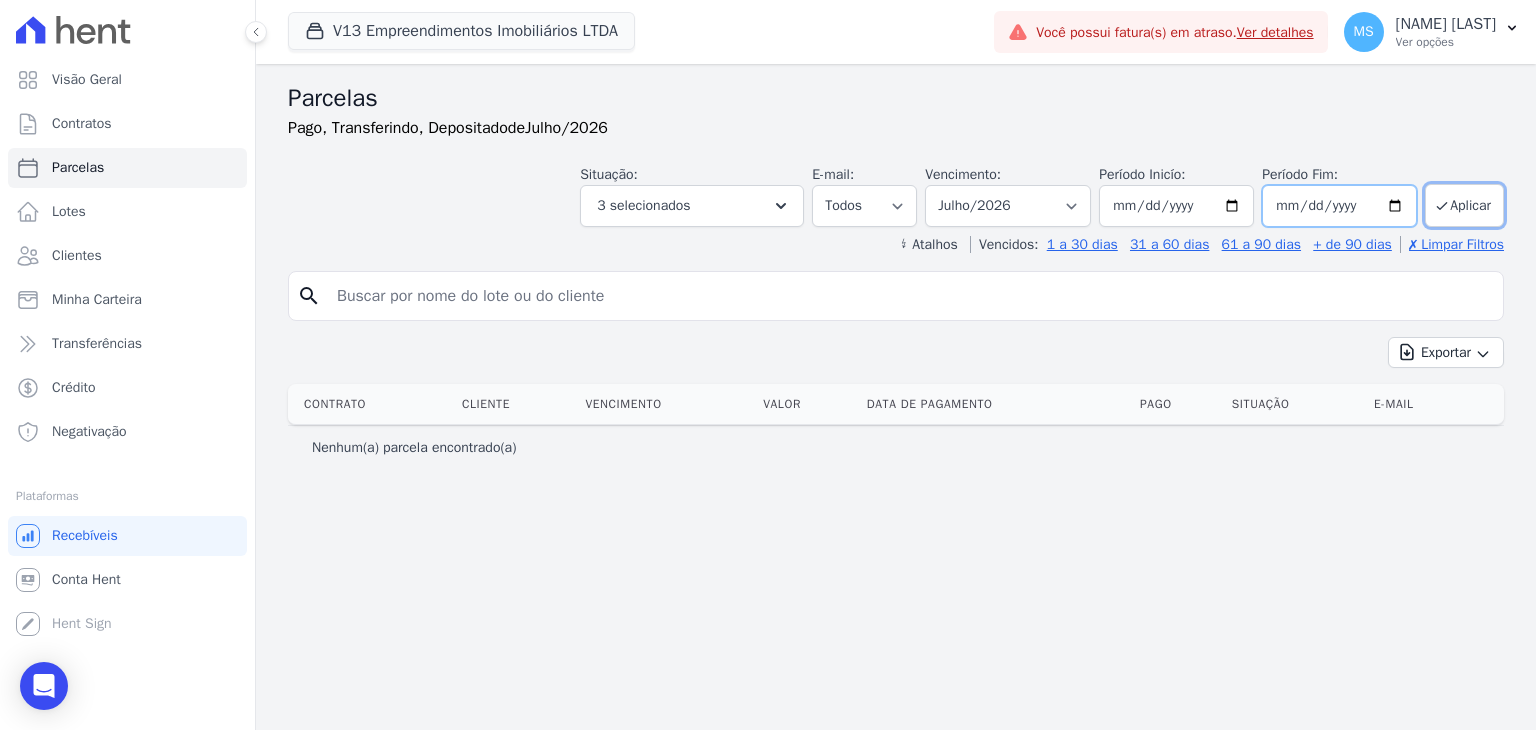 type on "[YEAR]-[MONTH]-[DAY]" 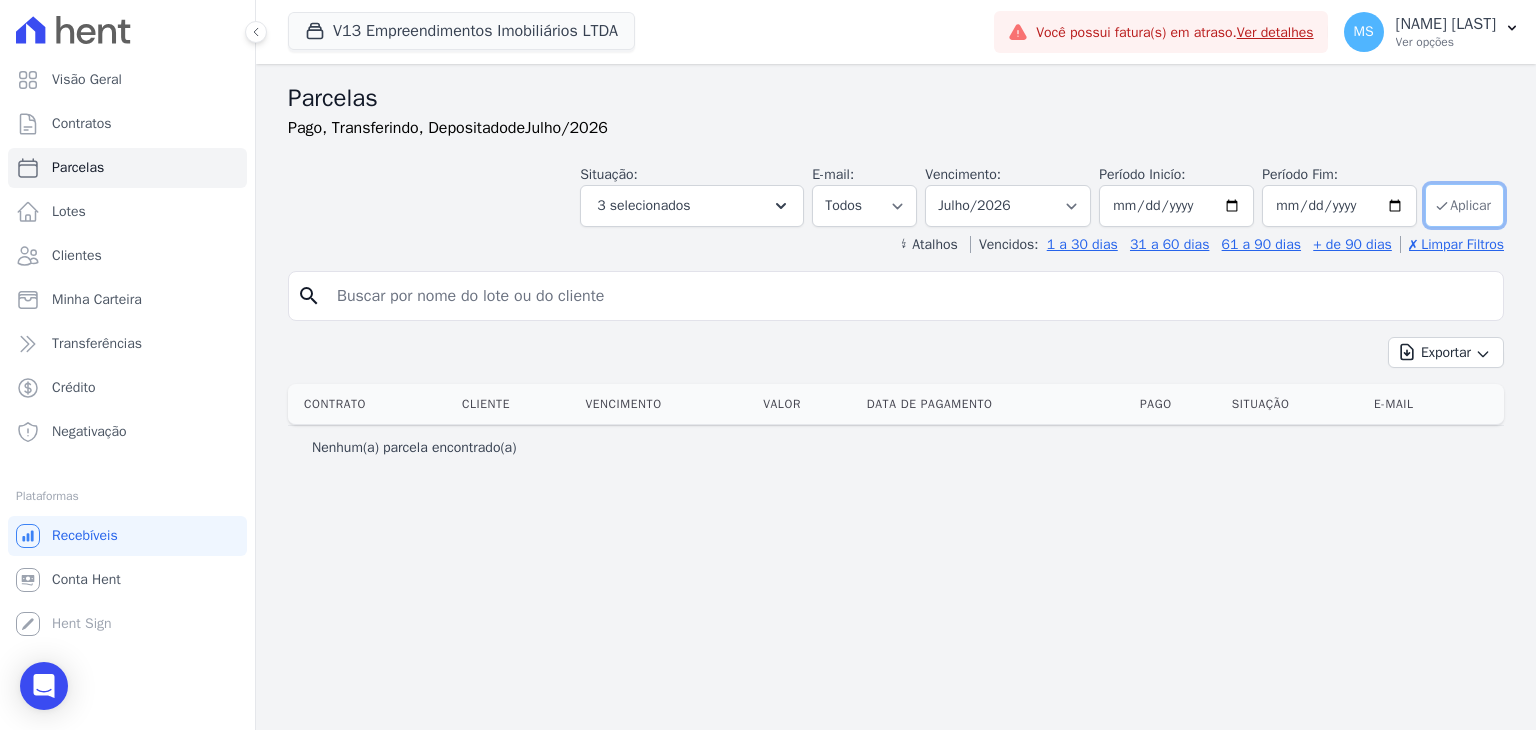 click 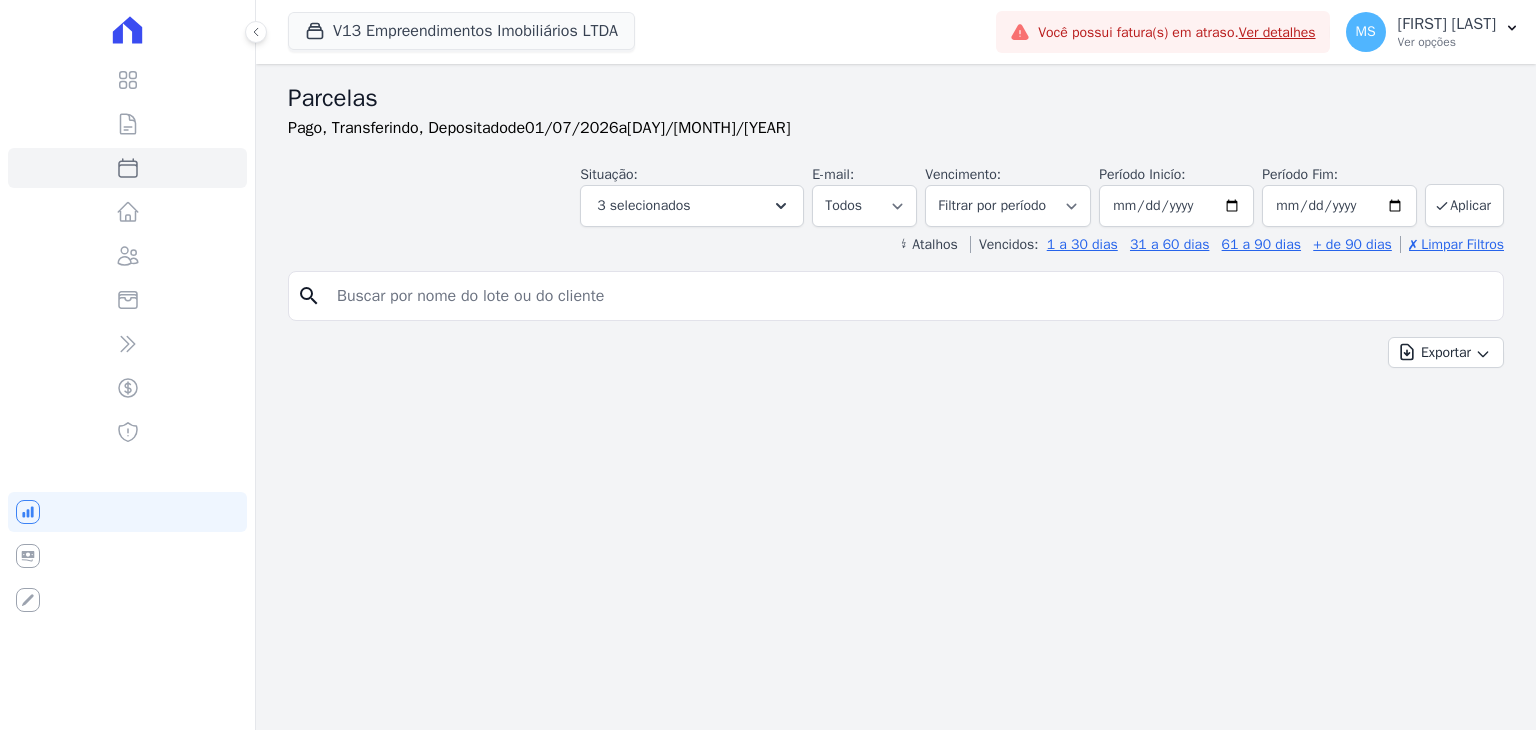 select 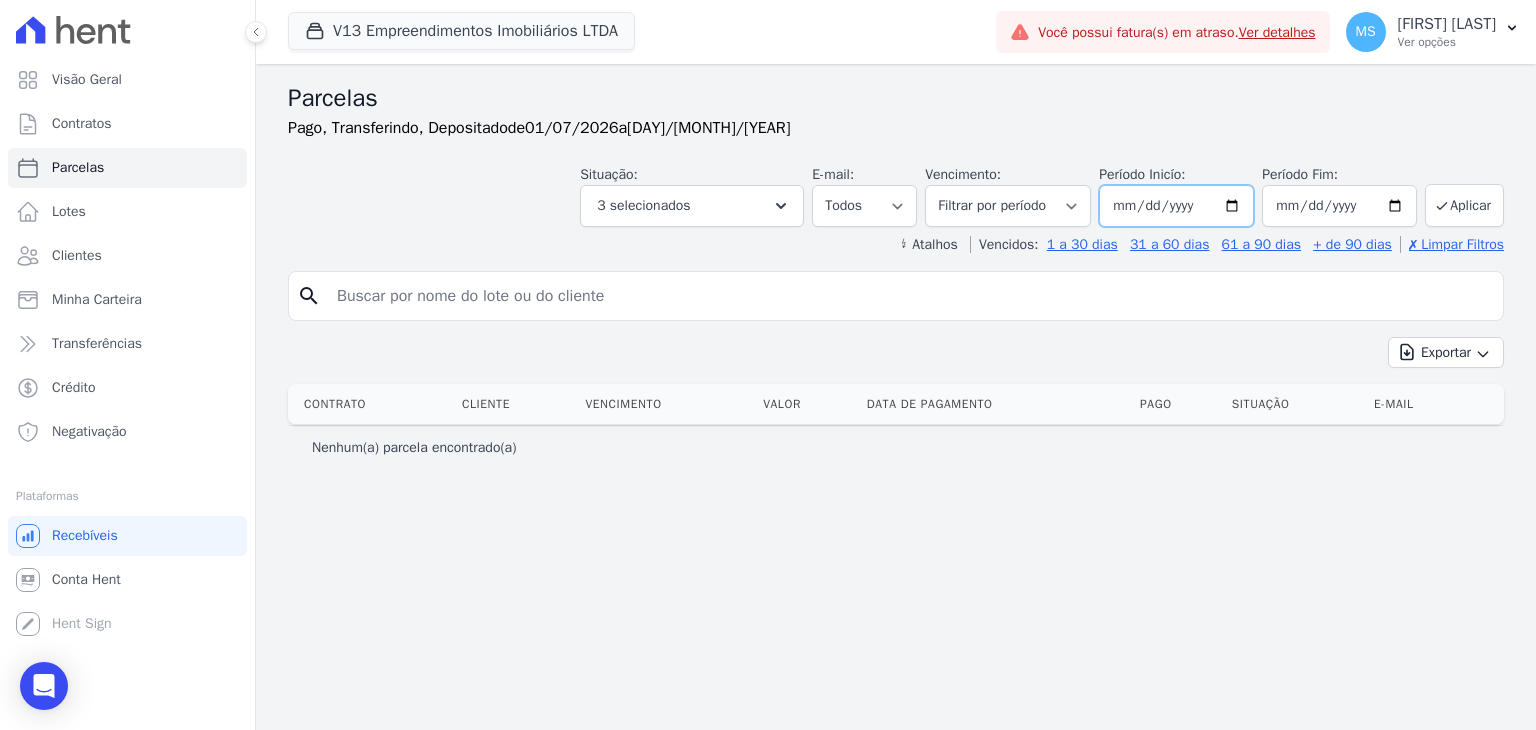click on "[YEAR]-[MONTH]-[DAY]" at bounding box center [1176, 206] 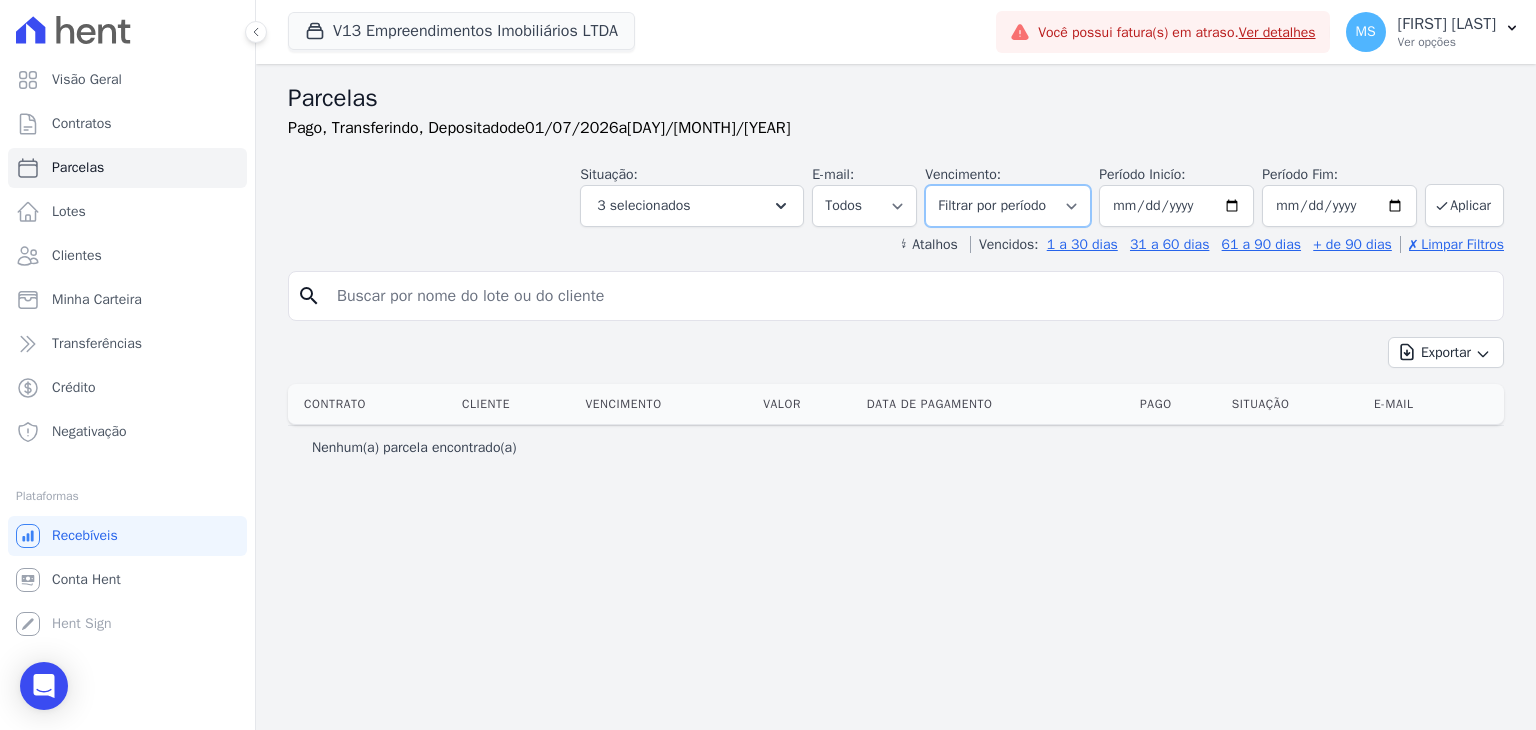 click on "Filtrar por período
────────
Todos os meses
Agosto/2023
Setembro/2023
Outubro/2023
Novembro/2023
Dezembro/2023
Janeiro/2024
Fevereiro/2024
Março/2024
Abril/2024
Maio/2024
Junho/2024
Julho/2024
Agosto/2024
Setembro/2024
Outubro/2024
Novembro/2024
Dezembro/2024
Janeiro/2025
Fevereiro/2025
Março/2025
Abril/2025
Maio/2025
Junho/2025
Julho/2025
Agosto/2025
Setembro/2025
Outubro/2025
Novembro/2025
Dezembro/2025
Janeiro/2026
Fevereiro/2026
Março/2026
Abril/2026
Maio/2026
Junho/2026
Julho/2026
Agosto/2026
Setembro/2026
Outubro/2026
Novembro/2026
Dezembro/2026
Janeiro/2027
Fevereiro/2027
Março/2027
Abril/2027
Maio/2027
Junho/2027
Julho/2027
Agosto/2027
Setembro/2027
Outubro/2027
Novembro/2027
Dezembro/2027
Janeiro/2028
Fevereiro/2028
Março/2028
Abril/2028
Maio/2028
Junho/2028
Julho/2028
Agosto/2028
Setembro/2028
Outubro/2028
Novembro/2028" at bounding box center (1008, 206) 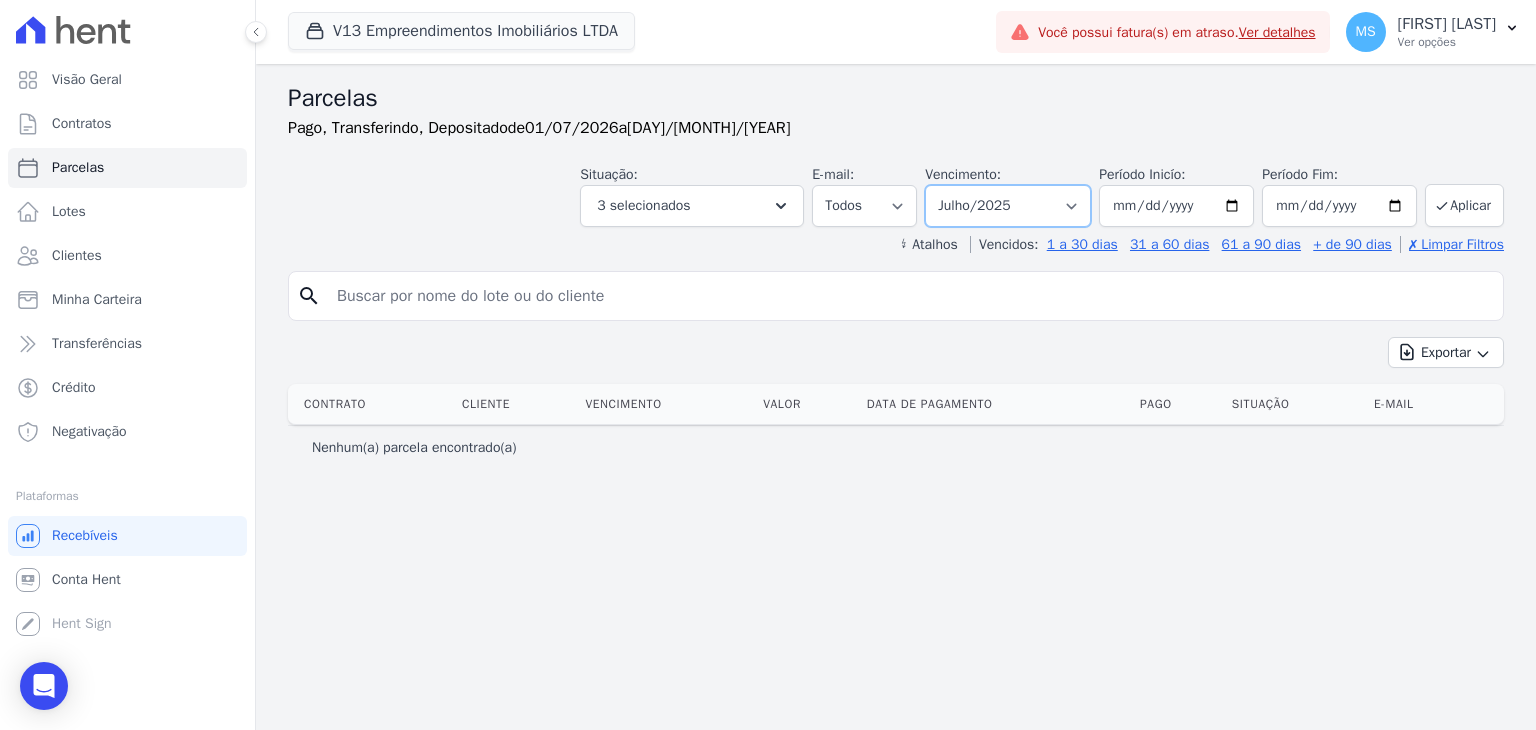 click on "Filtrar por período
────────
Todos os meses
Agosto/2023
Setembro/2023
Outubro/2023
Novembro/2023
Dezembro/2023
Janeiro/2024
Fevereiro/2024
Março/2024
Abril/2024
Maio/2024
Junho/2024
Julho/2024
Agosto/2024
Setembro/2024
Outubro/2024
Novembro/2024
Dezembro/2024
Janeiro/2025
Fevereiro/2025
Março/2025
Abril/2025
Maio/2025
Junho/2025
Julho/2025
Agosto/2025
Setembro/2025
Outubro/2025
Novembro/2025
Dezembro/2025
Janeiro/2026
Fevereiro/2026
Março/2026
Abril/2026
Maio/2026
Junho/2026
Julho/2026
Agosto/2026
Setembro/2026
Outubro/2026
Novembro/2026
Dezembro/2026
Janeiro/2027
Fevereiro/2027
Março/2027
Abril/2027
Maio/2027
Junho/2027
Julho/2027
Agosto/2027
Setembro/2027
Outubro/2027
Novembro/2027
Dezembro/2027
Janeiro/2028
Fevereiro/2028
Março/2028
Abril/2028
Maio/2028
Junho/2028
Julho/2028
Agosto/2028
Setembro/2028
Outubro/2028
Novembro/2028" at bounding box center (1008, 206) 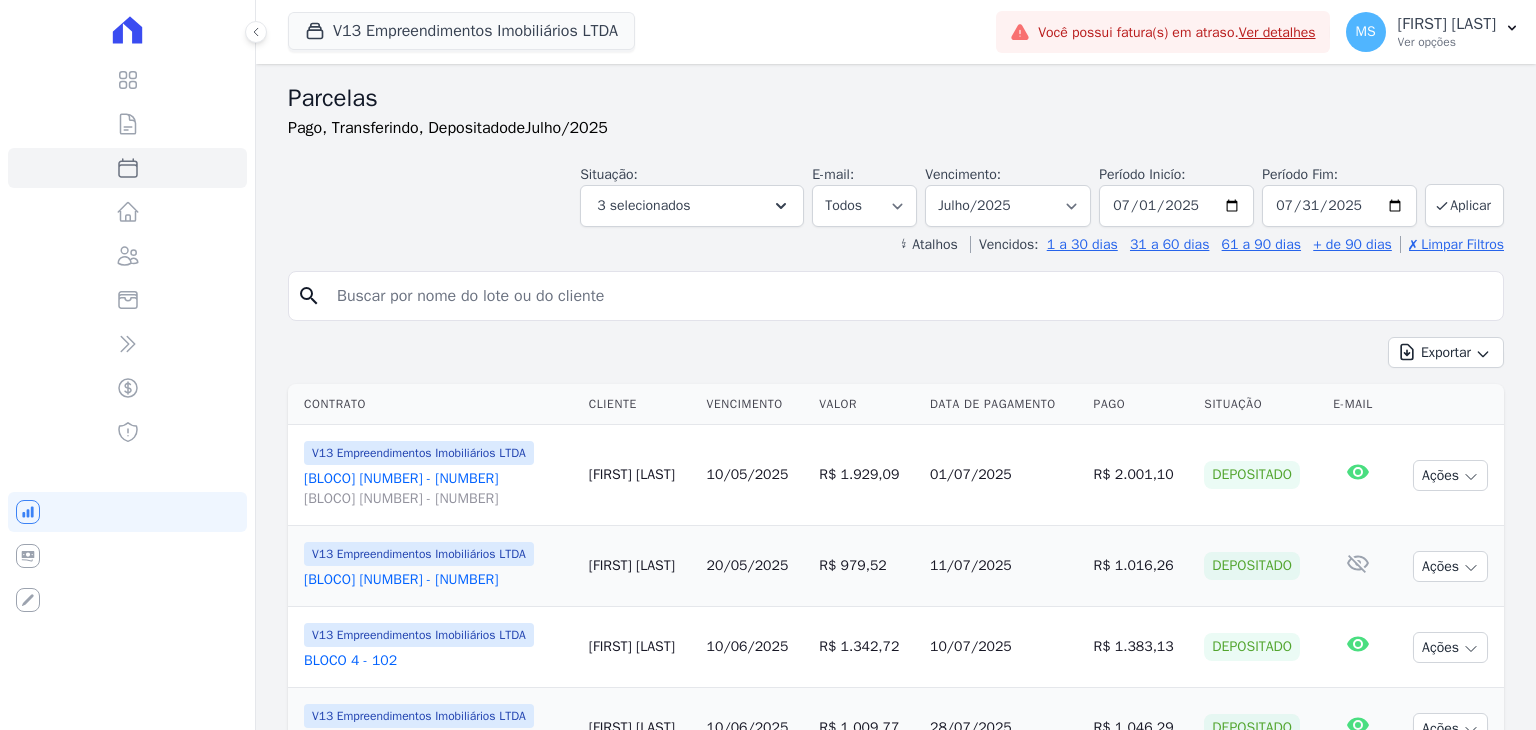 select 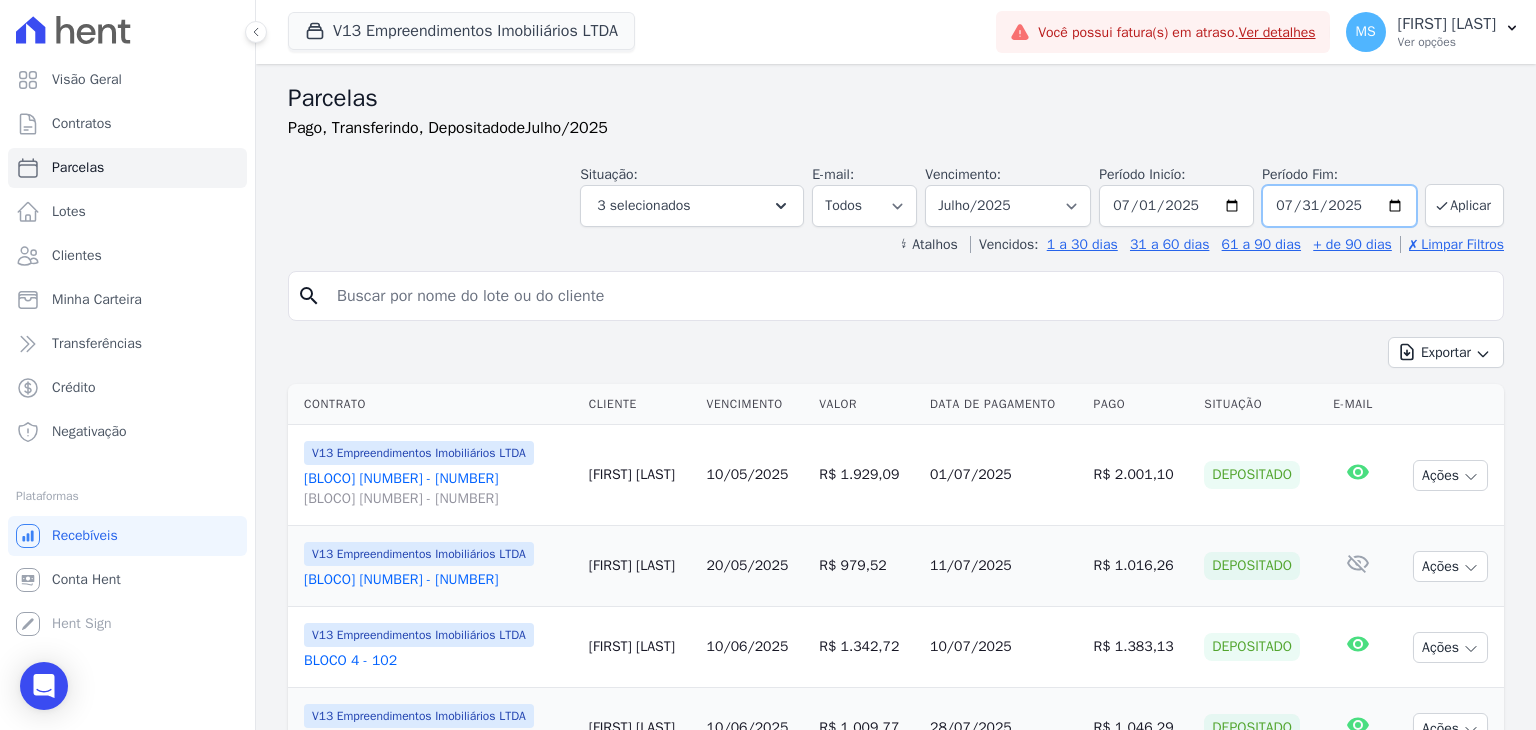 click on "2025-07-31" at bounding box center [1339, 206] 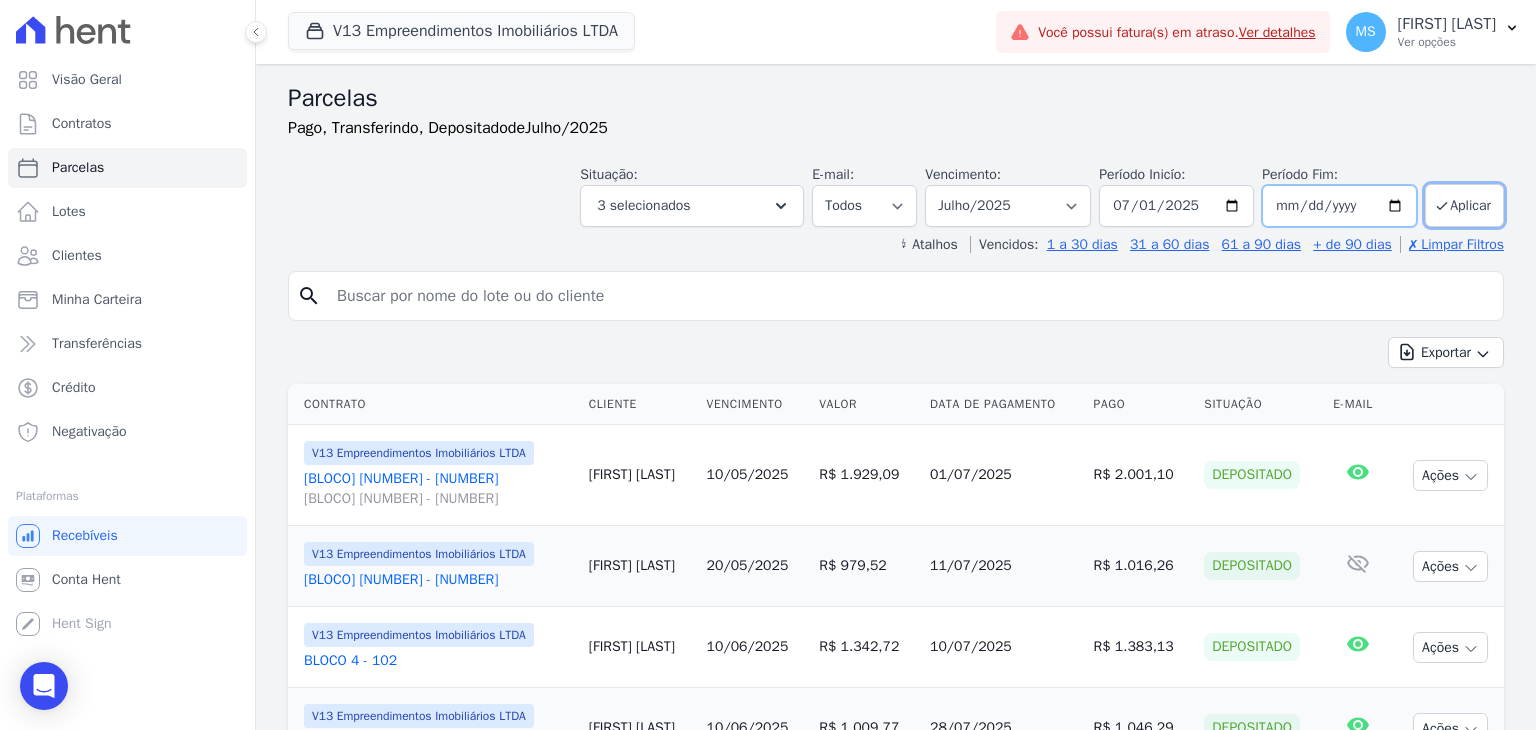 type on "2025-08-30" 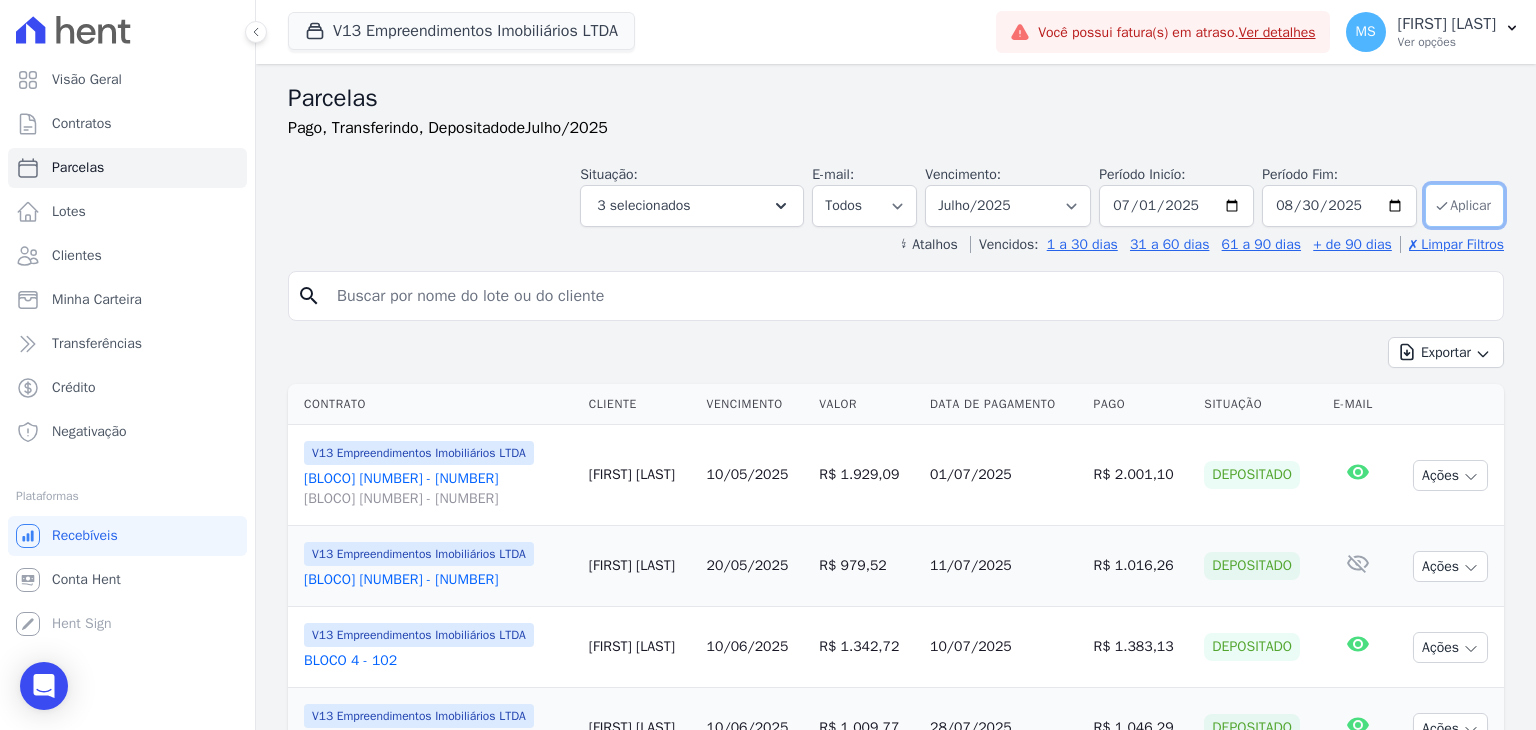 click on "Aplicar" at bounding box center [1464, 205] 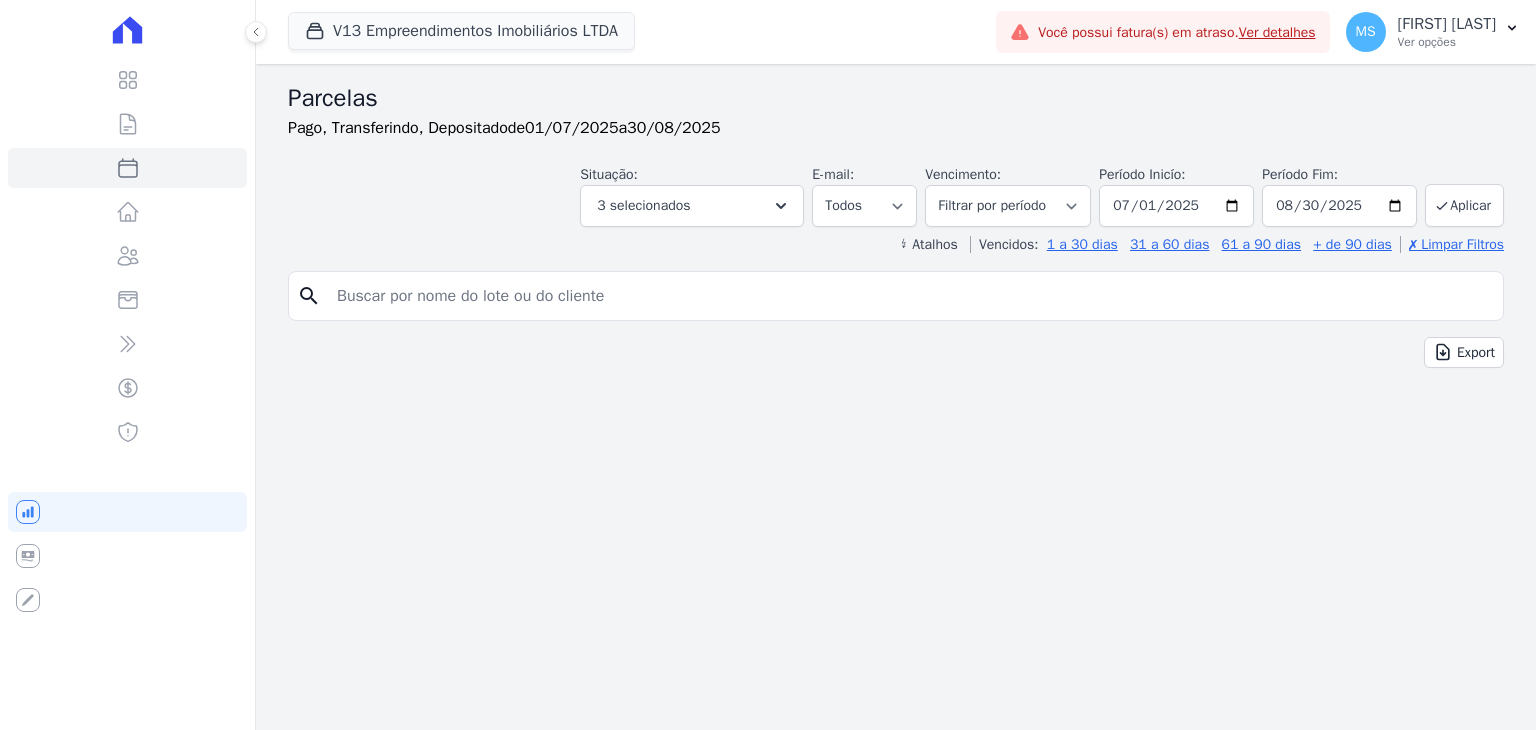 select 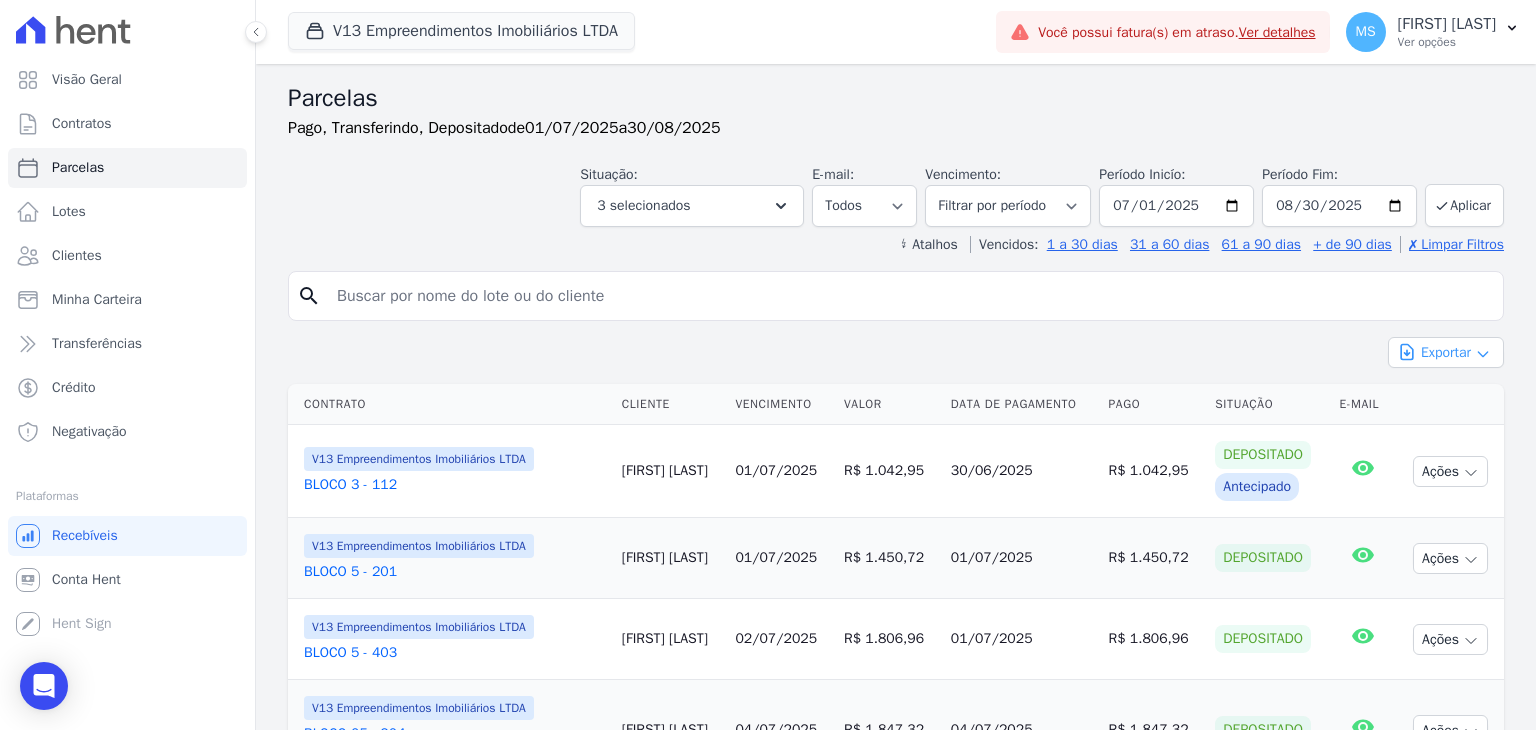 click on "Exportar" at bounding box center [1446, 352] 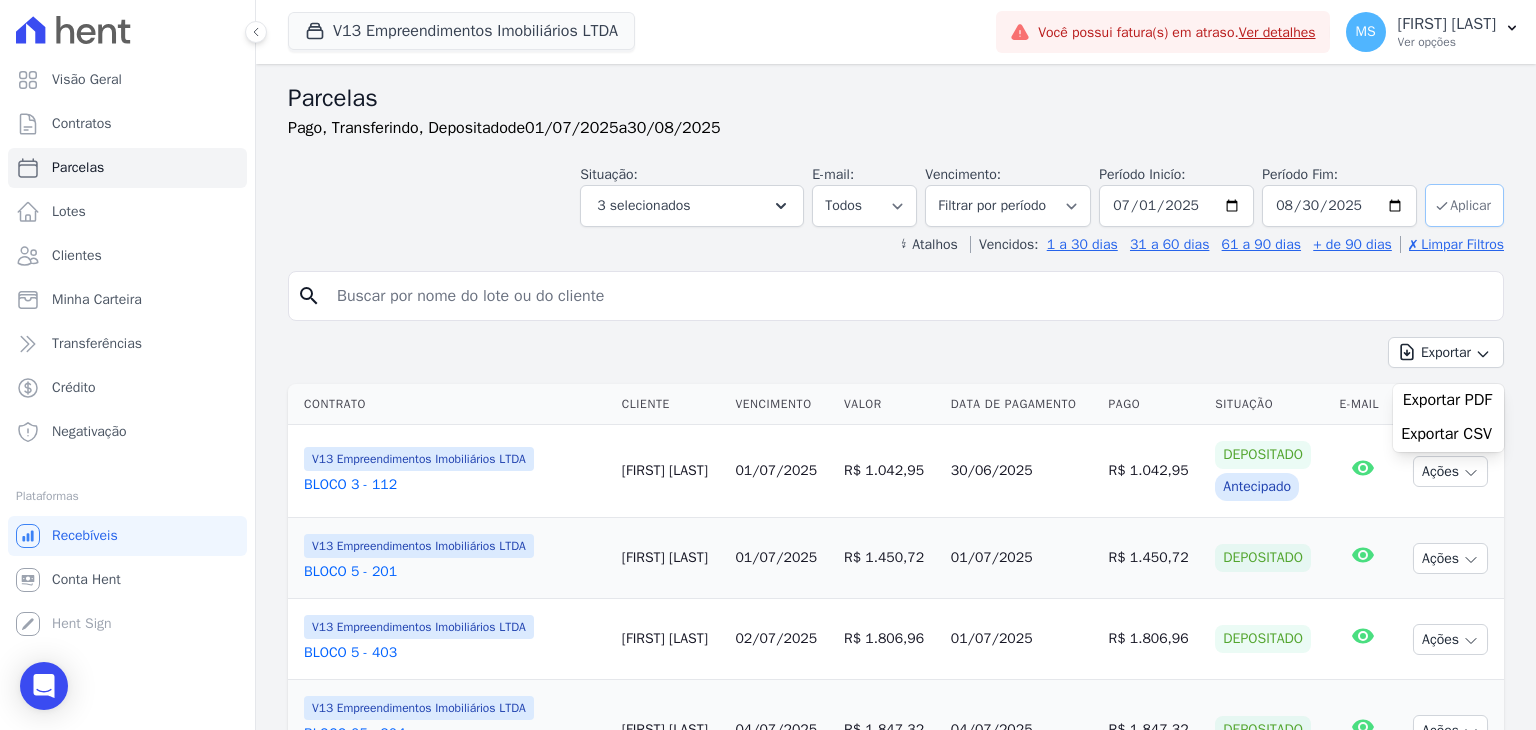 click on "Aplicar" at bounding box center [1464, 205] 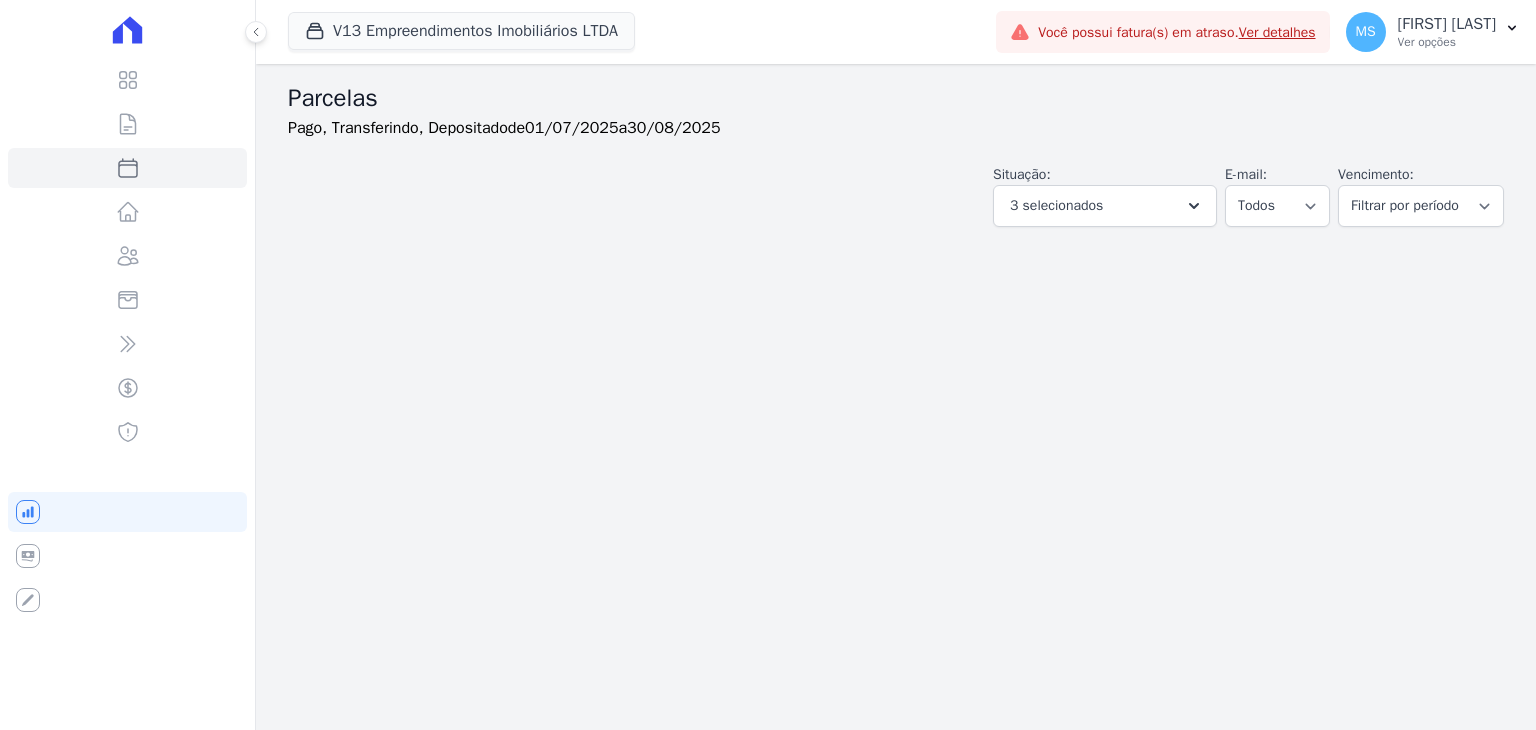 select 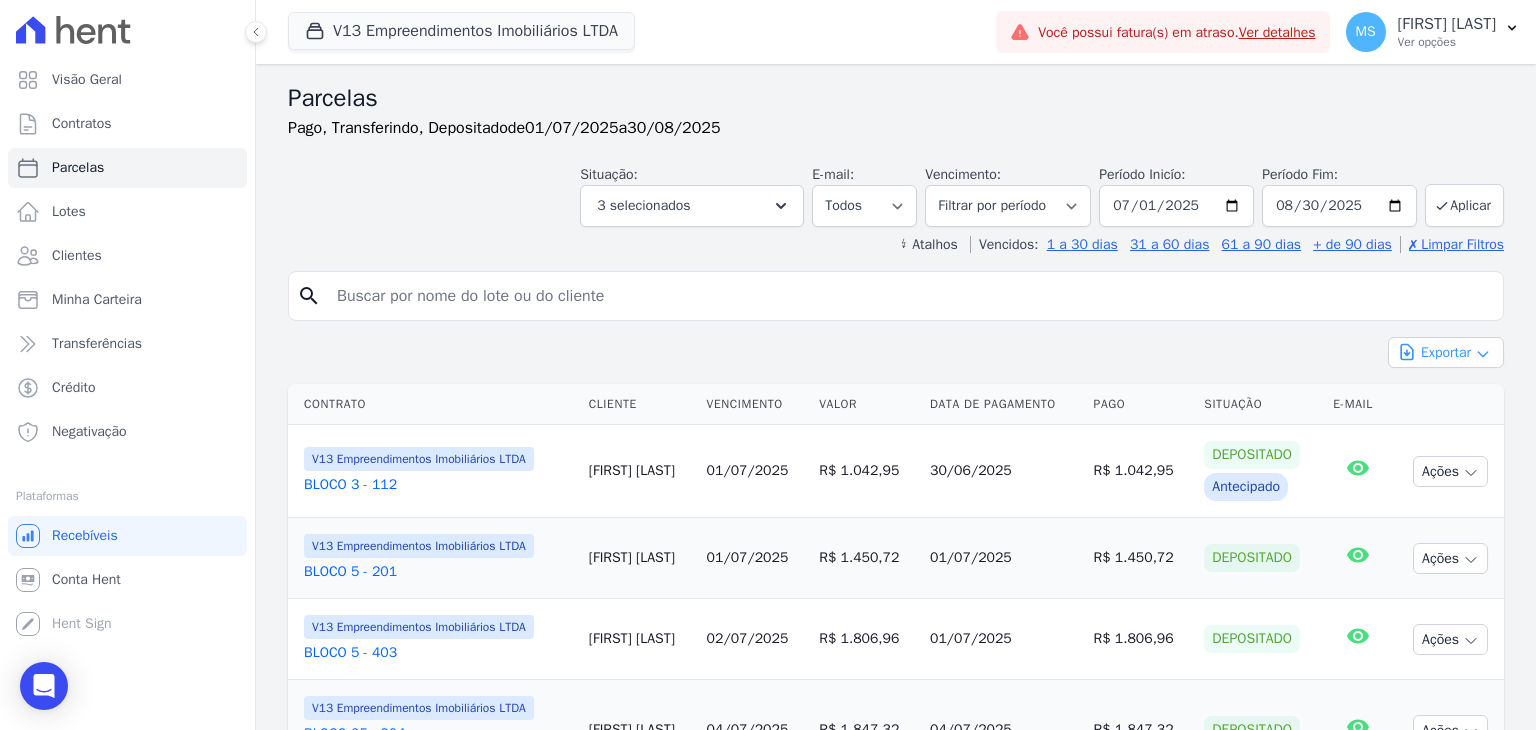 click on "Exportar" at bounding box center [1446, 352] 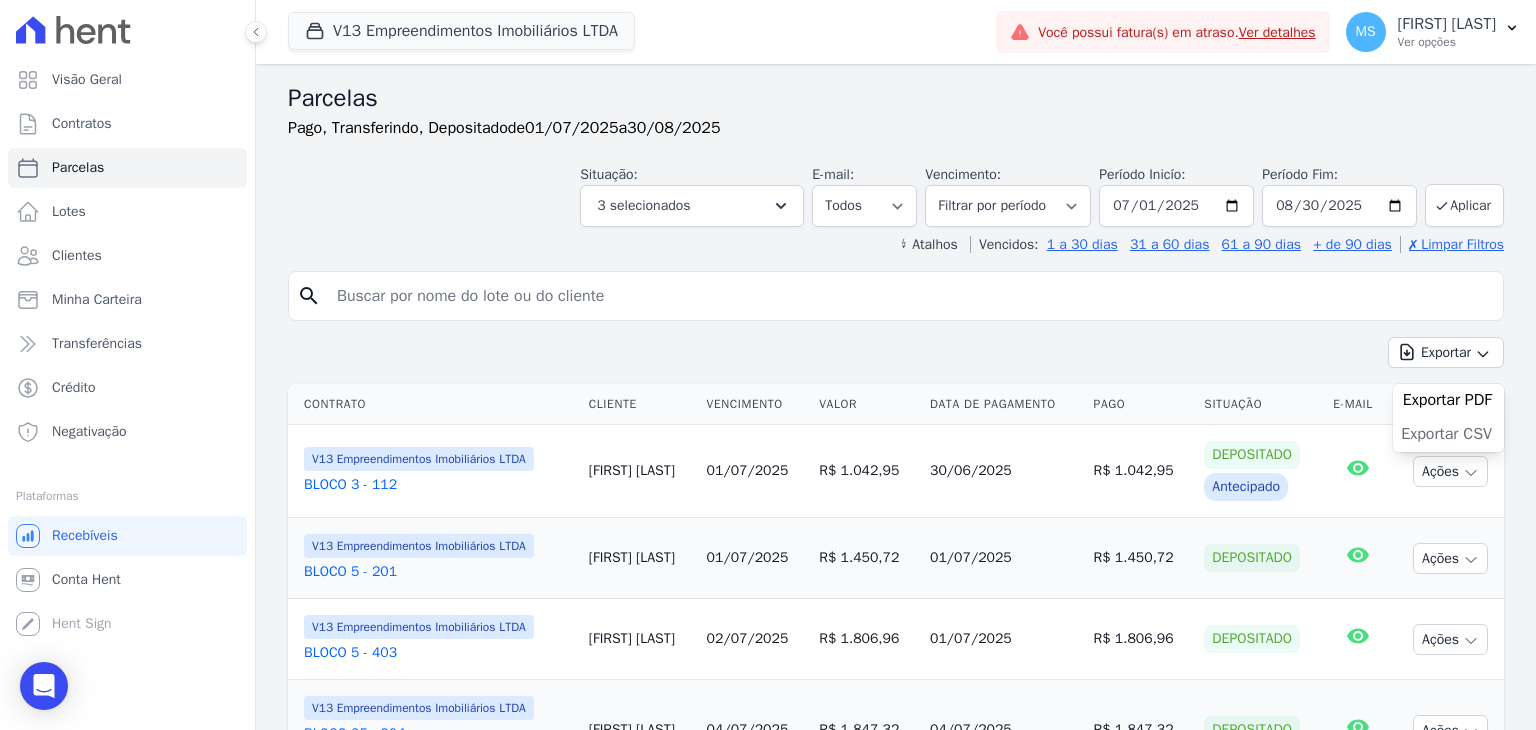 click on "Exportar CSV" at bounding box center (1446, 434) 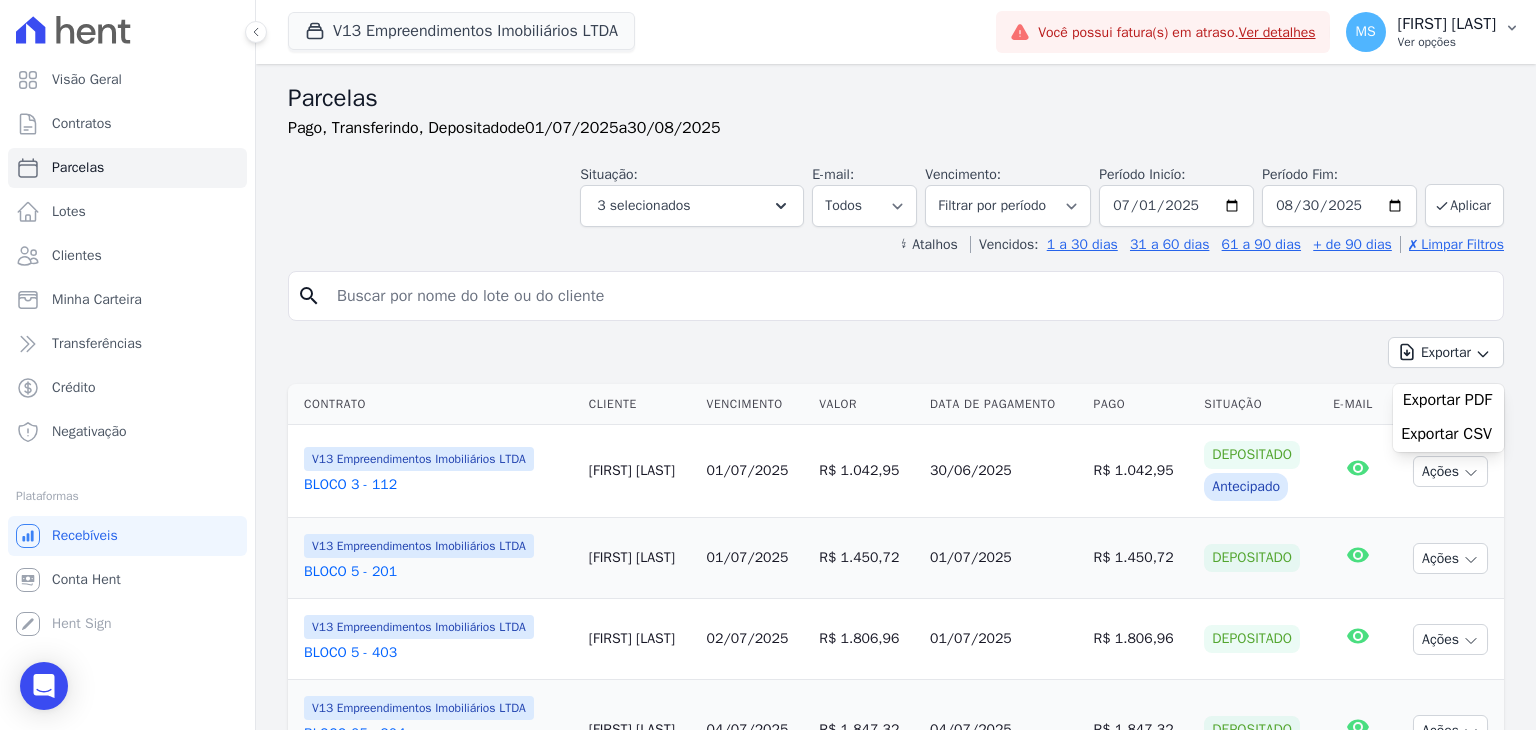 click on "[FIRST] [LAST]" at bounding box center [1447, 24] 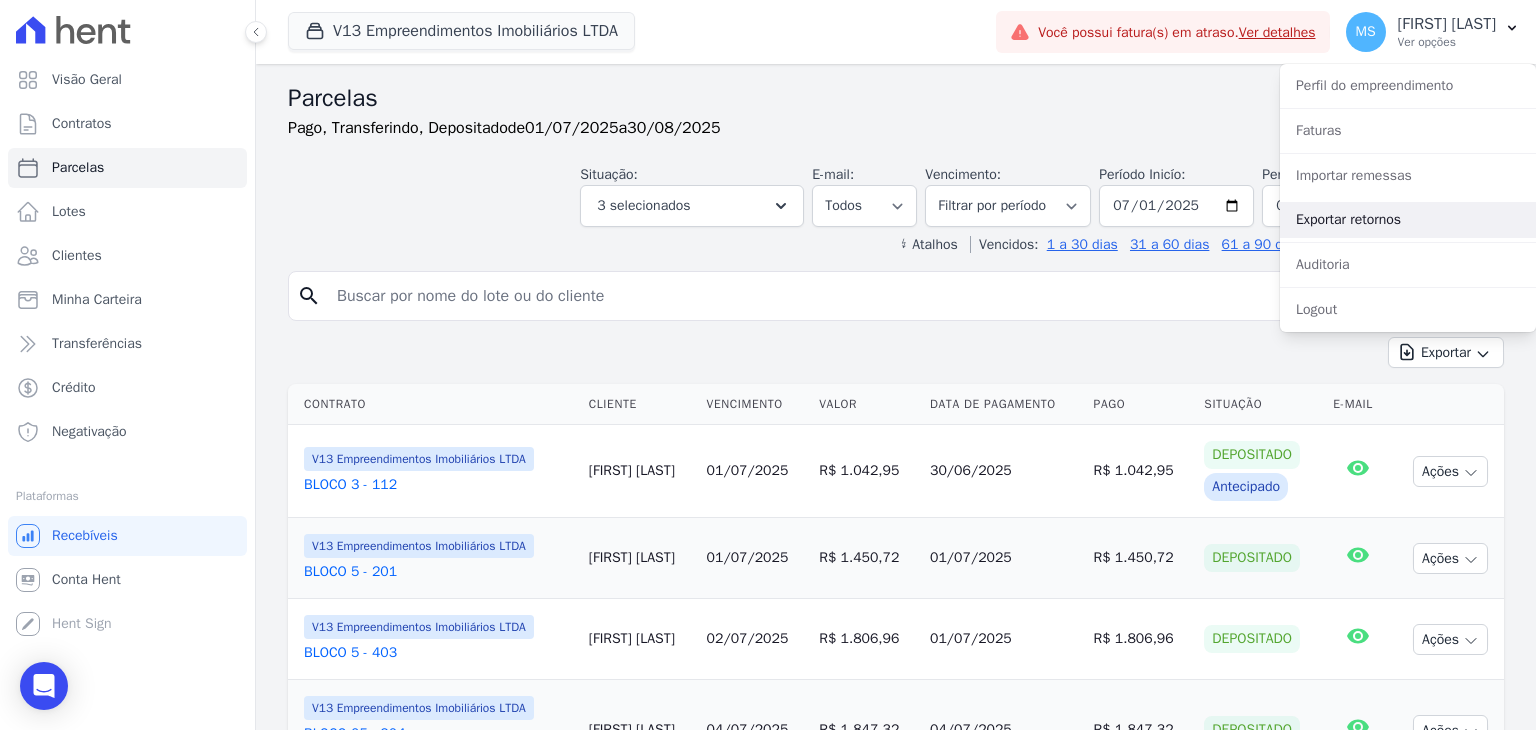 click on "Exportar retornos" at bounding box center [1408, 220] 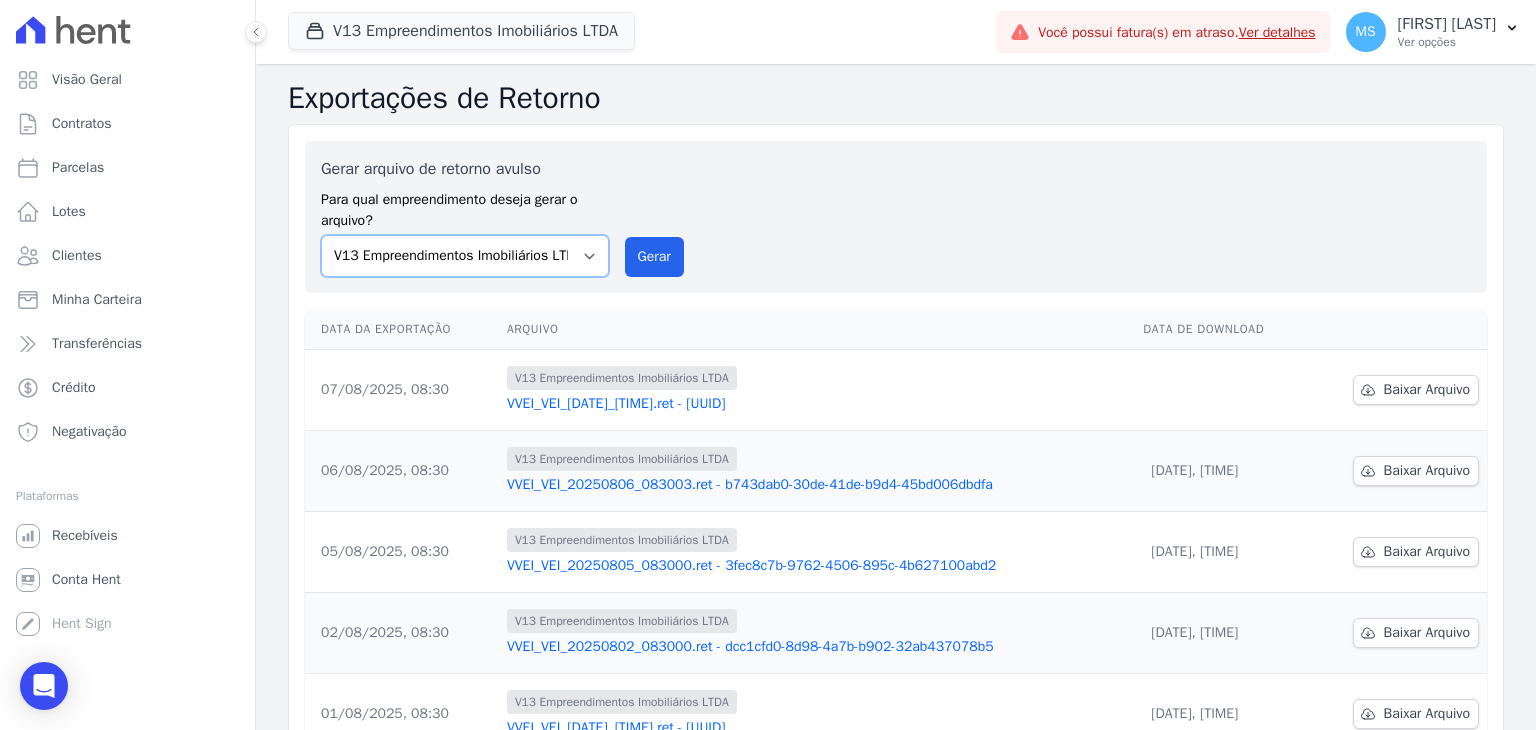 click on "Flow - V9 Empreendimentos Imobiliários LTDA.
On - V11 Empreendimentos Imobiliários LTDA
V13 Empreendimentos Imobiliários LTDA
V6 Empreendimentos Imobiliários LTDA.
V9 Empreendimentos Imobiliários LTDA.
VITALE V15 EMPREENDIMENTOS IMOBILIARIOS LTDA" at bounding box center [465, 256] 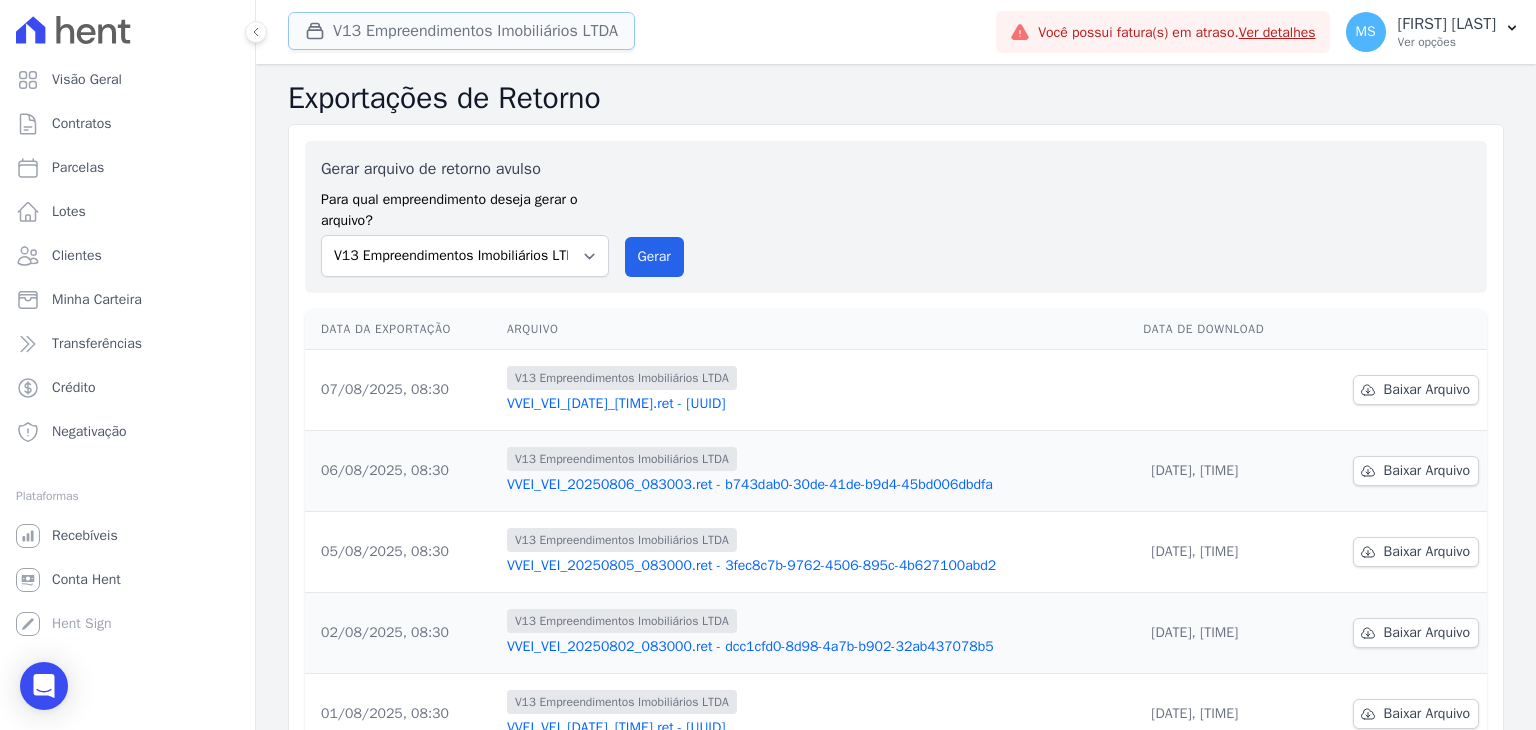 click on "V13 Empreendimentos Imobiliários LTDA" at bounding box center [461, 31] 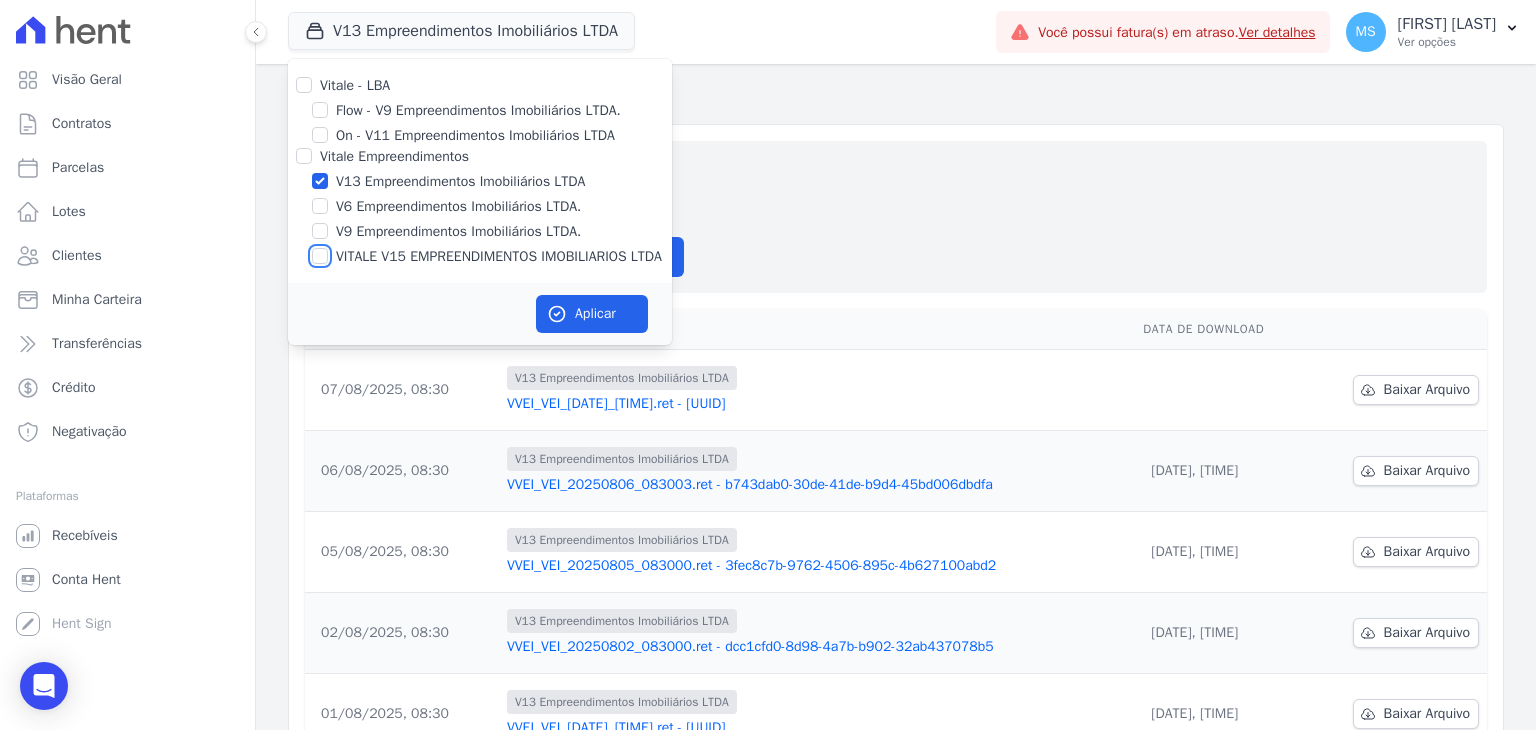 click on "VITALE V15 EMPREENDIMENTOS IMOBILIARIOS LTDA" at bounding box center (320, 256) 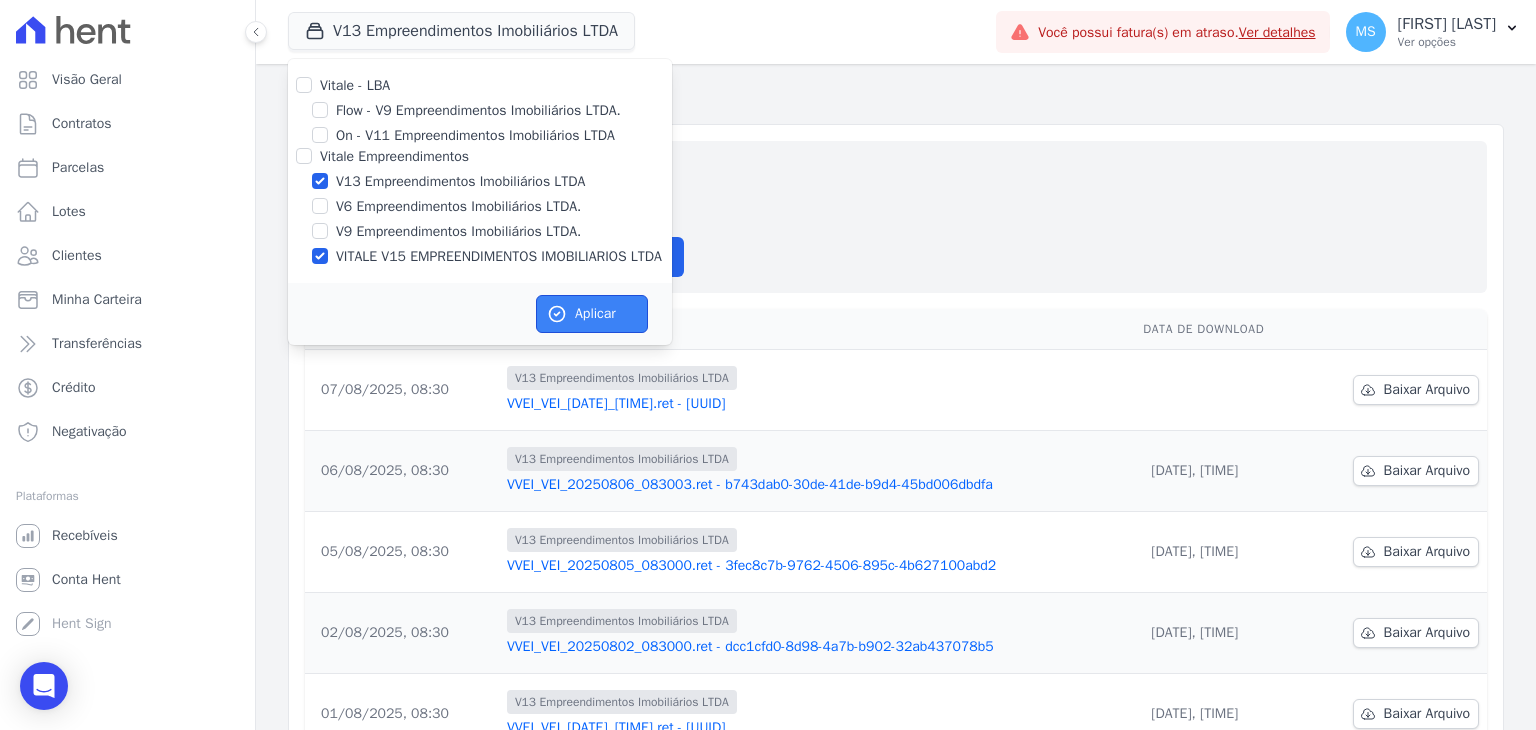 click 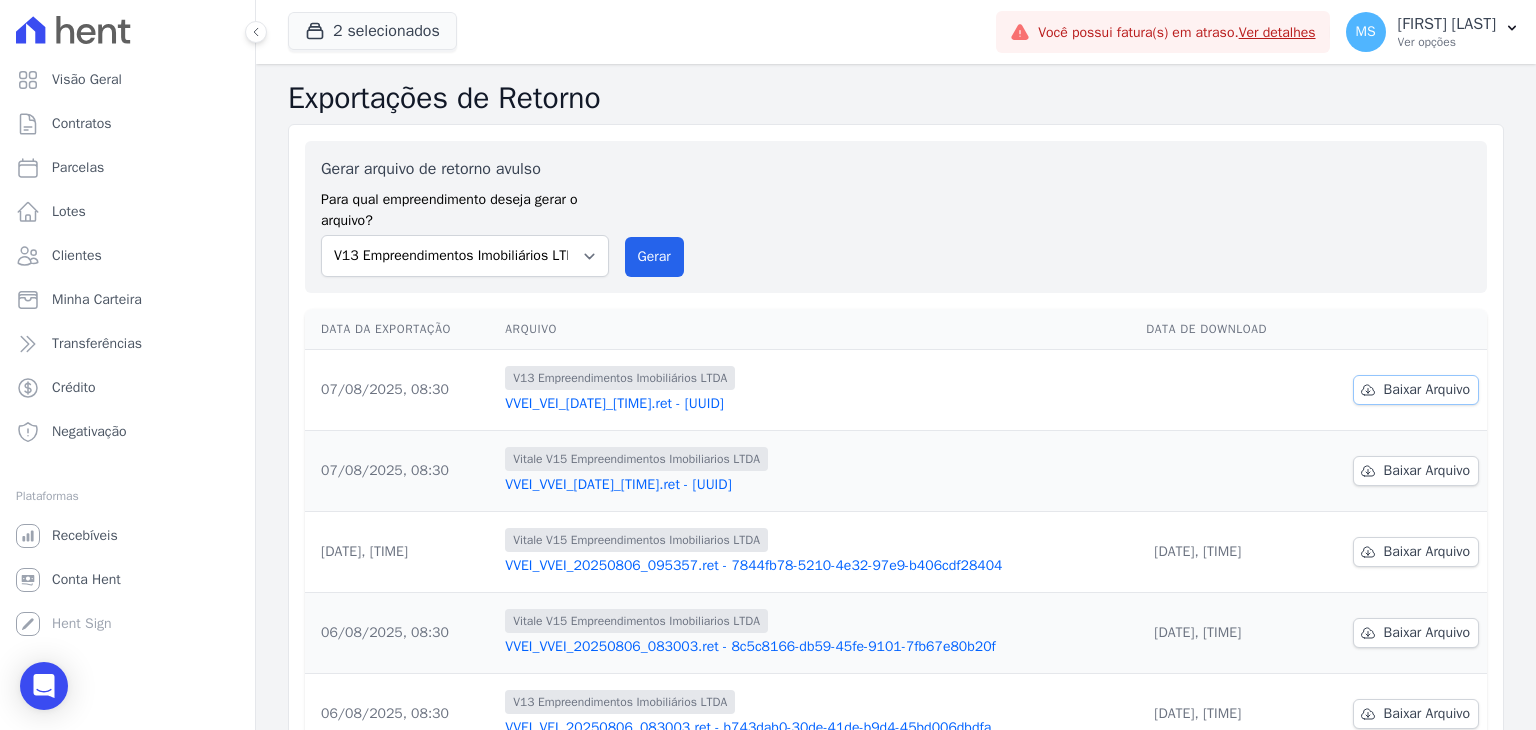 click on "Baixar Arquivo" at bounding box center [1427, 390] 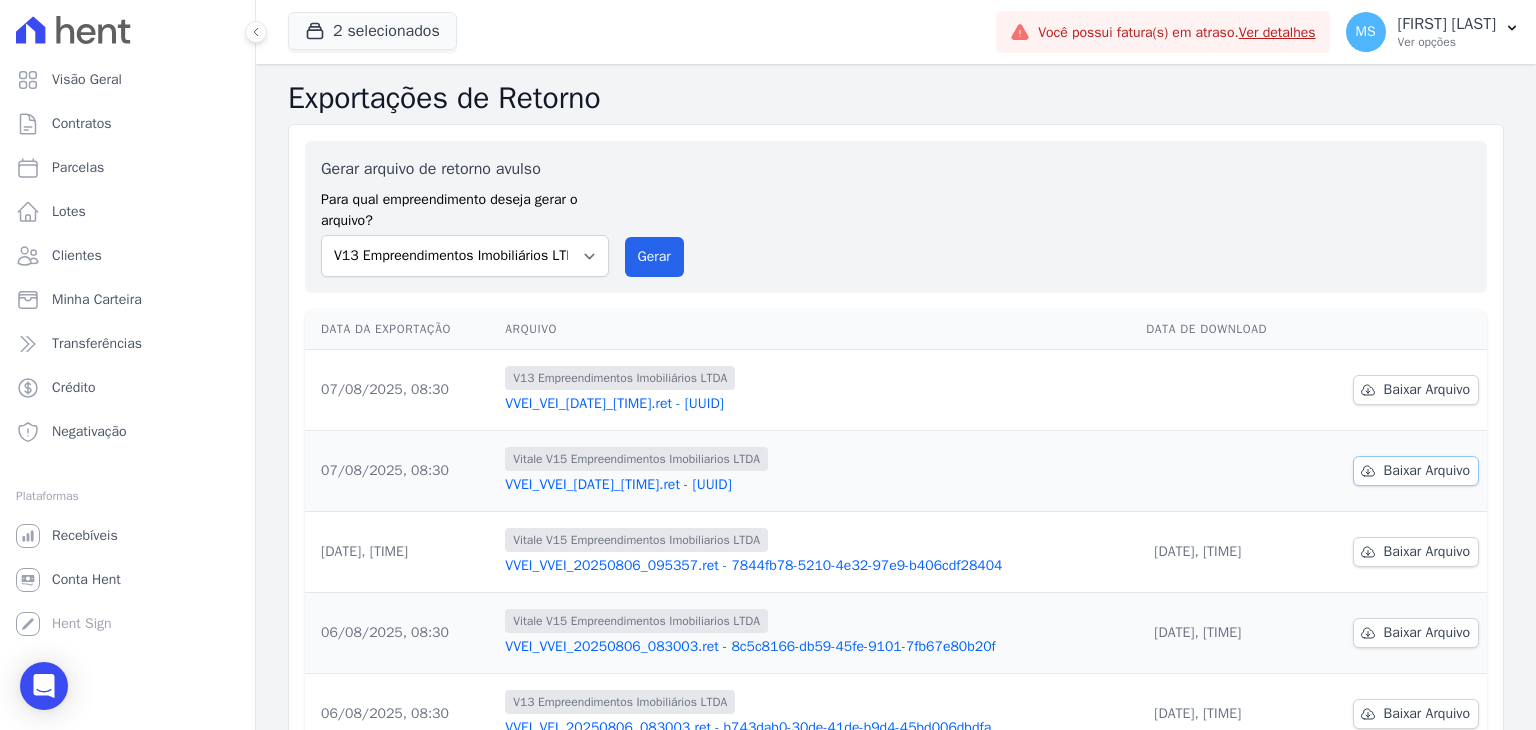 click on "Baixar Arquivo" at bounding box center [1427, 471] 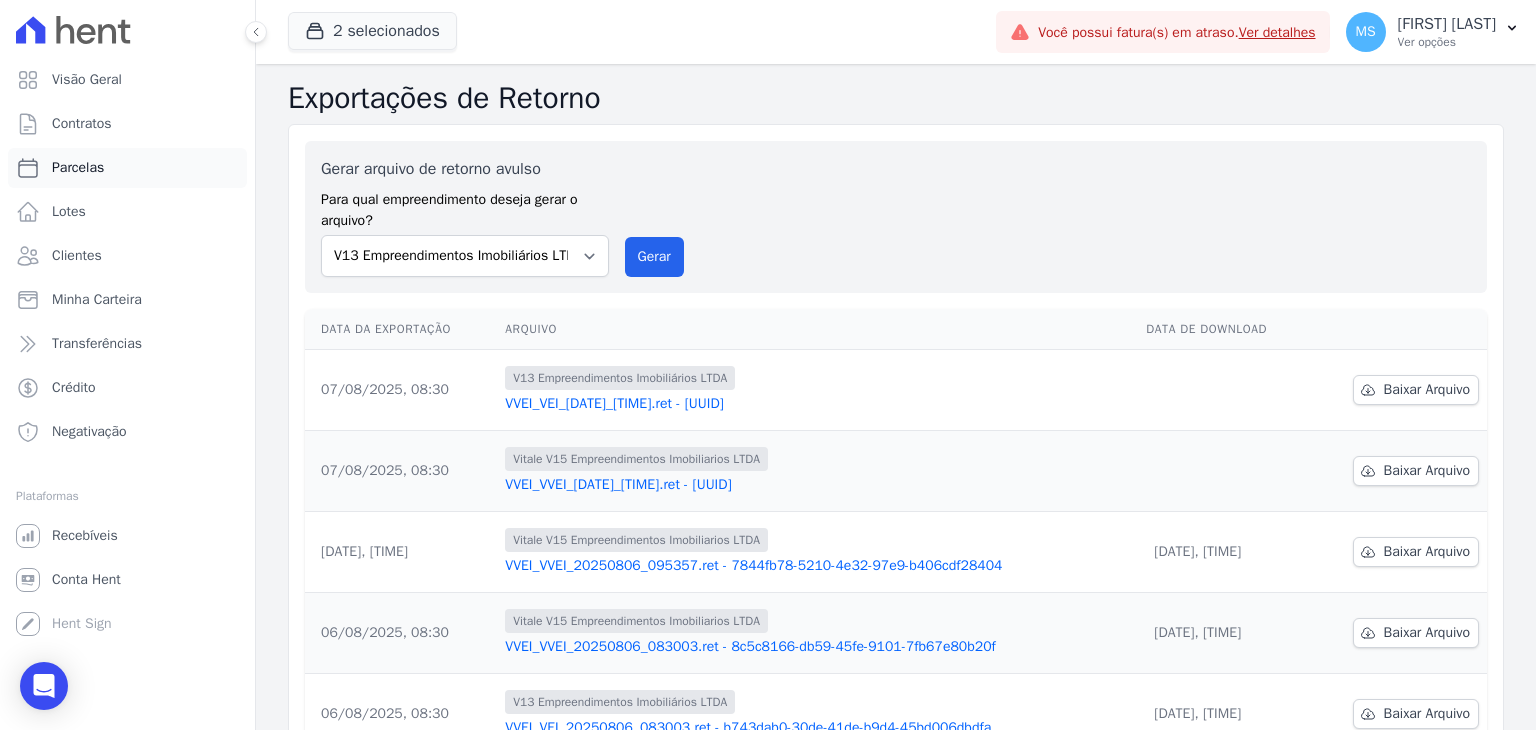 click on "Parcelas" at bounding box center (78, 168) 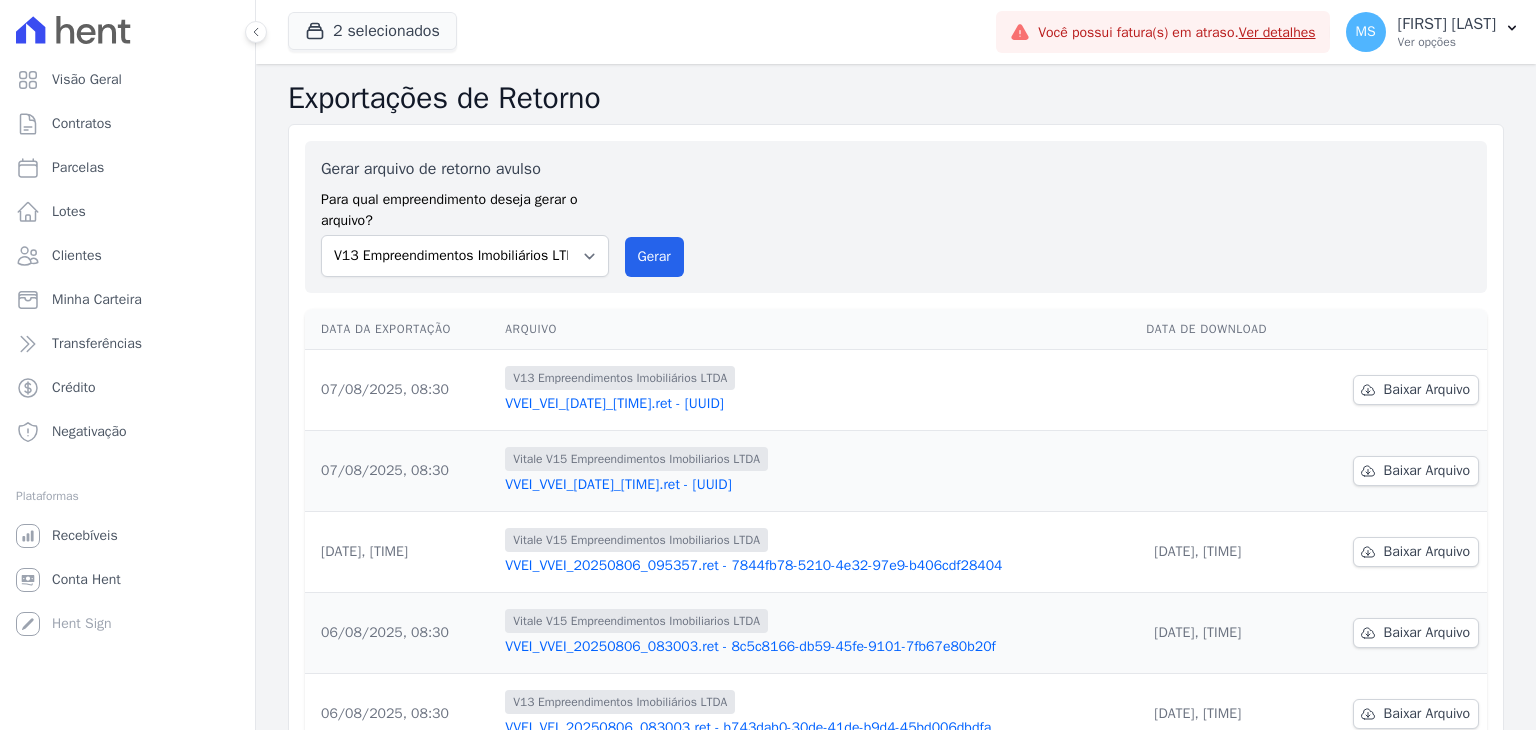 select 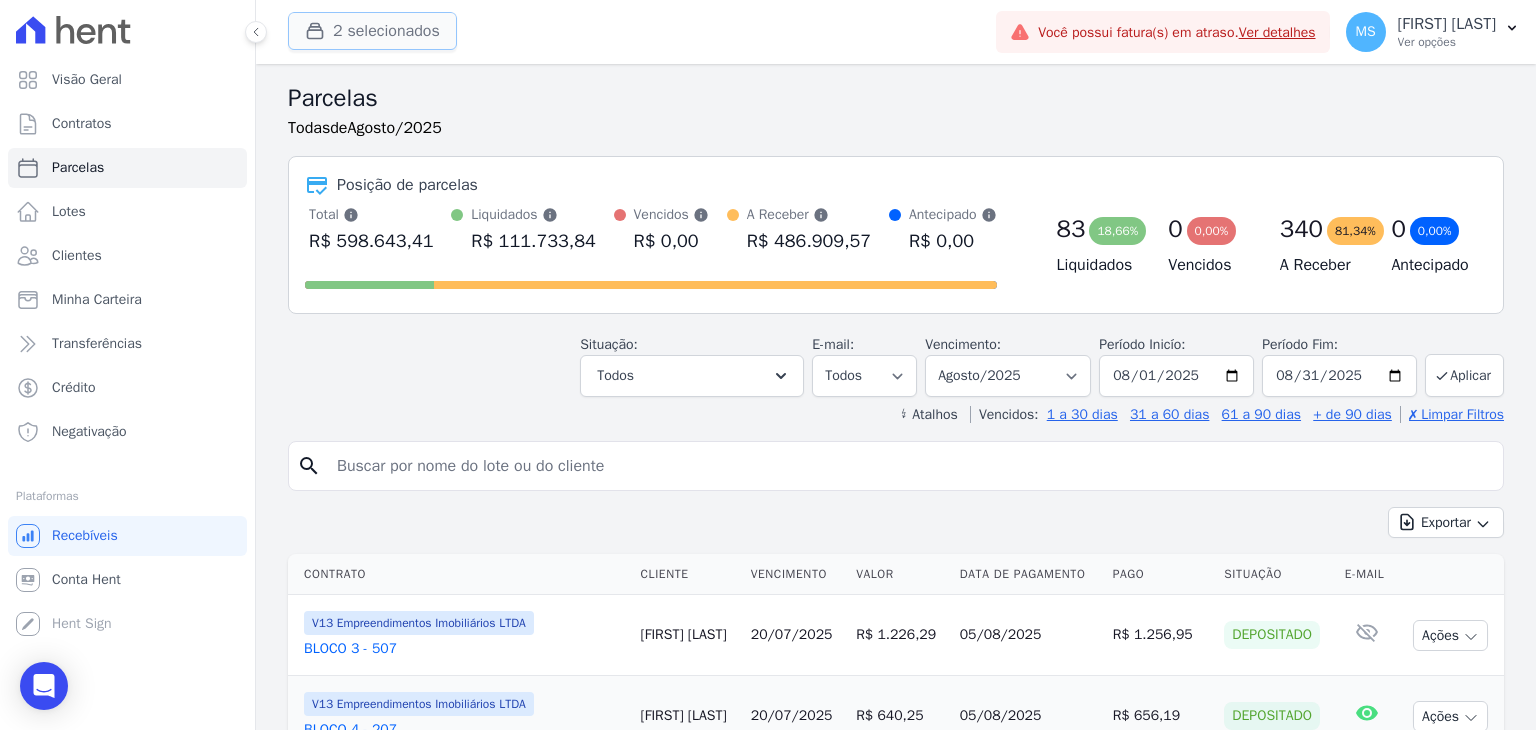 click on "2 selecionados" at bounding box center (372, 31) 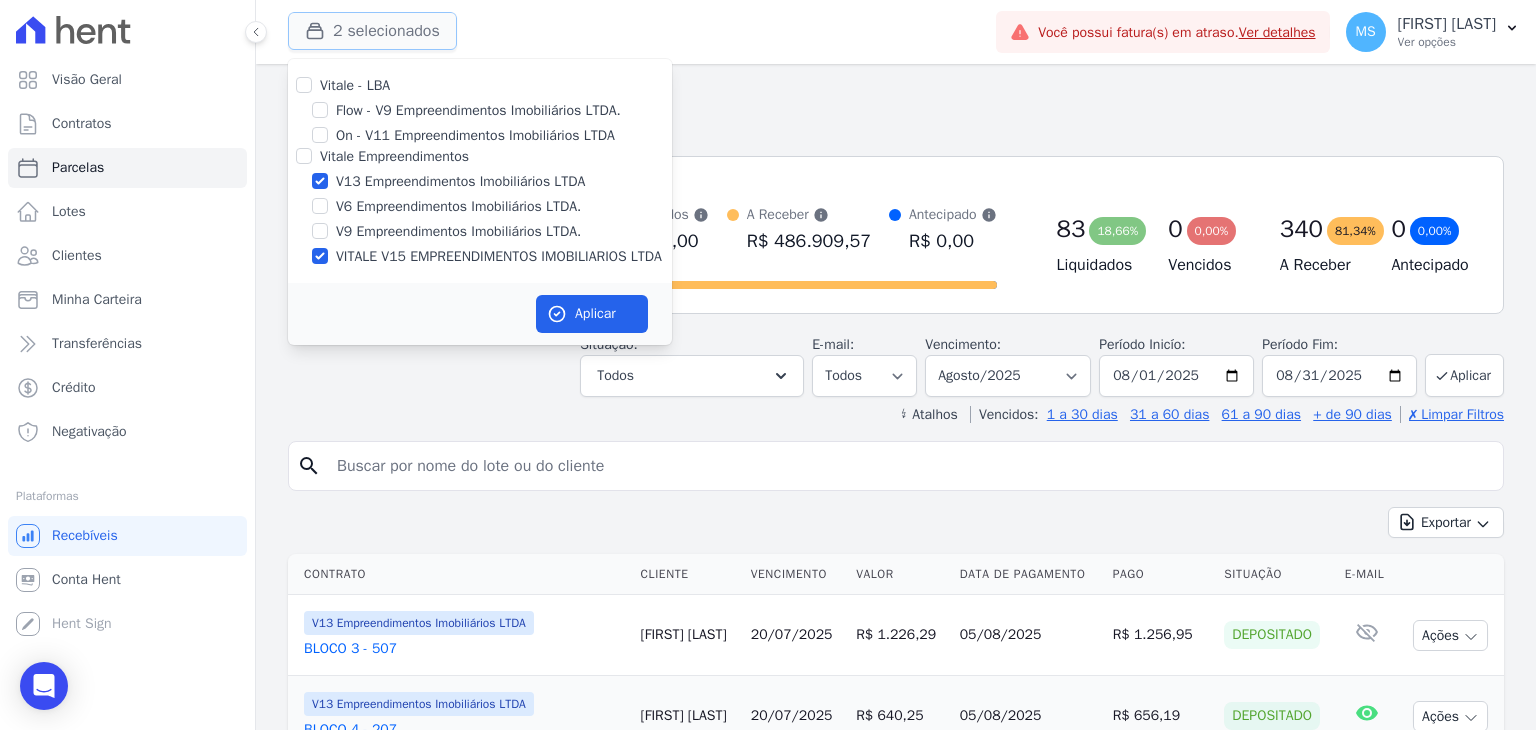 click on "2 selecionados" at bounding box center (372, 31) 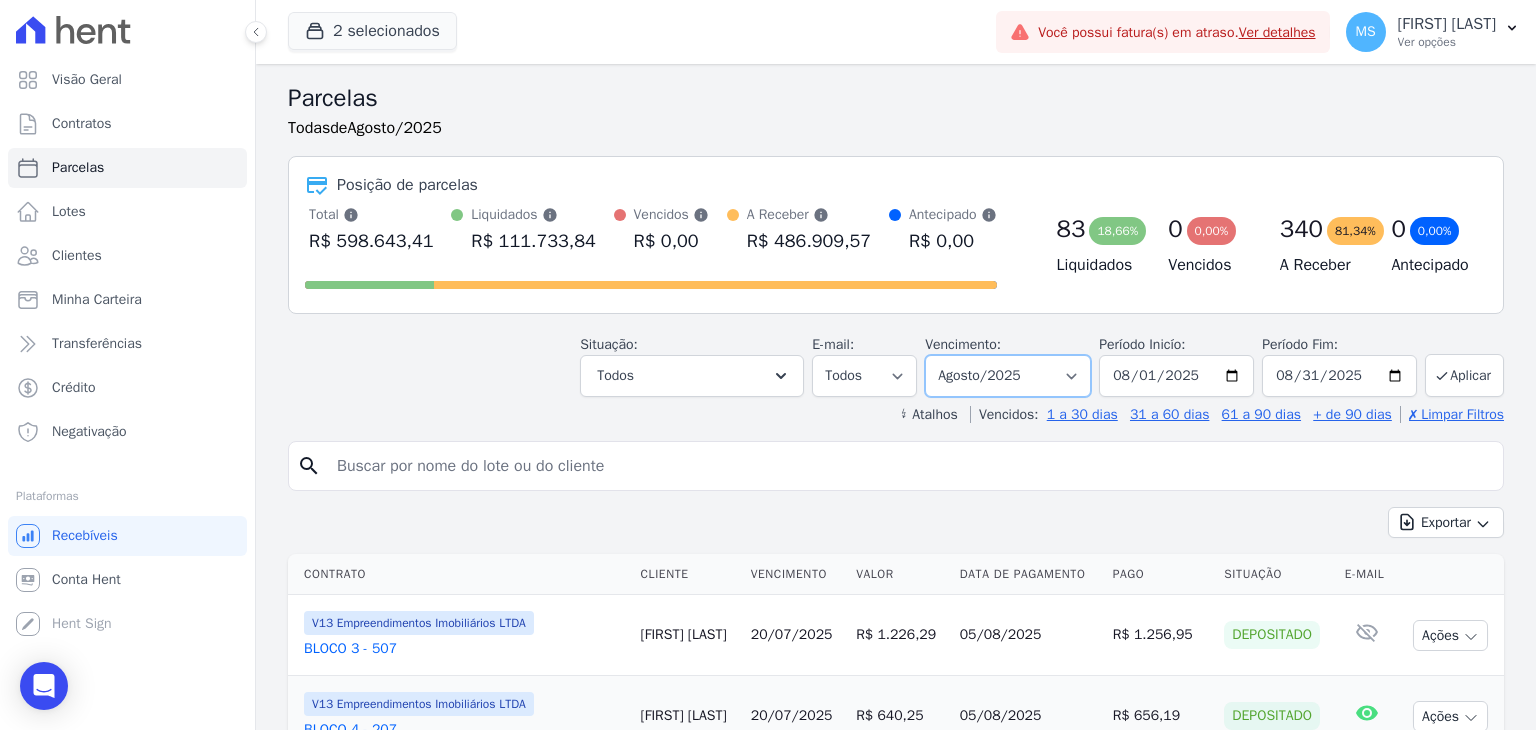 click on "Filtrar por período
────────
Todos os meses
Agosto/2023
Setembro/2023
Outubro/2023
Novembro/2023
Dezembro/2023
Janeiro/2024
Fevereiro/2024
Março/2024
Abril/2024
Maio/2024
Junho/2024
Julho/2024
Agosto/2024
Setembro/2024
Outubro/2024
Novembro/2024
Dezembro/2024
Janeiro/2025
Fevereiro/2025
Março/2025
Abril/2025
Maio/2025
Junho/2025
Julho/2025
Agosto/2025
Setembro/2025
Outubro/2025
Novembro/2025
Dezembro/2025
Janeiro/2026
Fevereiro/2026
Março/2026
Abril/2026
Maio/2026
Junho/2026
Julho/2026
Agosto/2026
Setembro/2026
Outubro/2026
Novembro/2026
Dezembro/2026
Janeiro/2027
Fevereiro/2027
Março/2027
Abril/2027
Maio/2027
Junho/2027
Julho/2027
Agosto/2027
Setembro/2027
Outubro/2027
Novembro/2027
Dezembro/2027
Janeiro/2028
Fevereiro/2028
Março/2028
Abril/2028
Maio/2028
Junho/2028
Julho/2028
Agosto/2028
Setembro/2028
Outubro/2028
Novembro/2028" at bounding box center (1008, 376) 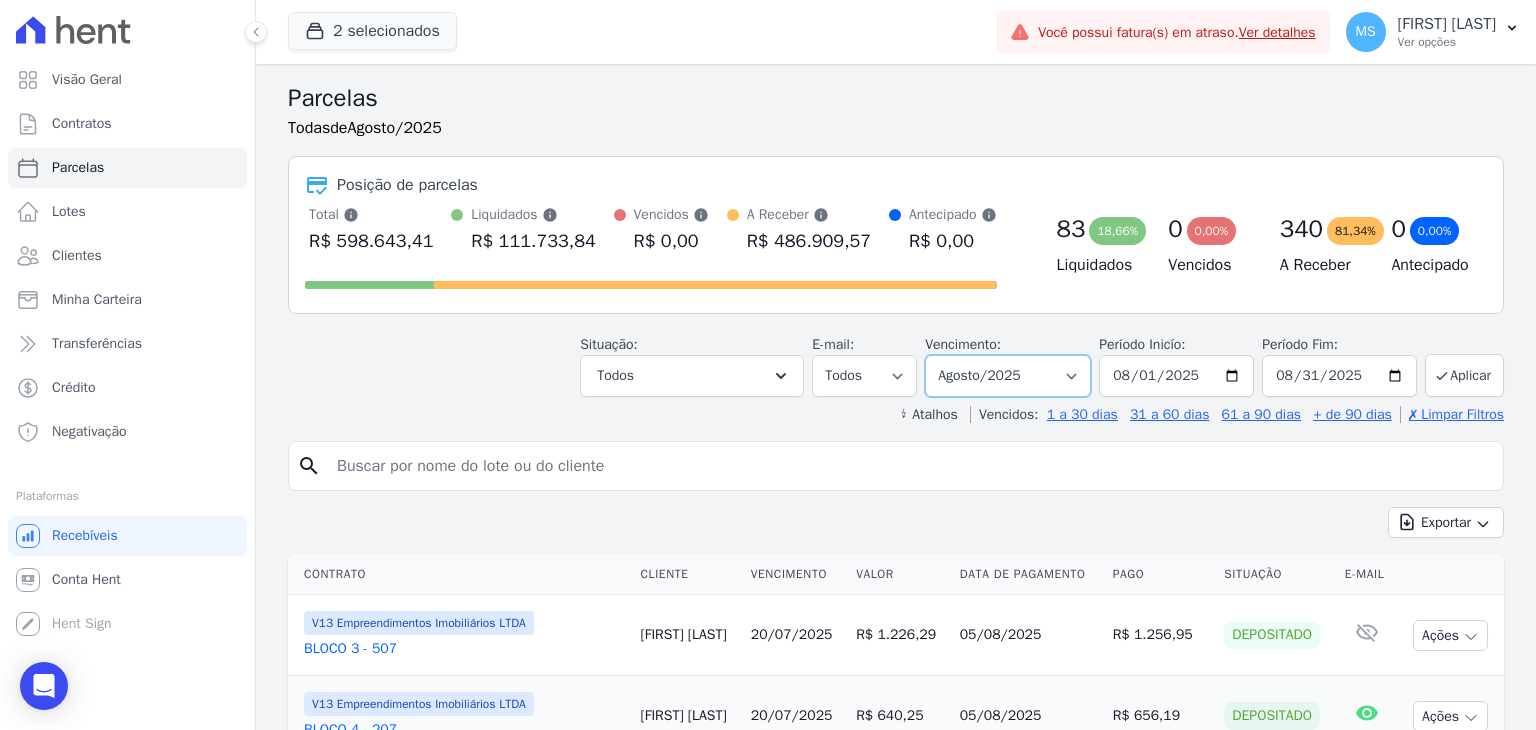 select on "07/2025" 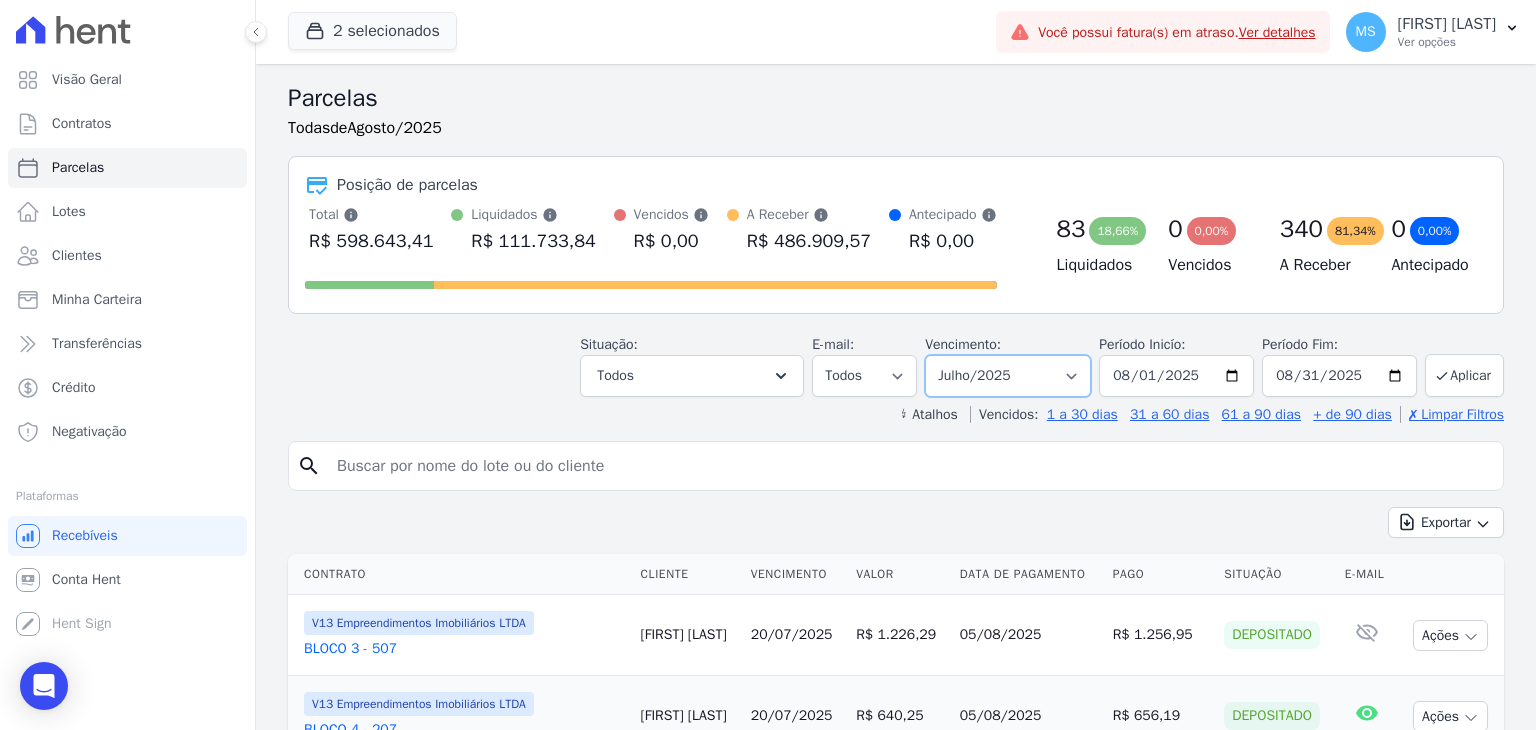 click on "Filtrar por período
────────
Todos os meses
Agosto/2023
Setembro/2023
Outubro/2023
Novembro/2023
Dezembro/2023
Janeiro/2024
Fevereiro/2024
Março/2024
Abril/2024
Maio/2024
Junho/2024
Julho/2024
Agosto/2024
Setembro/2024
Outubro/2024
Novembro/2024
Dezembro/2024
Janeiro/2025
Fevereiro/2025
Março/2025
Abril/2025
Maio/2025
Junho/2025
Julho/2025
Agosto/2025
Setembro/2025
Outubro/2025
Novembro/2025
Dezembro/2025
Janeiro/2026
Fevereiro/2026
Março/2026
Abril/2026
Maio/2026
Junho/2026
Julho/2026
Agosto/2026
Setembro/2026
Outubro/2026
Novembro/2026
Dezembro/2026
Janeiro/2027
Fevereiro/2027
Março/2027
Abril/2027
Maio/2027
Junho/2027
Julho/2027
Agosto/2027
Setembro/2027
Outubro/2027
Novembro/2027
Dezembro/2027
Janeiro/2028
Fevereiro/2028
Março/2028
Abril/2028
Maio/2028
Junho/2028
Julho/2028
Agosto/2028
Setembro/2028
Outubro/2028
Novembro/2028" at bounding box center [1008, 376] 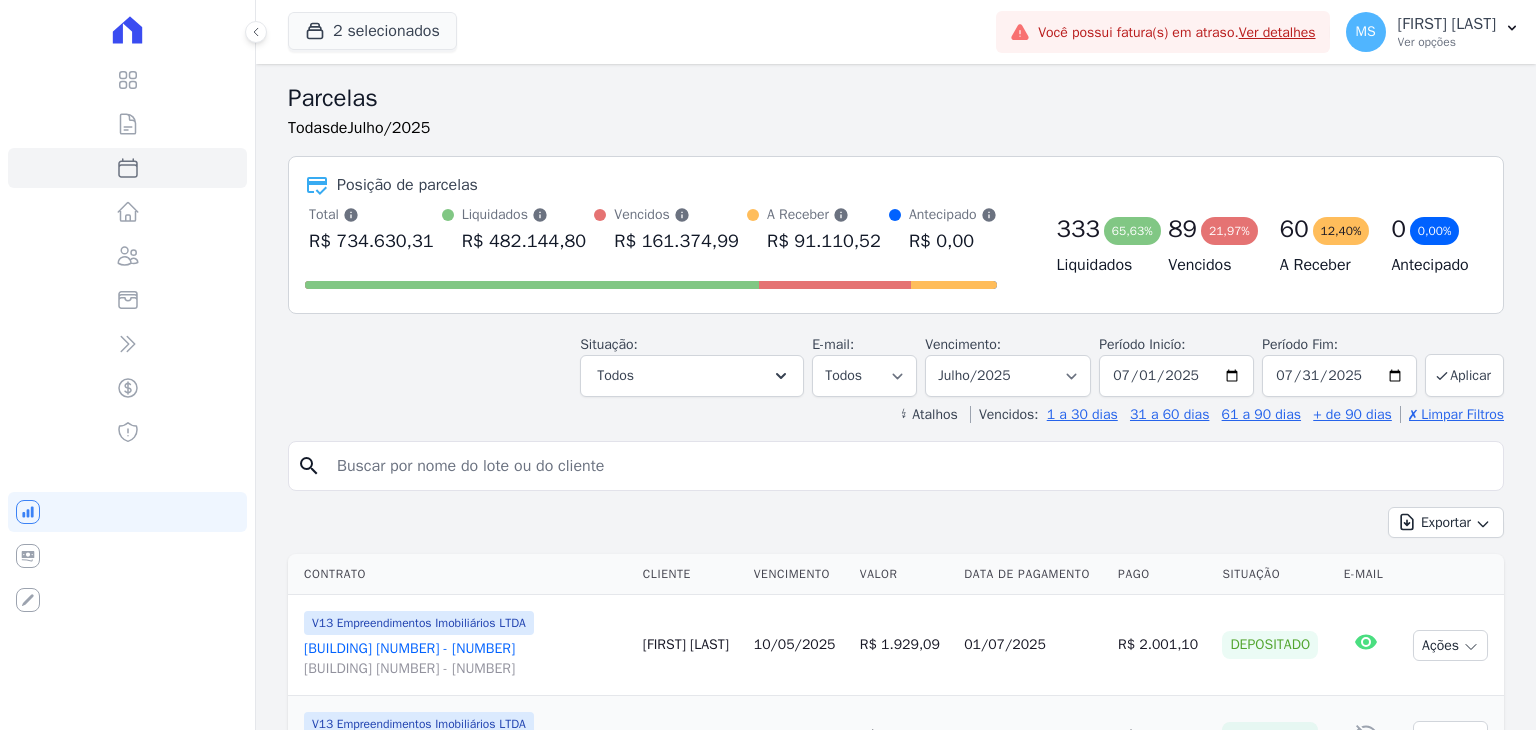 select 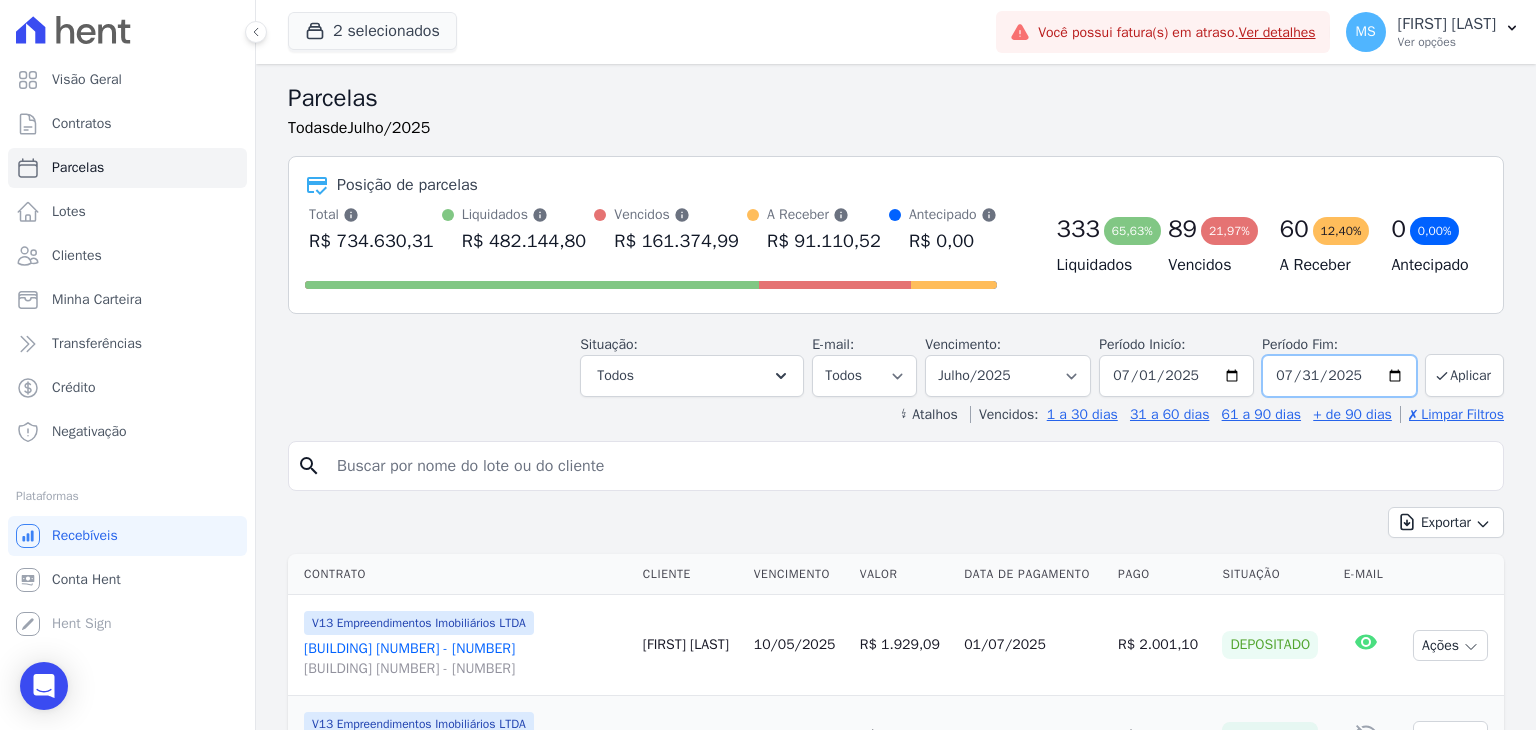 click on "2025-07-31" at bounding box center (1339, 376) 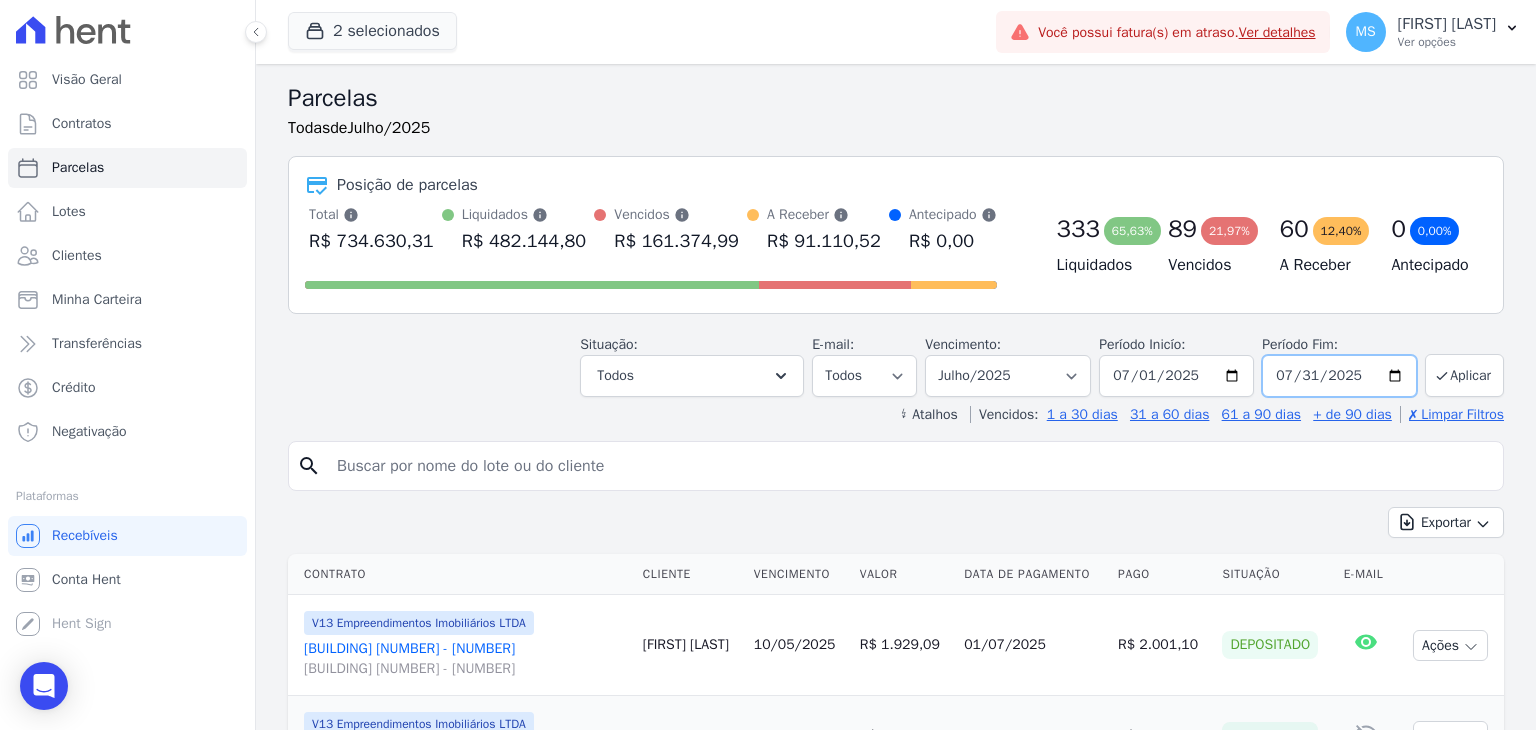 click on "2025-07-31" at bounding box center [1339, 376] 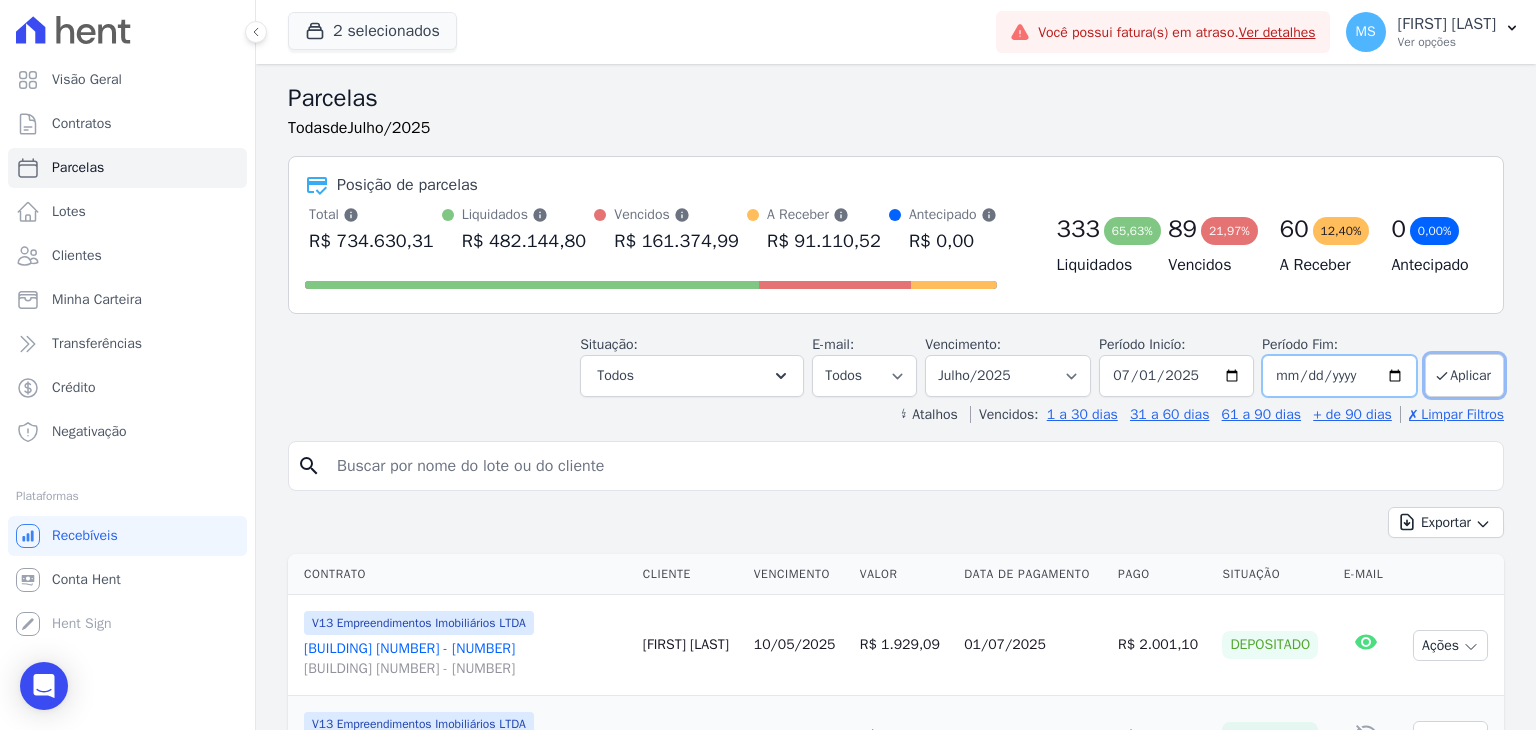 type on "2025-08-30" 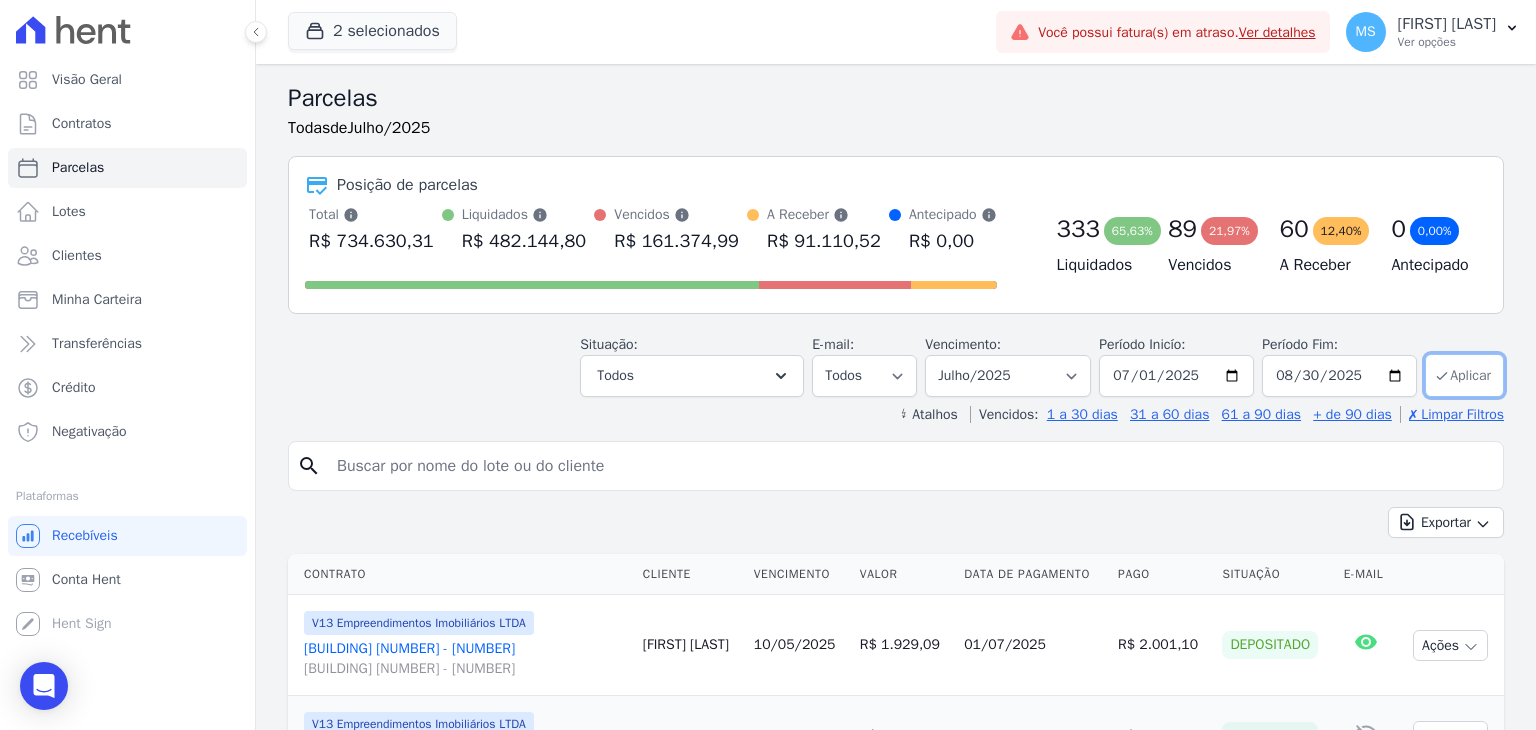 click on "Aplicar" at bounding box center [1464, 375] 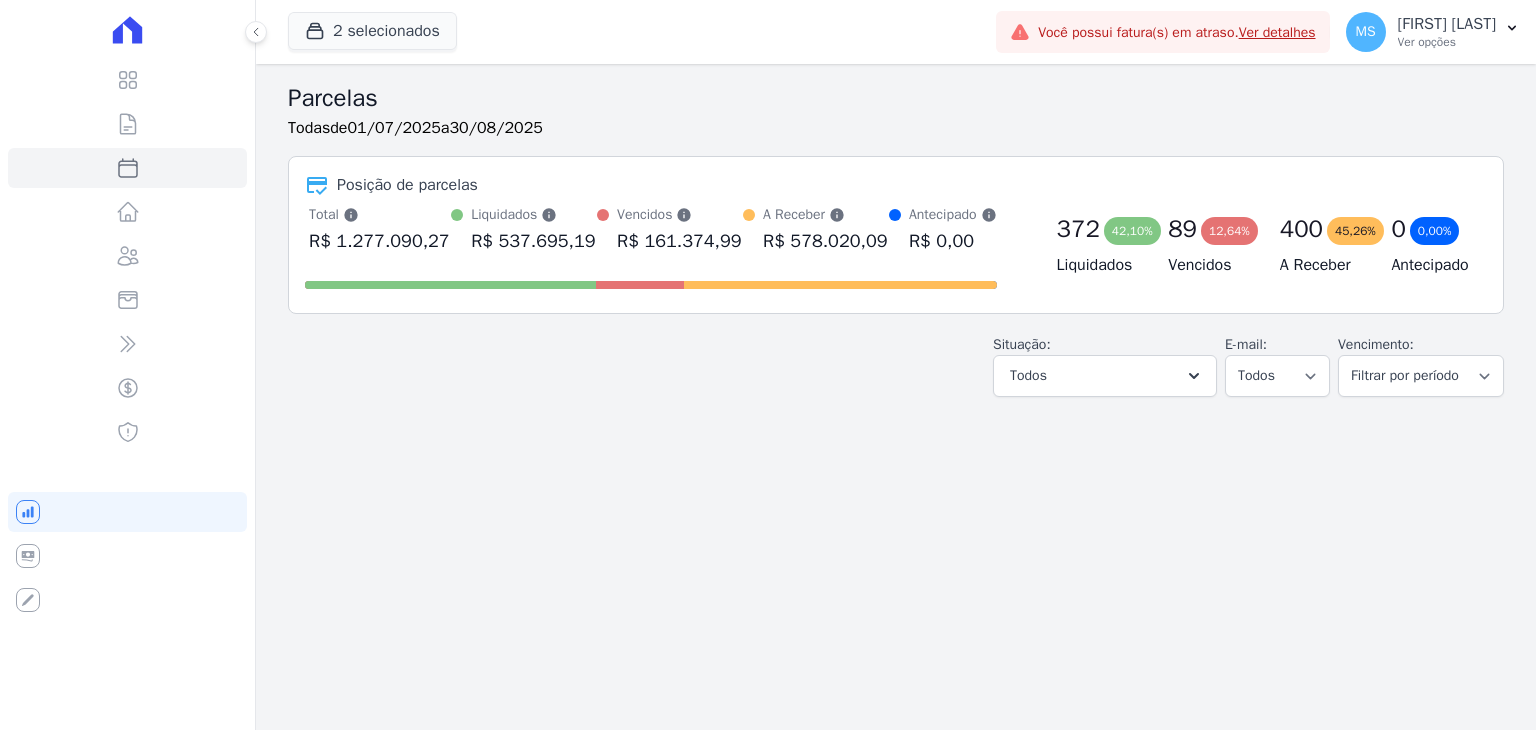 select 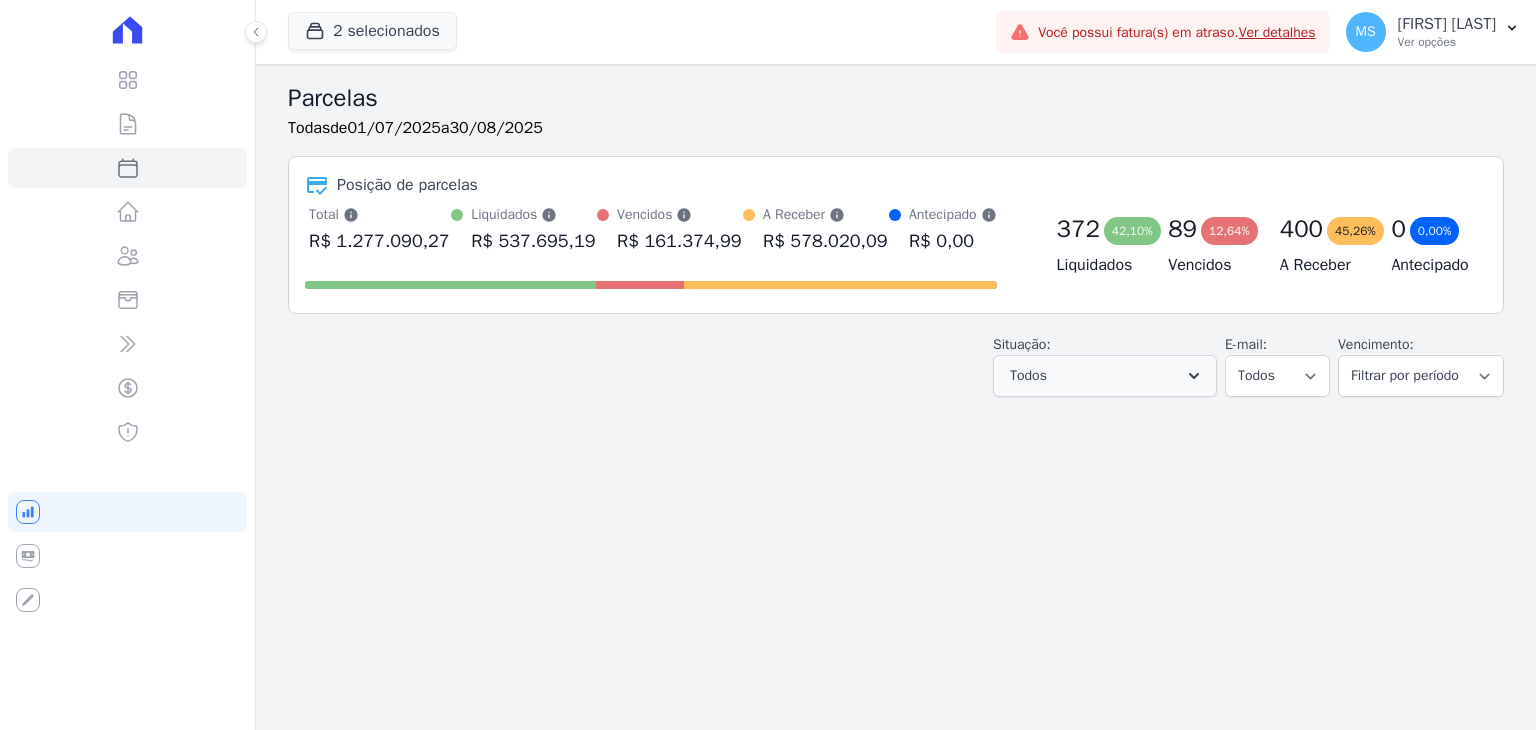 scroll, scrollTop: 0, scrollLeft: 0, axis: both 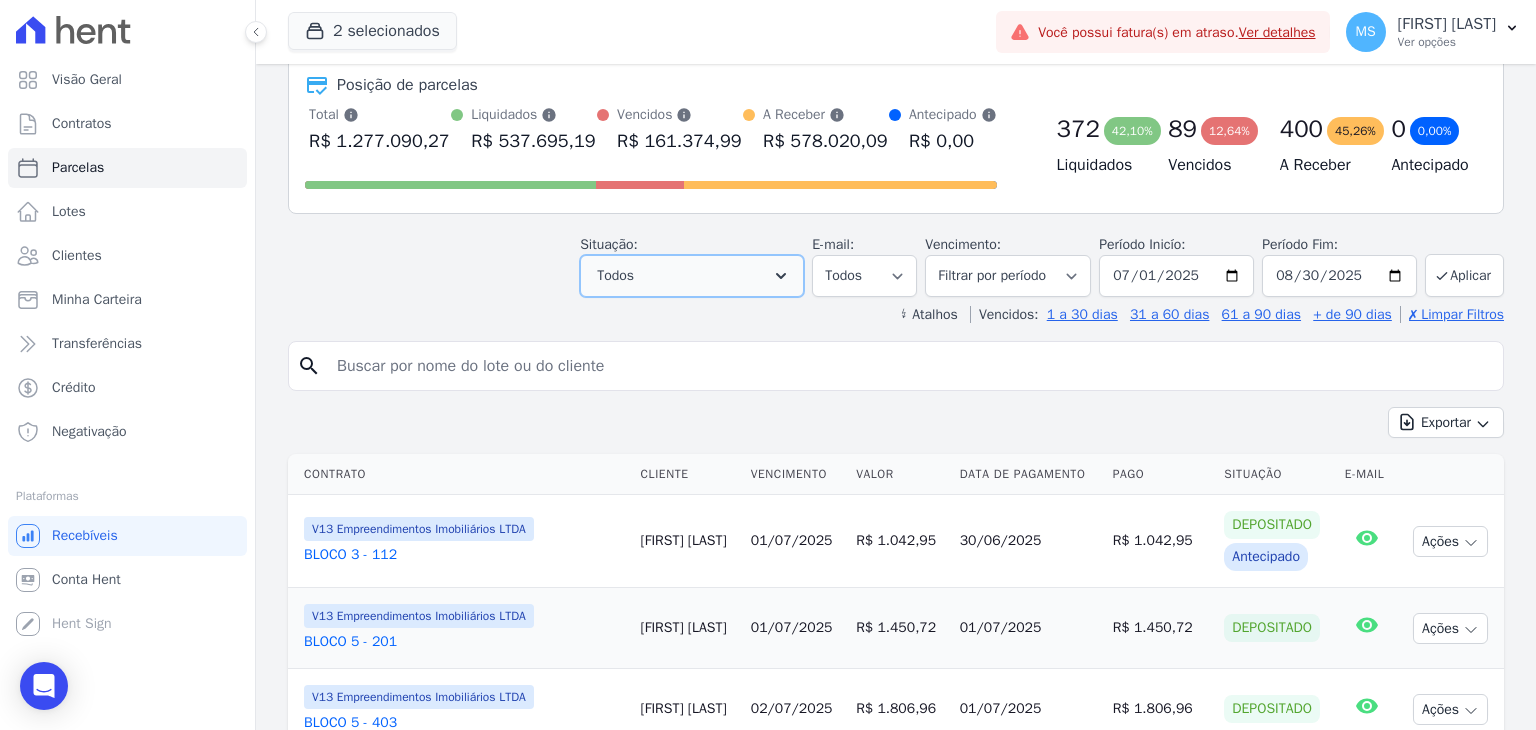 click on "Todos" at bounding box center [692, 276] 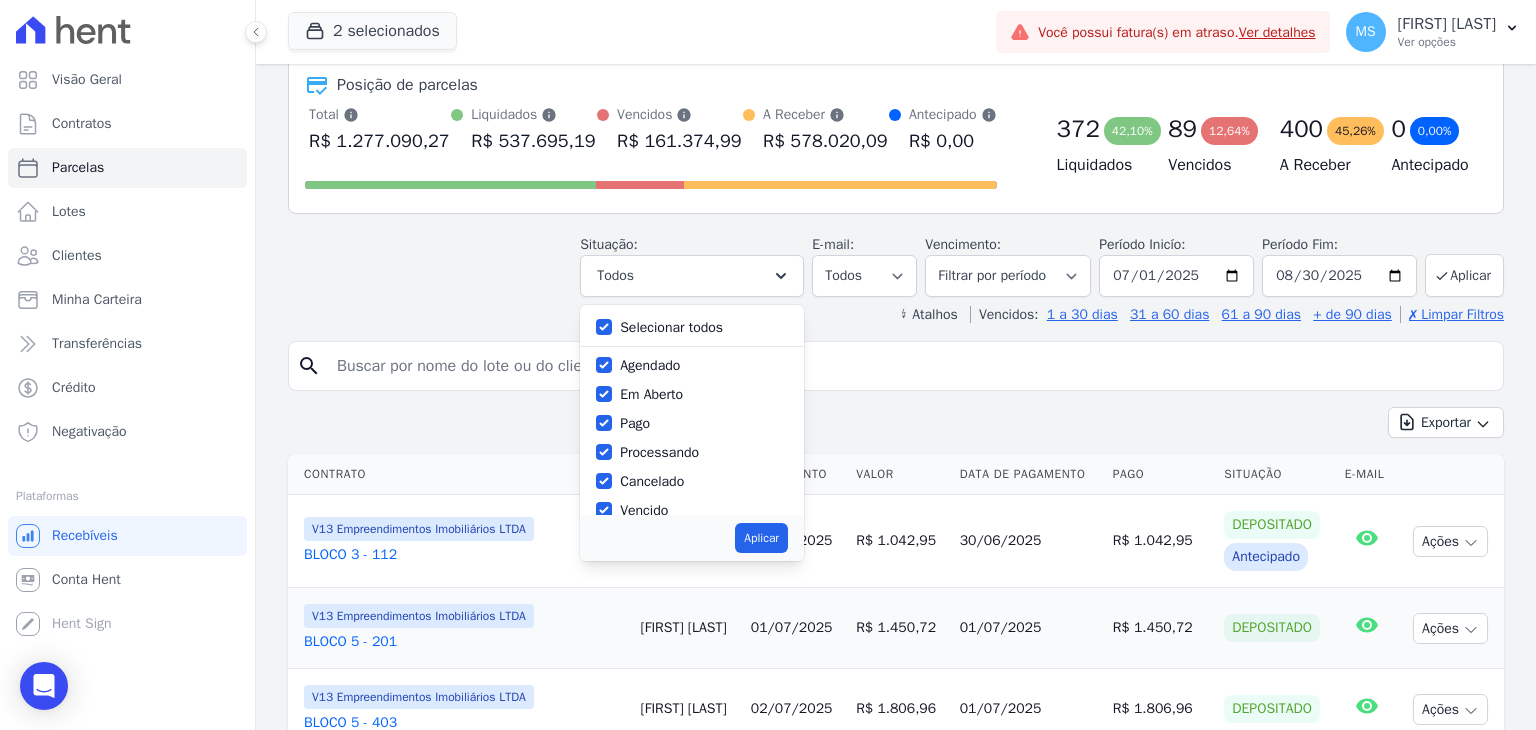 click on "Selecionar todos" at bounding box center [671, 327] 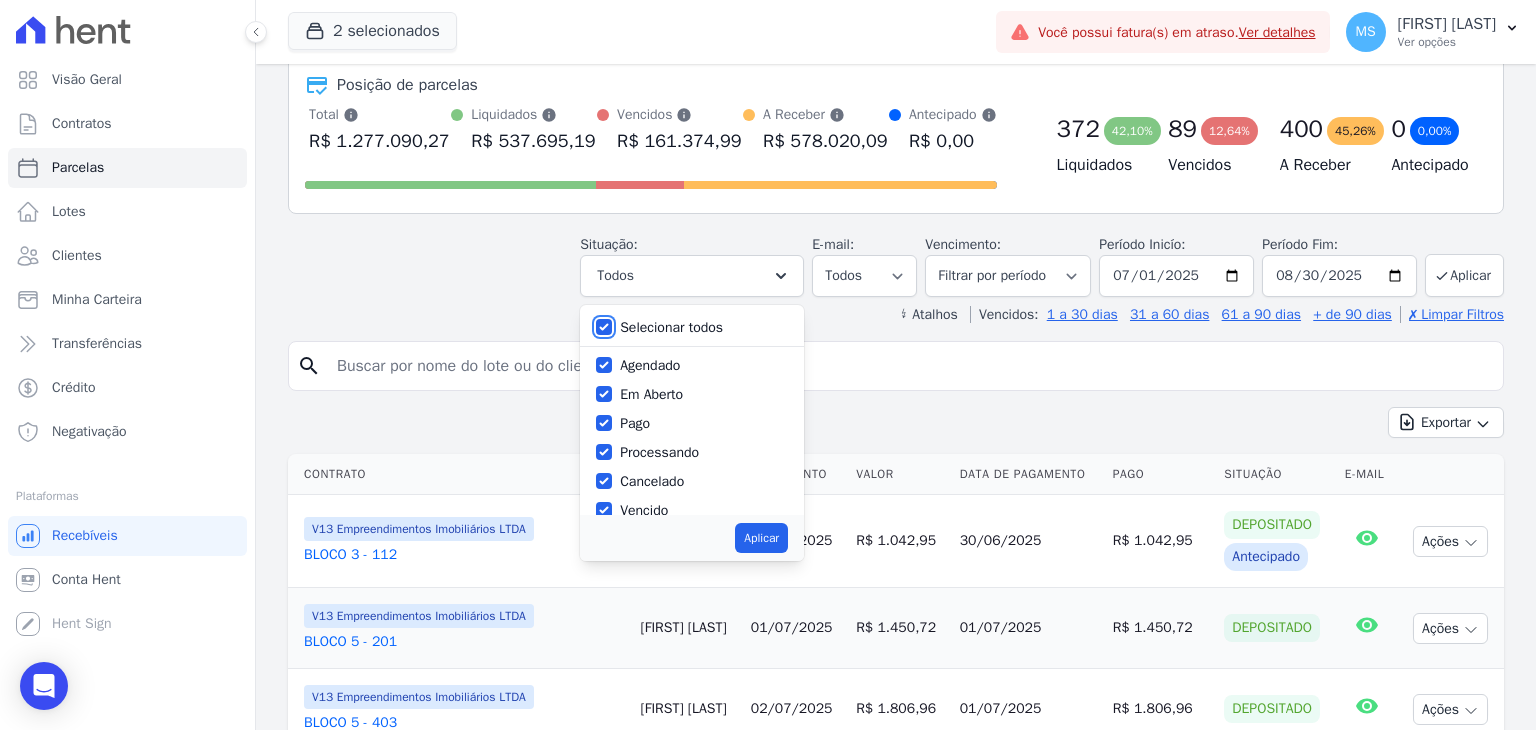 click on "Selecionar todos" at bounding box center (604, 327) 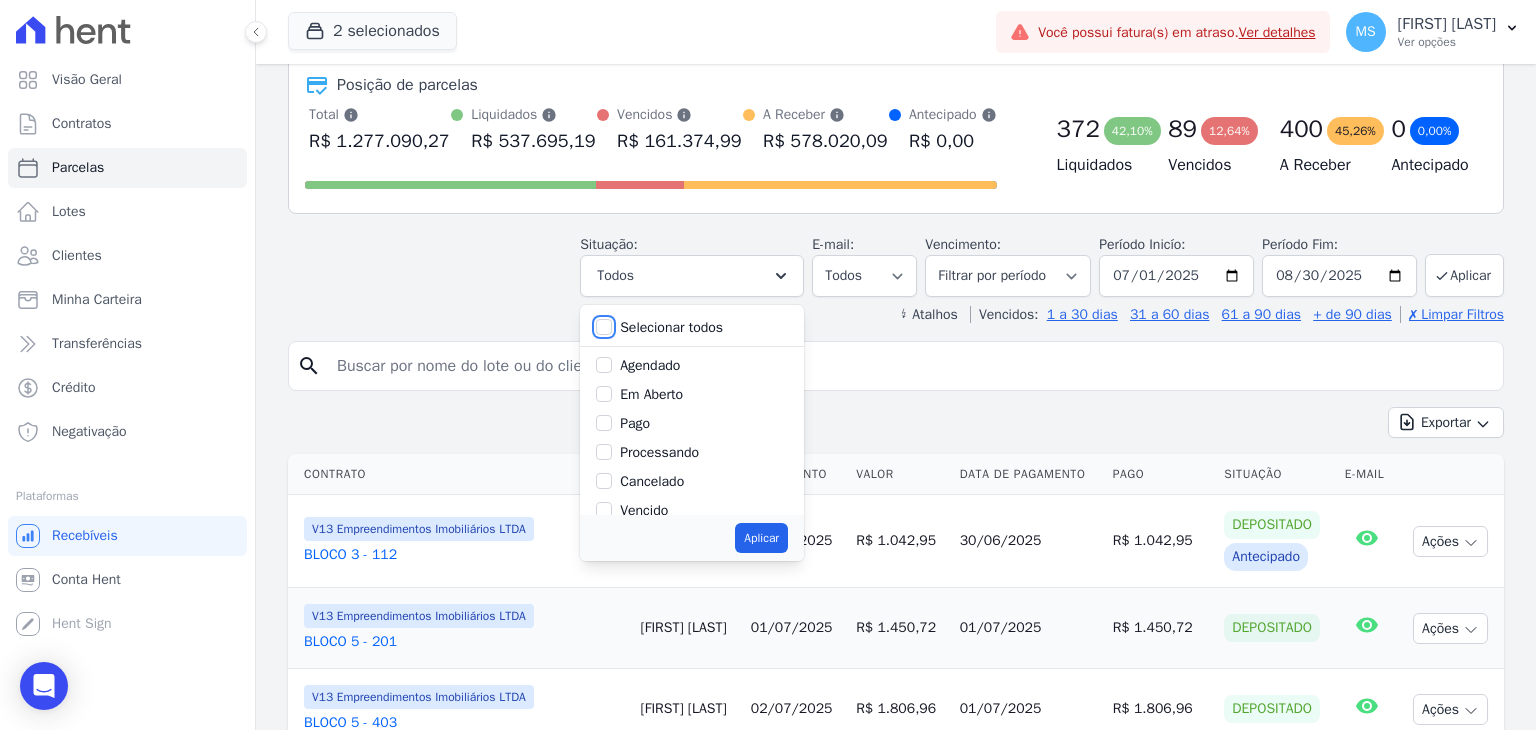 checkbox on "false" 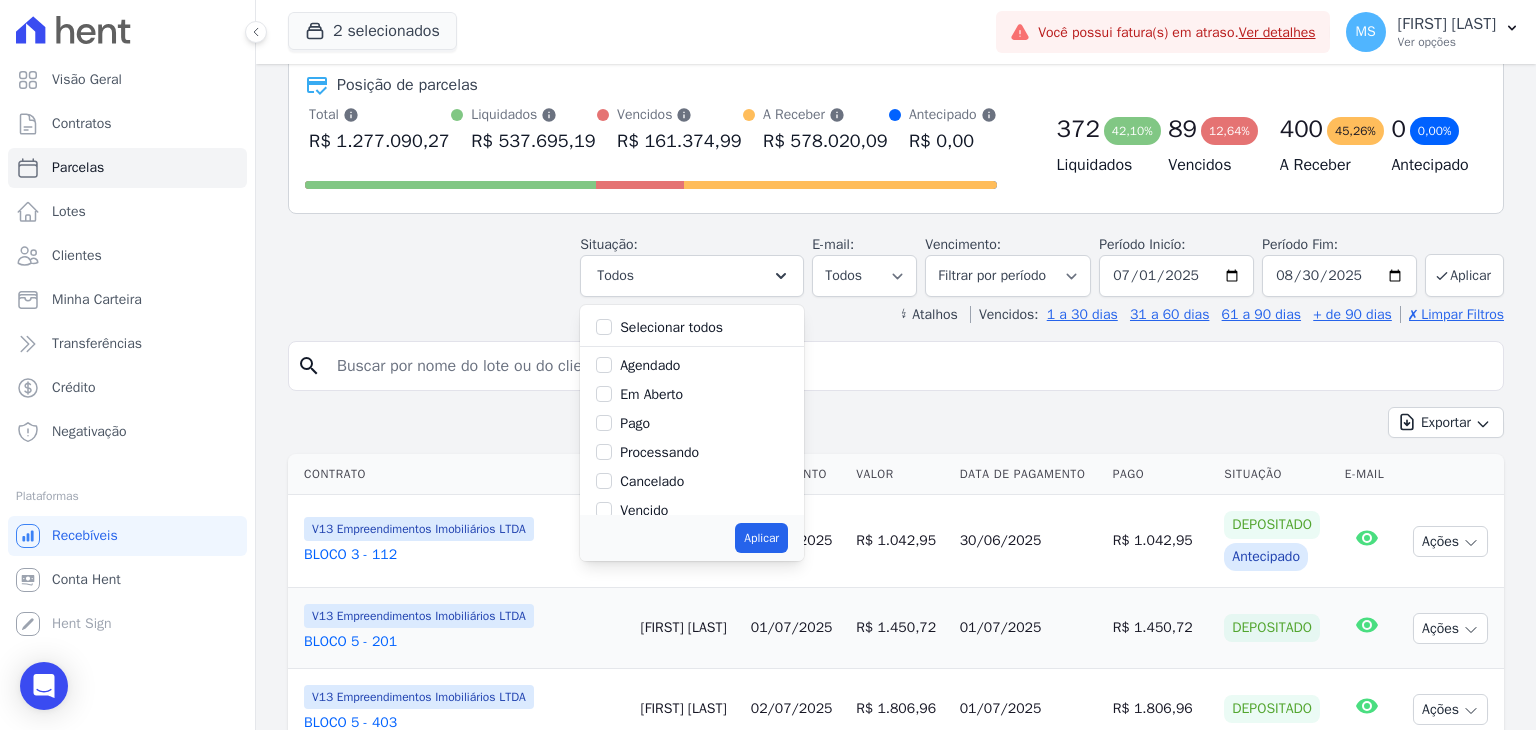 click on "Pago" at bounding box center [635, 423] 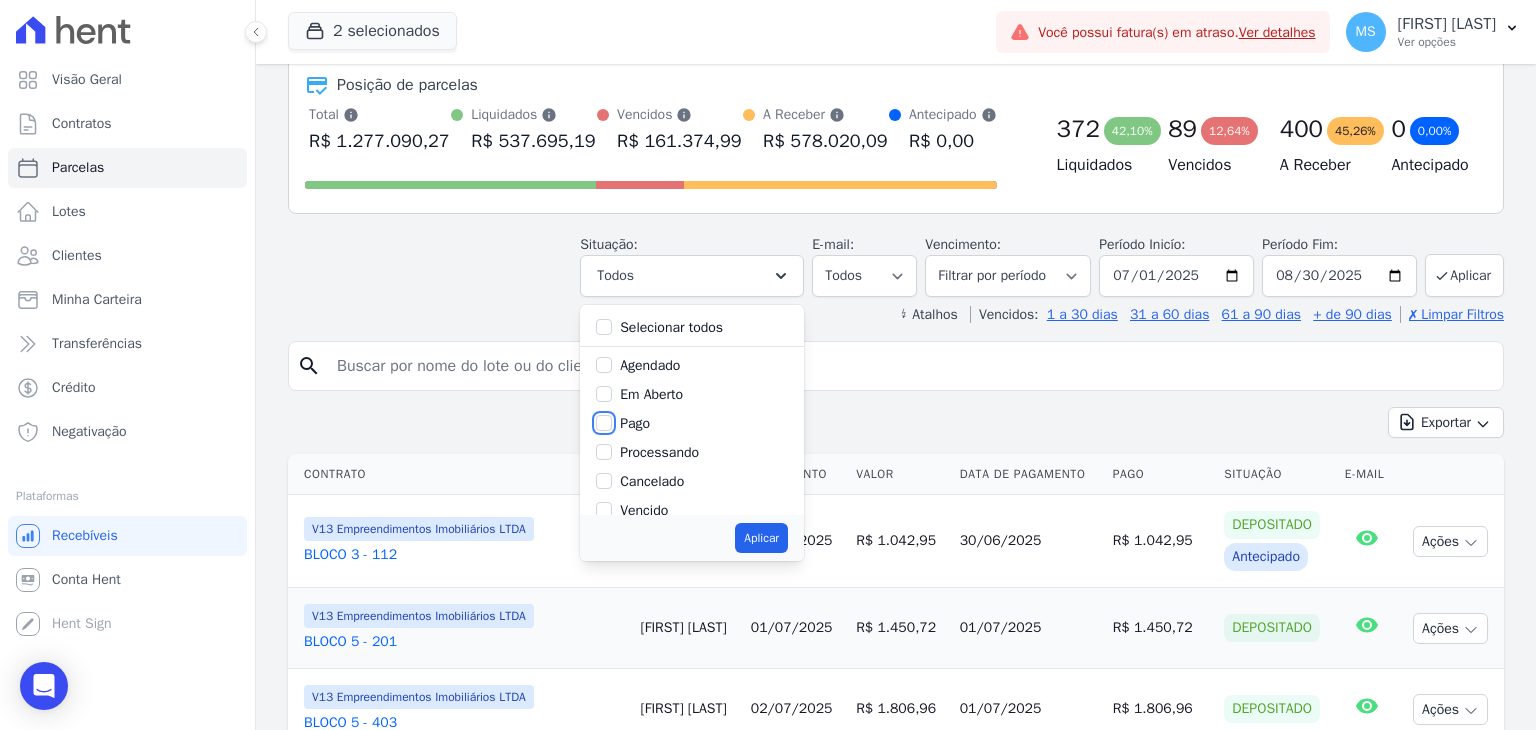 click on "Pago" at bounding box center [604, 423] 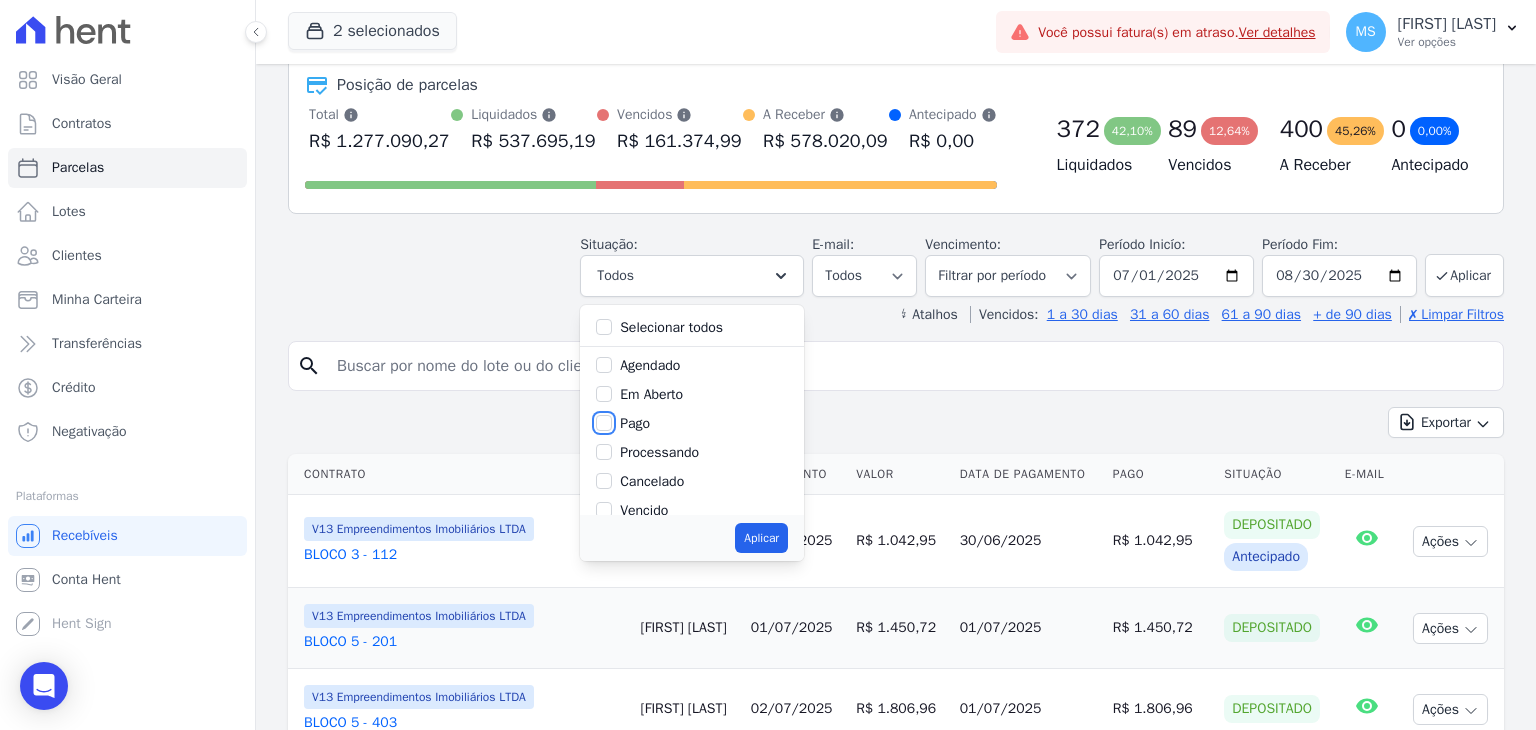 checkbox on "true" 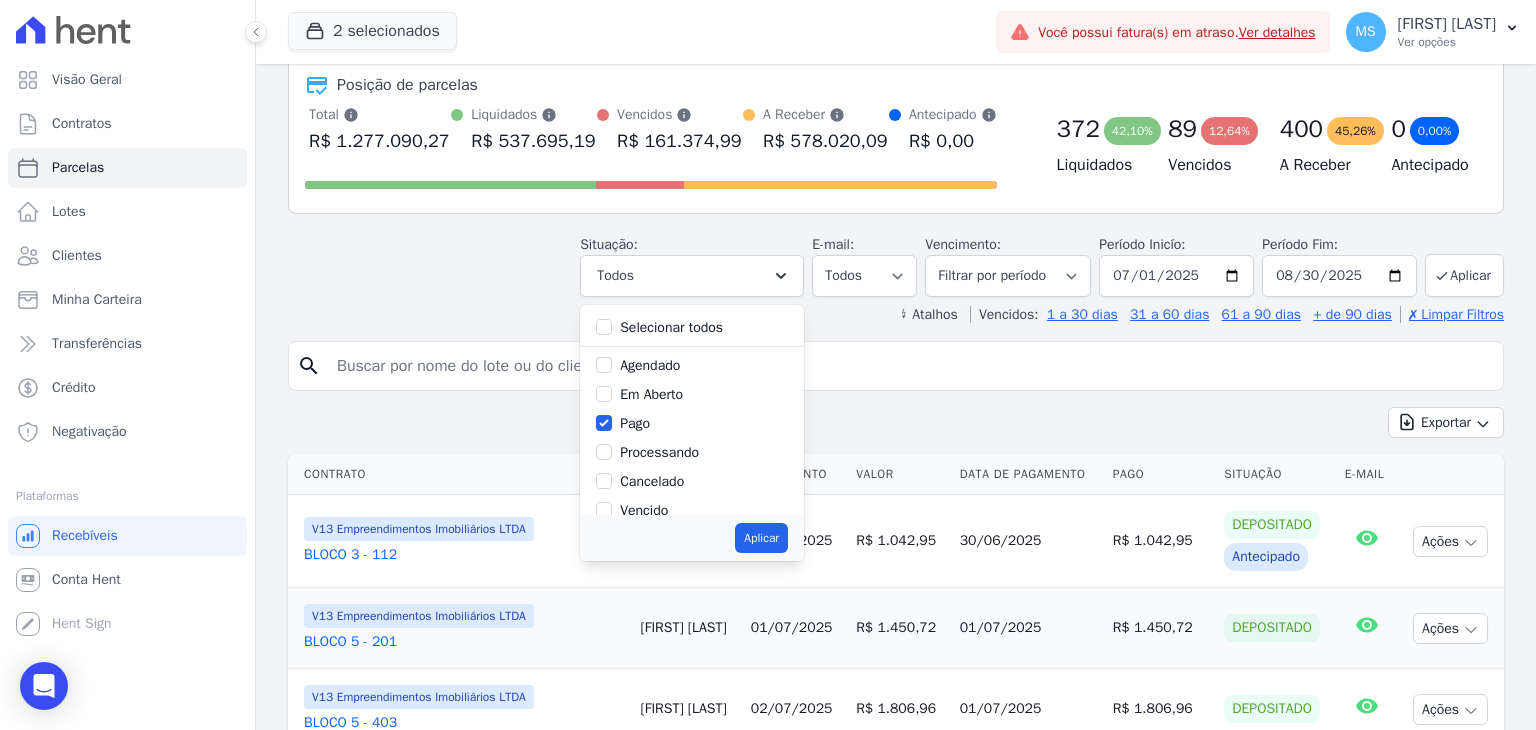 click on "Processando" at bounding box center (659, 452) 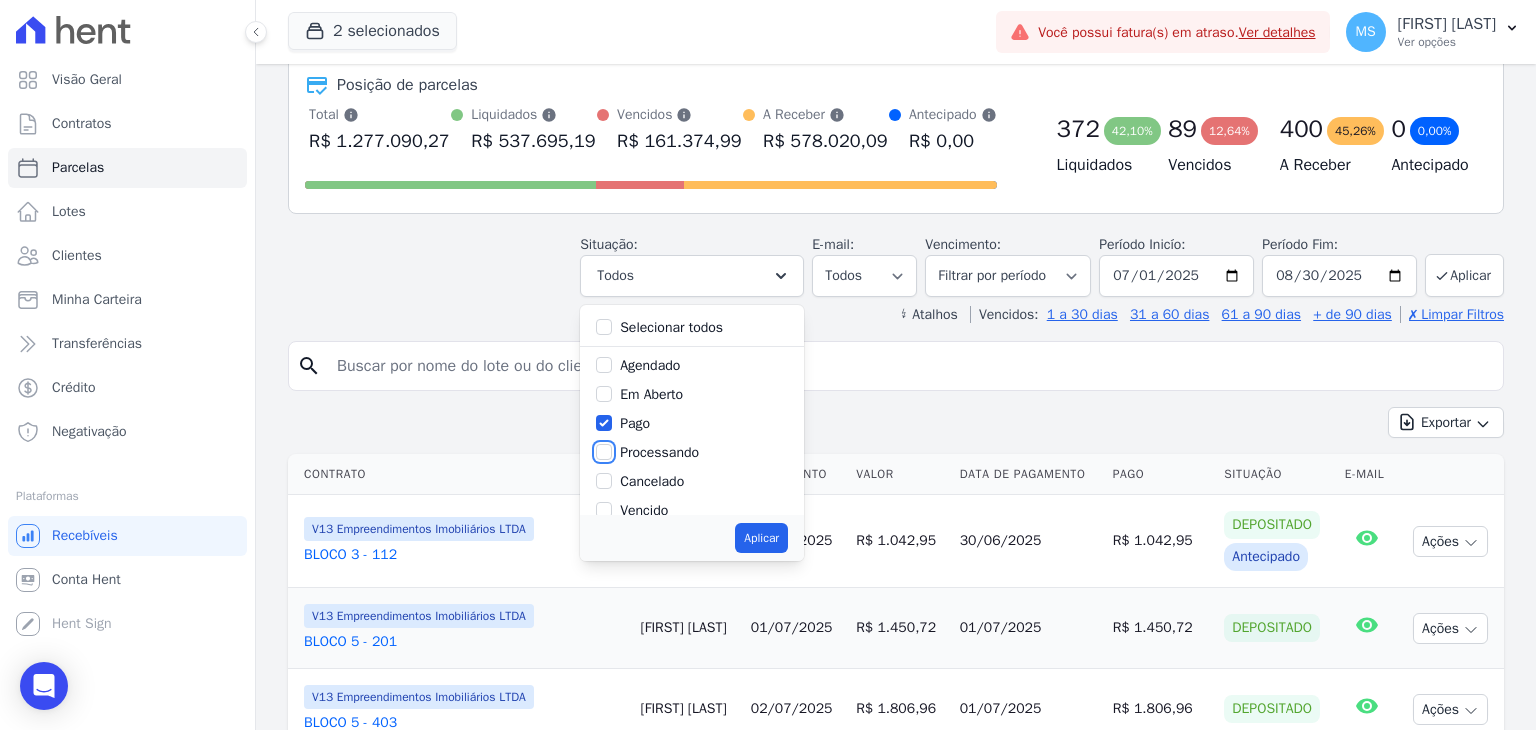 click on "Processando" at bounding box center [604, 452] 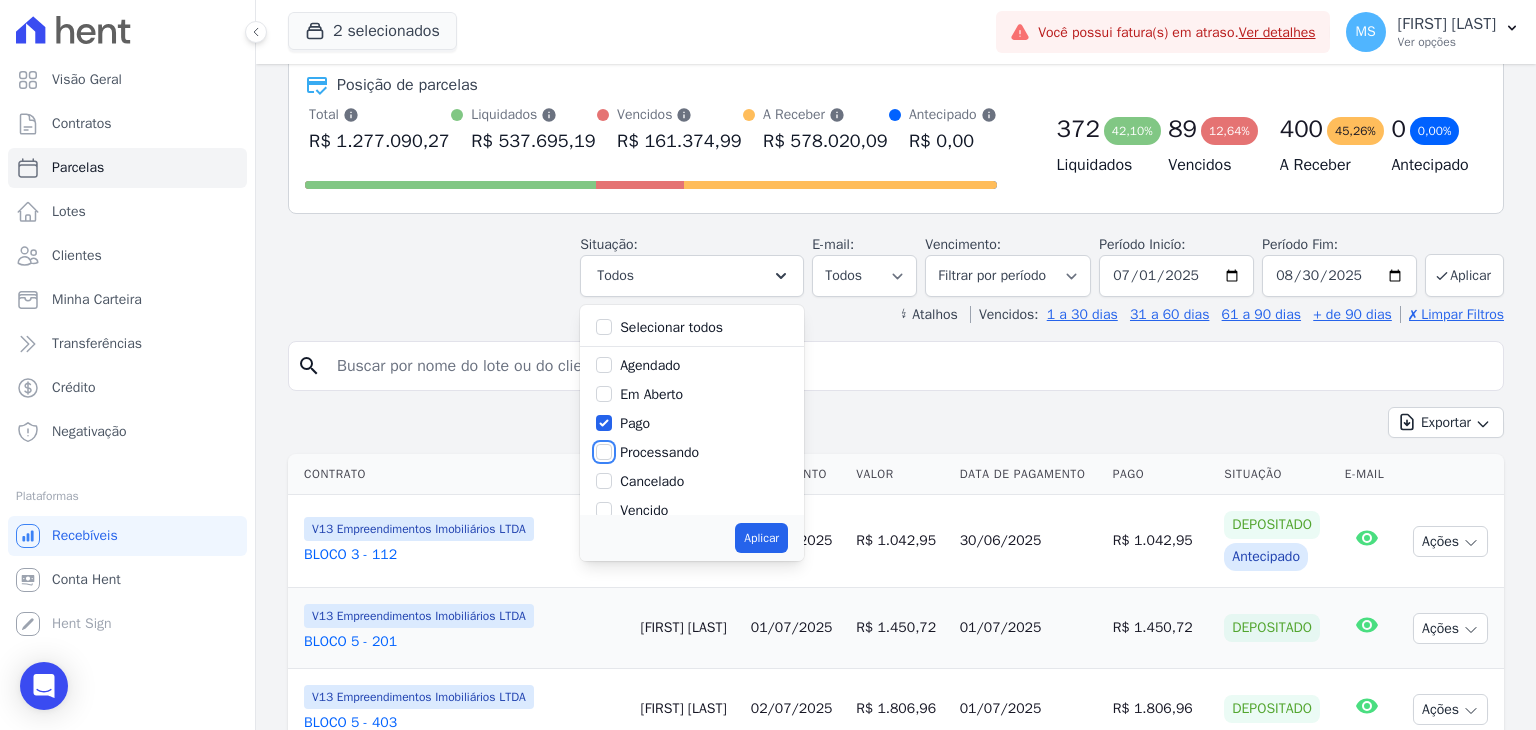 checkbox on "true" 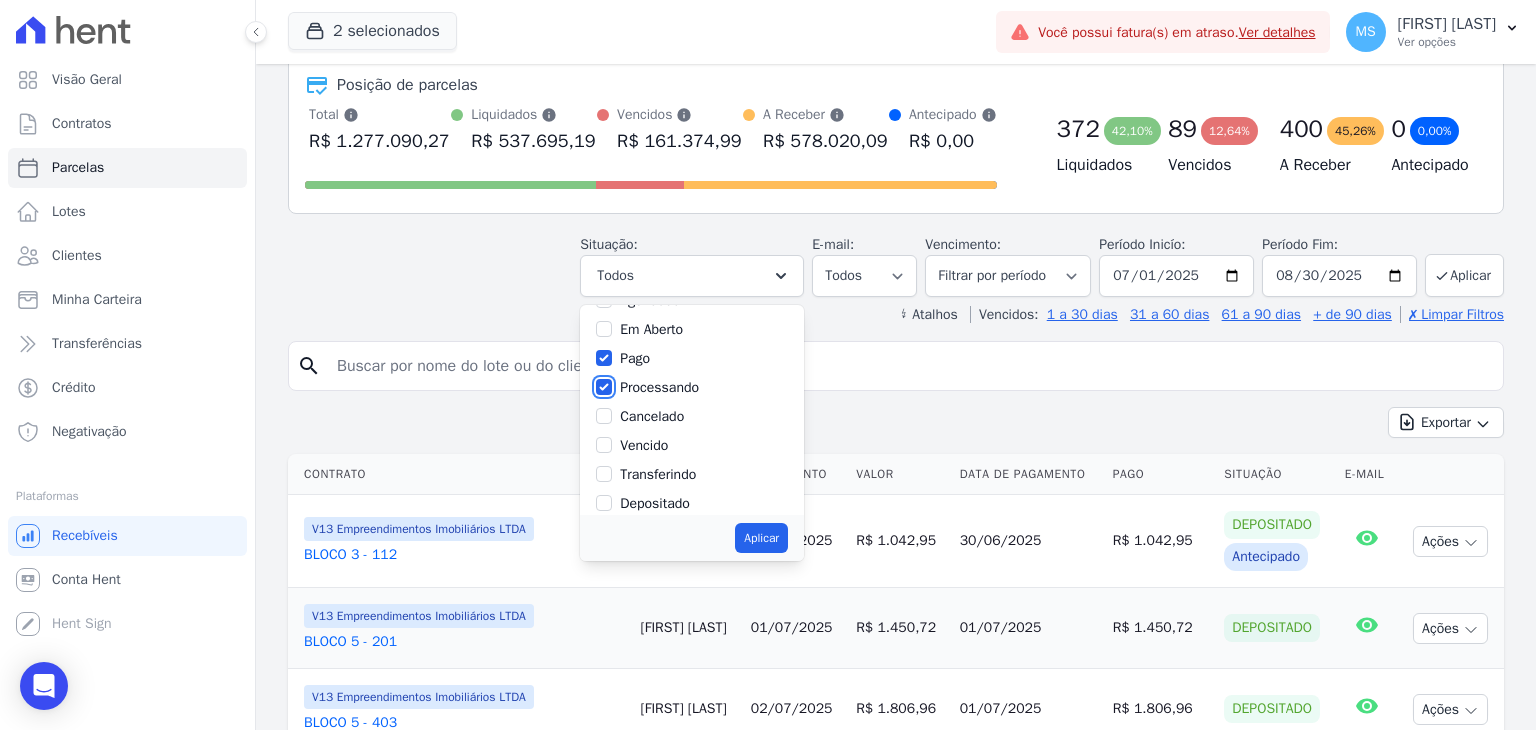 scroll, scrollTop: 100, scrollLeft: 0, axis: vertical 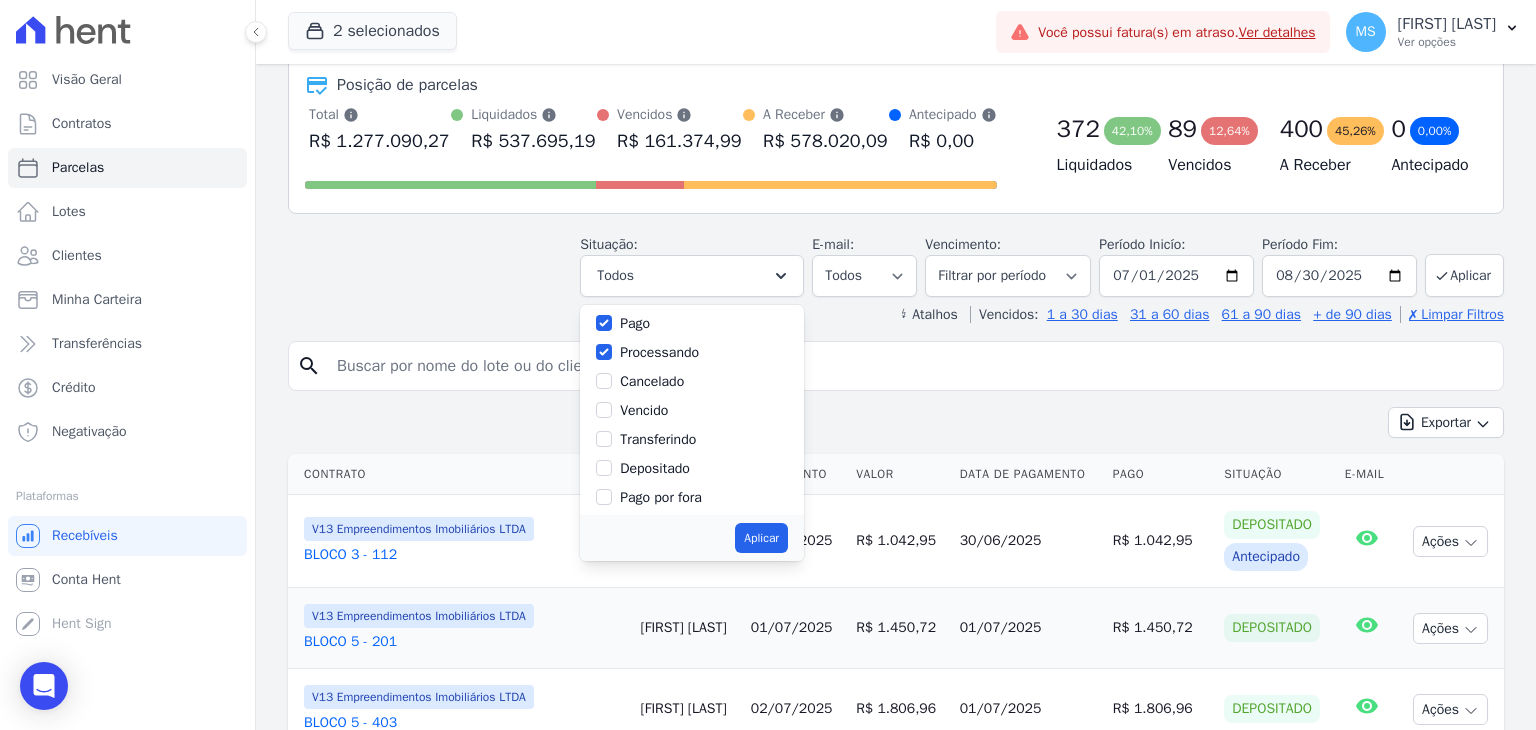 click on "Transferindo" at bounding box center (658, 439) 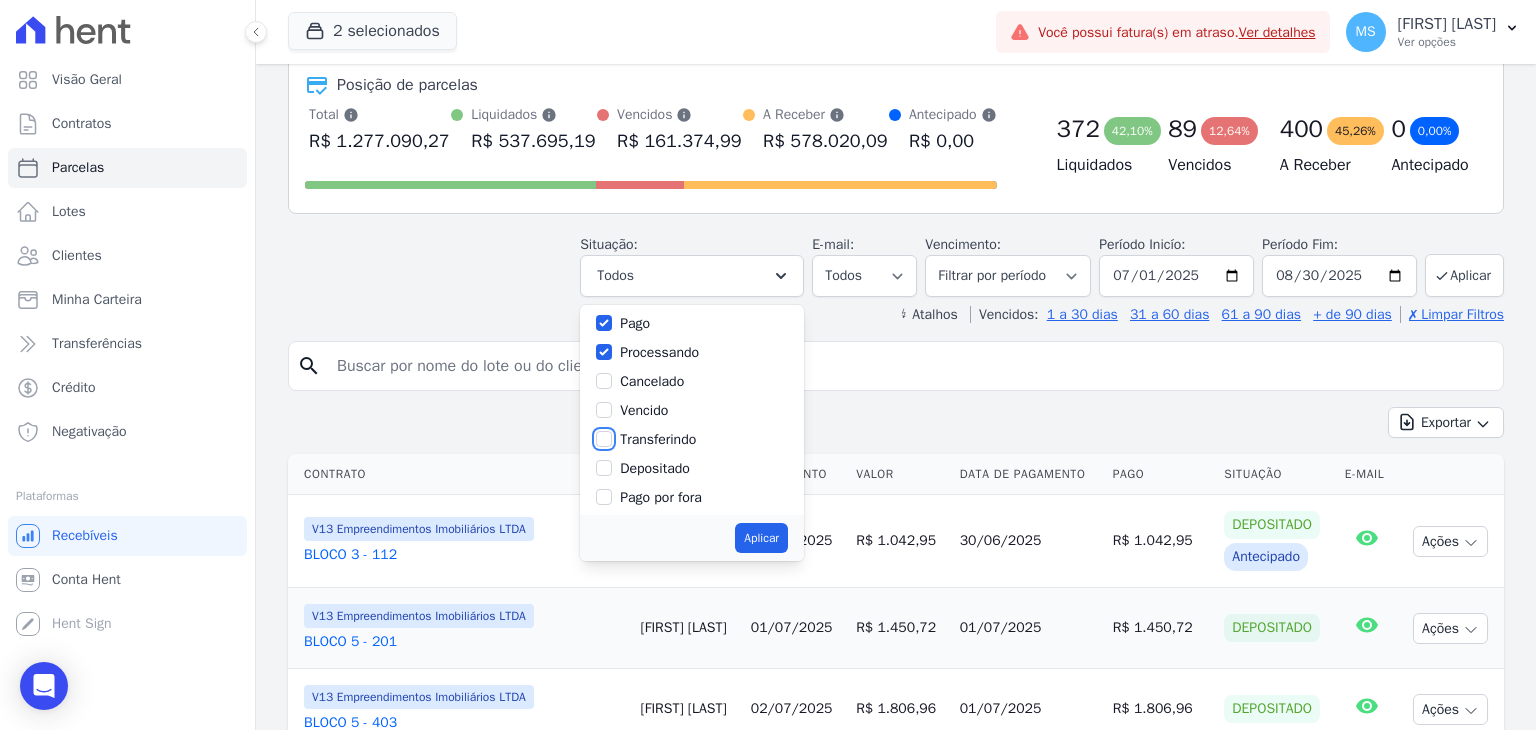 click on "Transferindo" at bounding box center [604, 439] 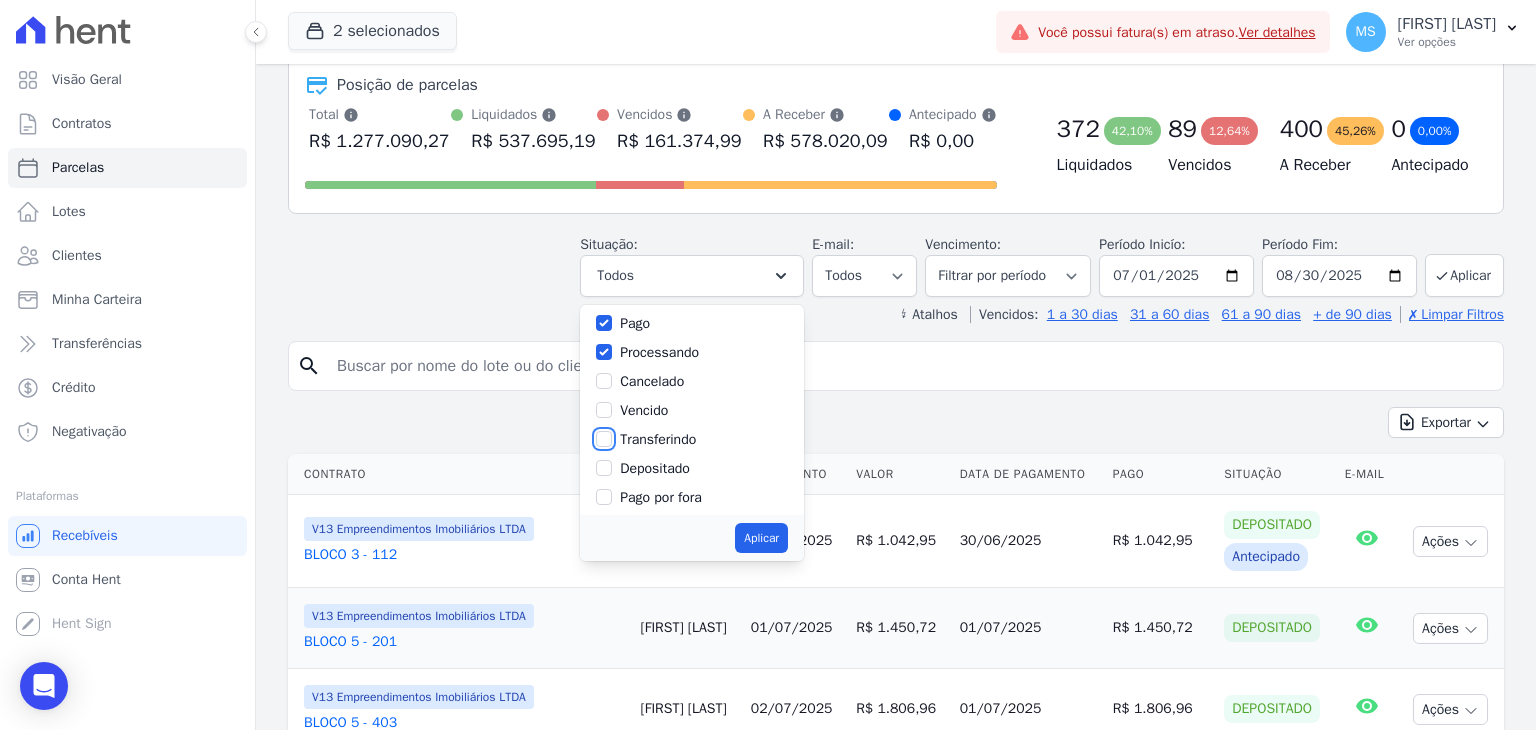 checkbox on "true" 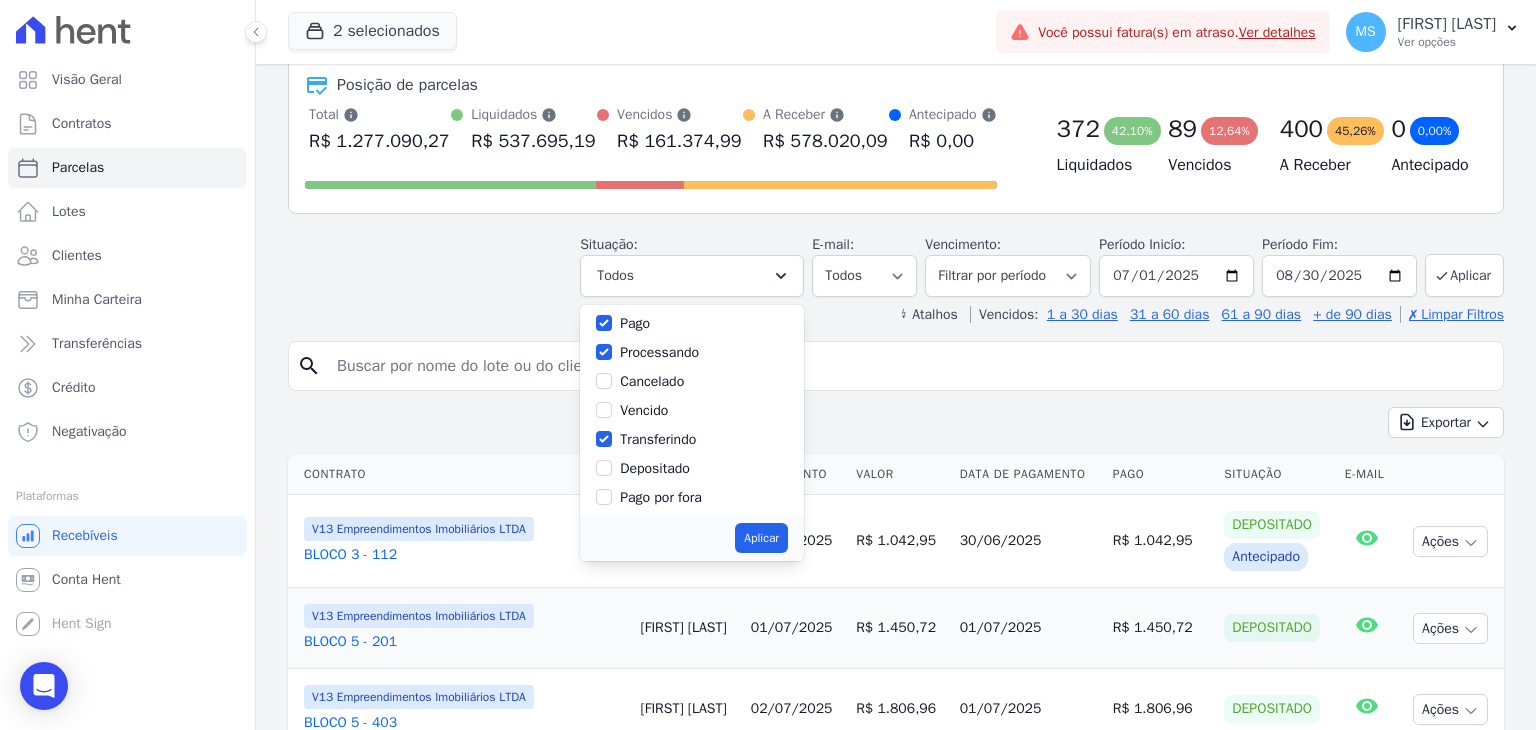 click on "Depositado" at bounding box center [655, 468] 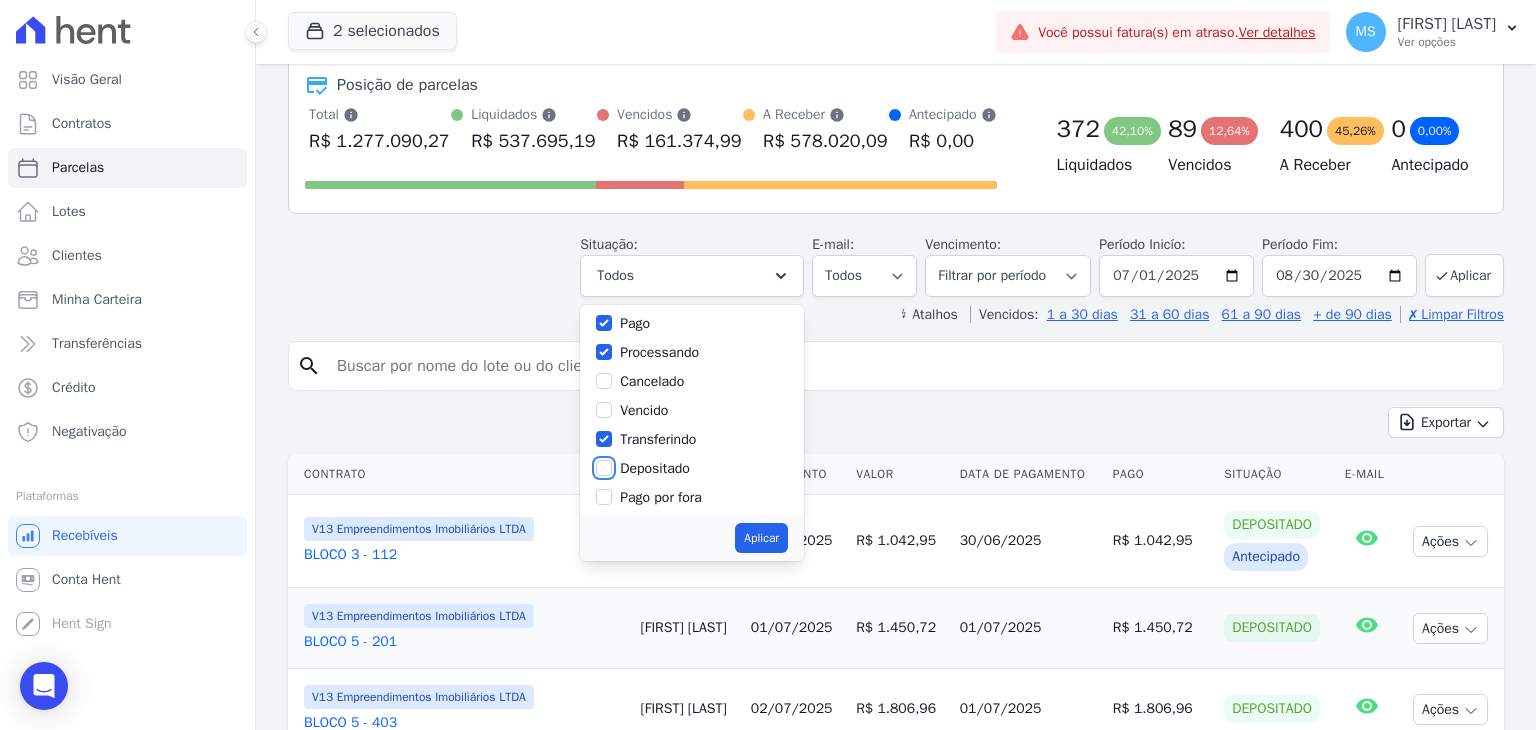 click on "Depositado" at bounding box center (604, 468) 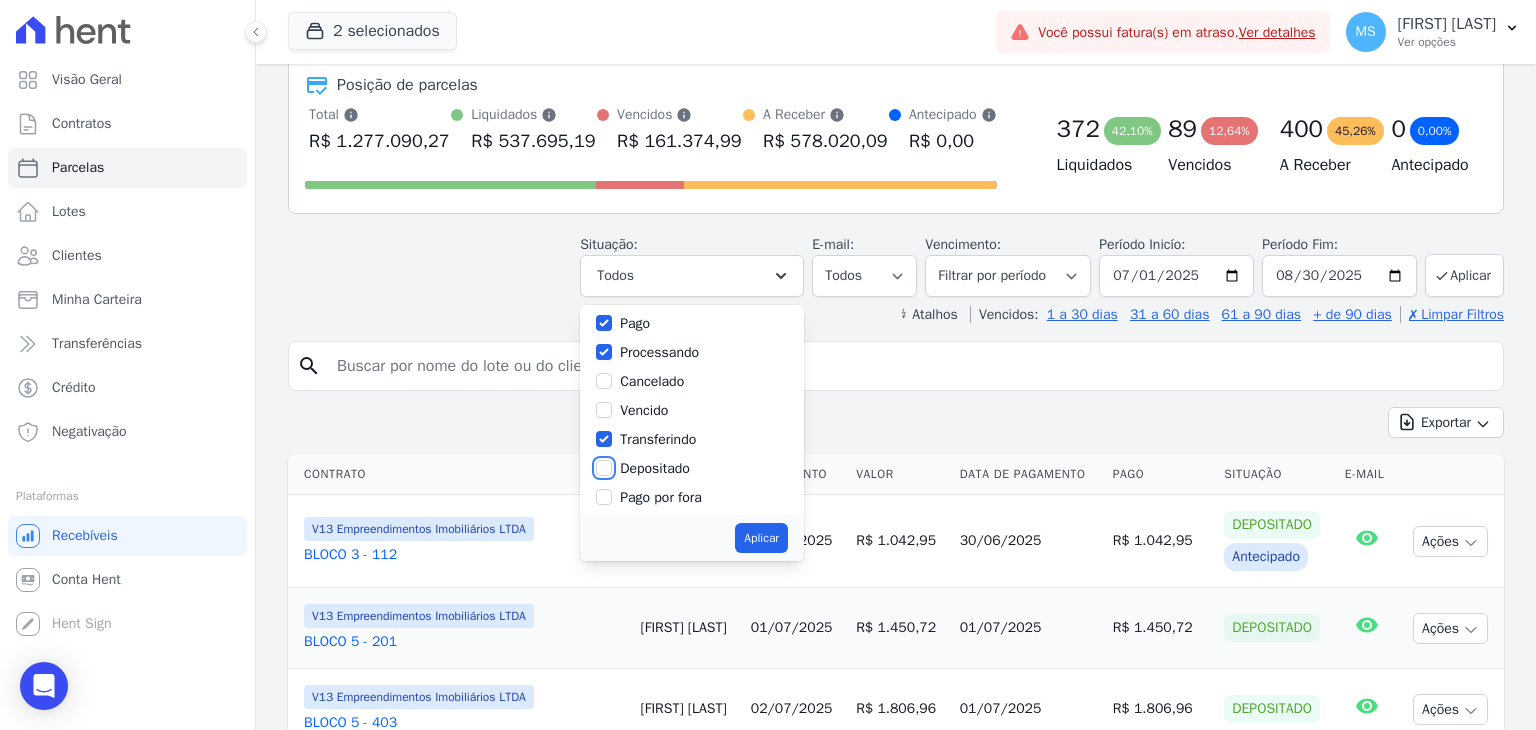checkbox on "true" 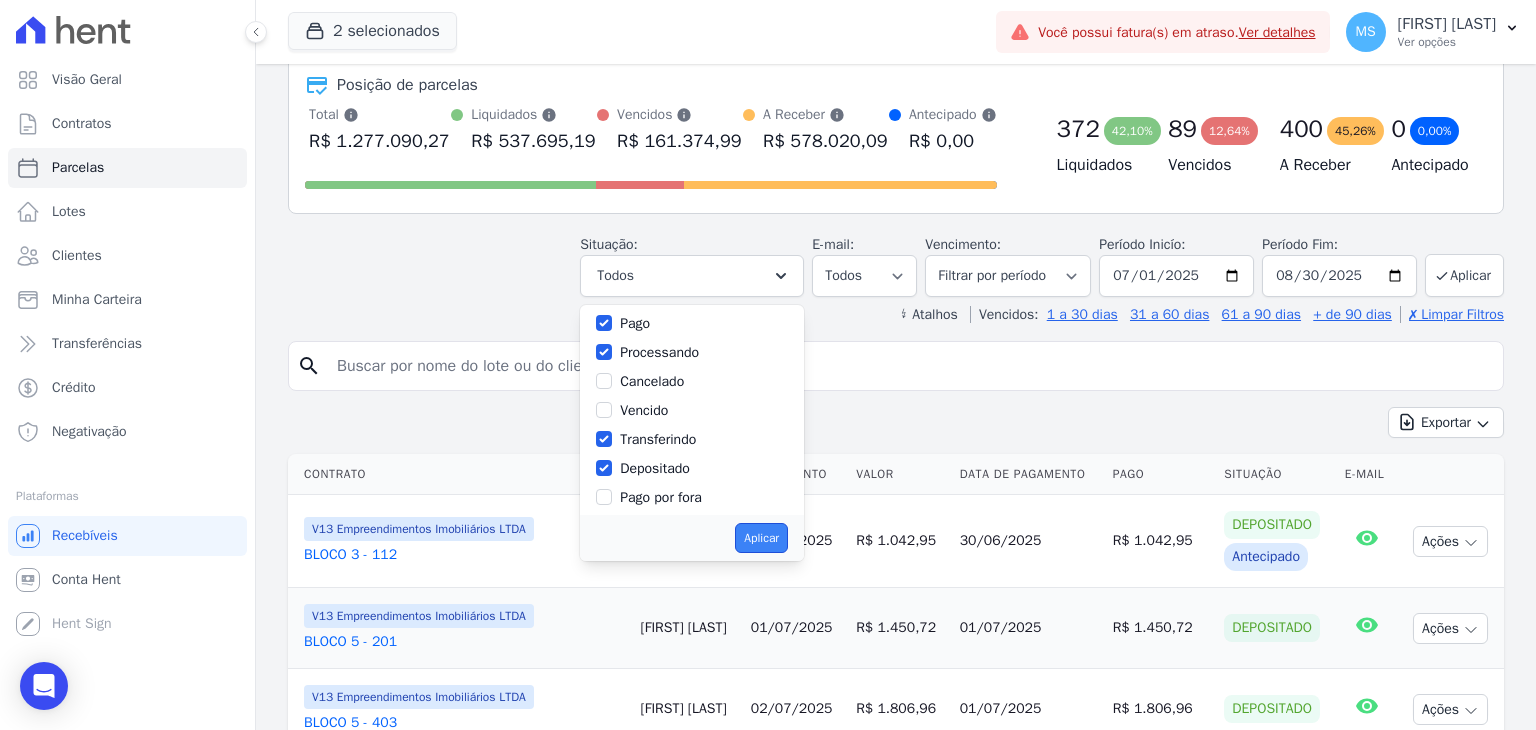 click on "Aplicar" at bounding box center (761, 538) 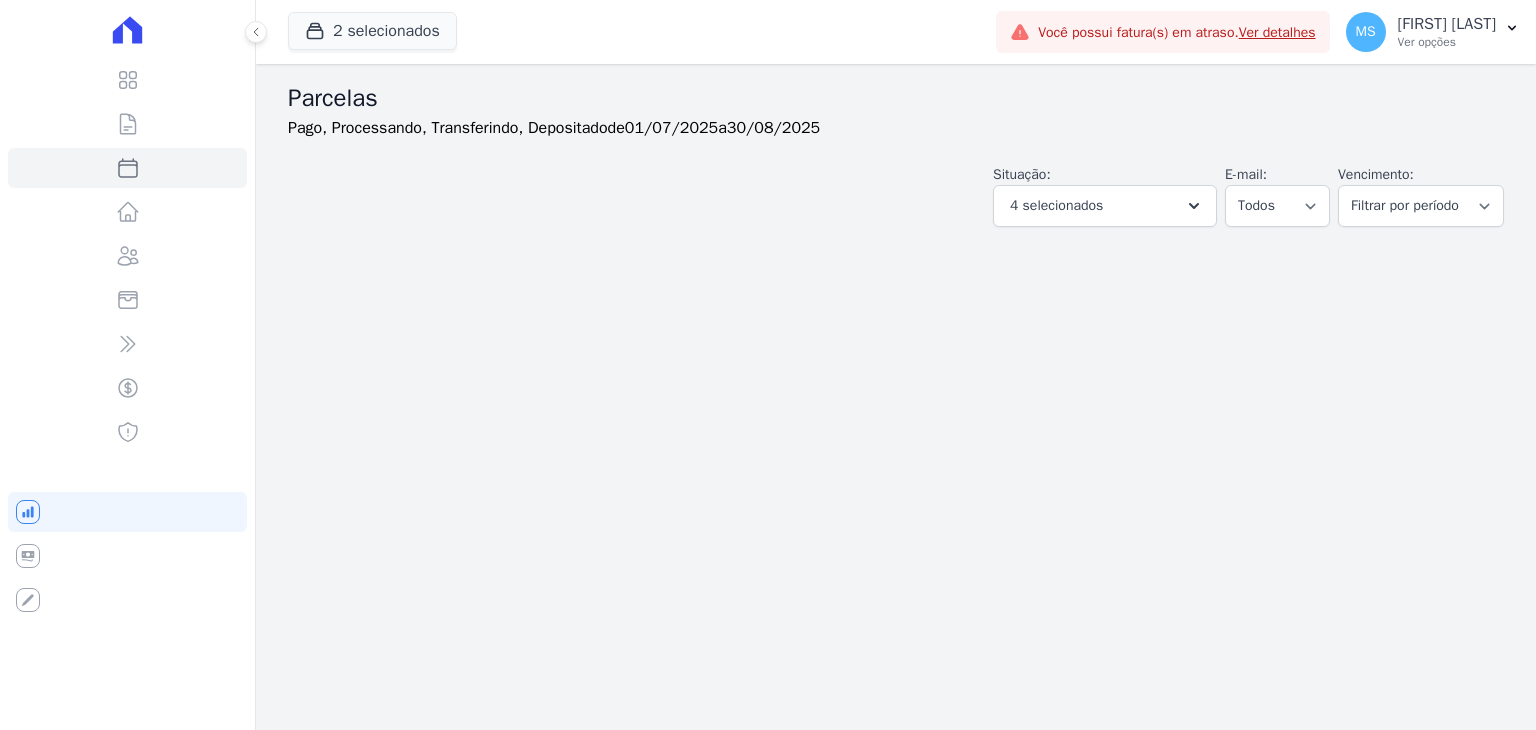select 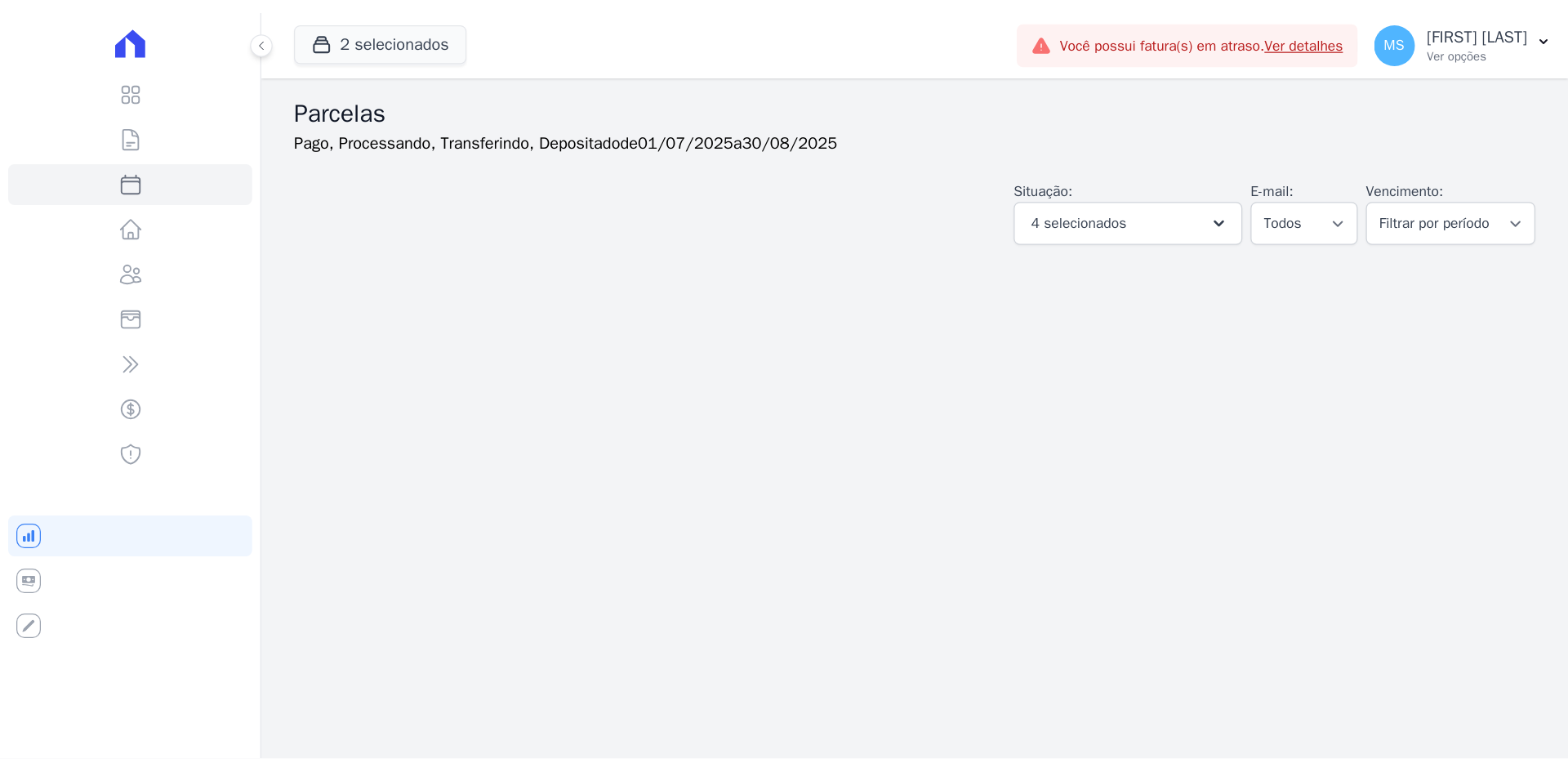 scroll, scrollTop: 0, scrollLeft: 0, axis: both 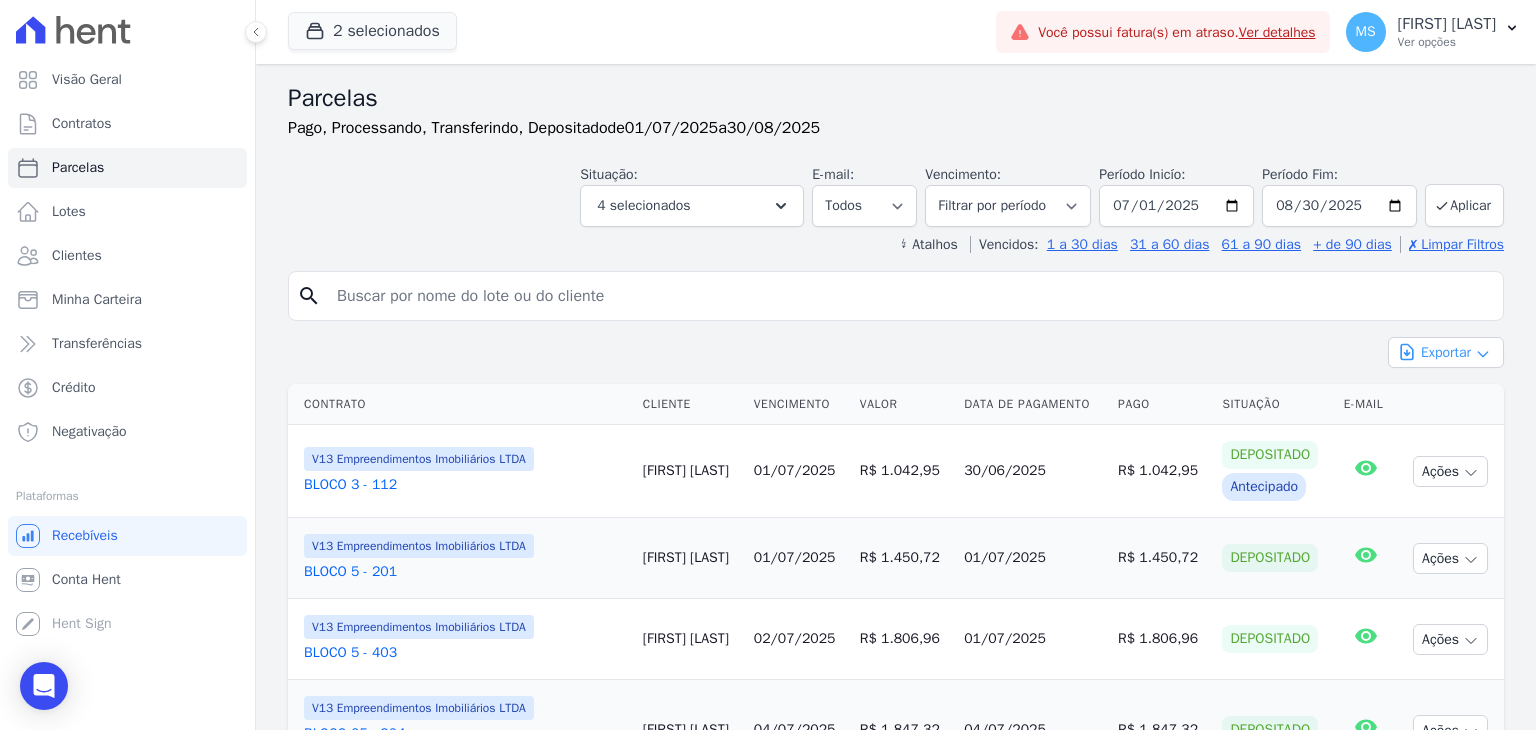click 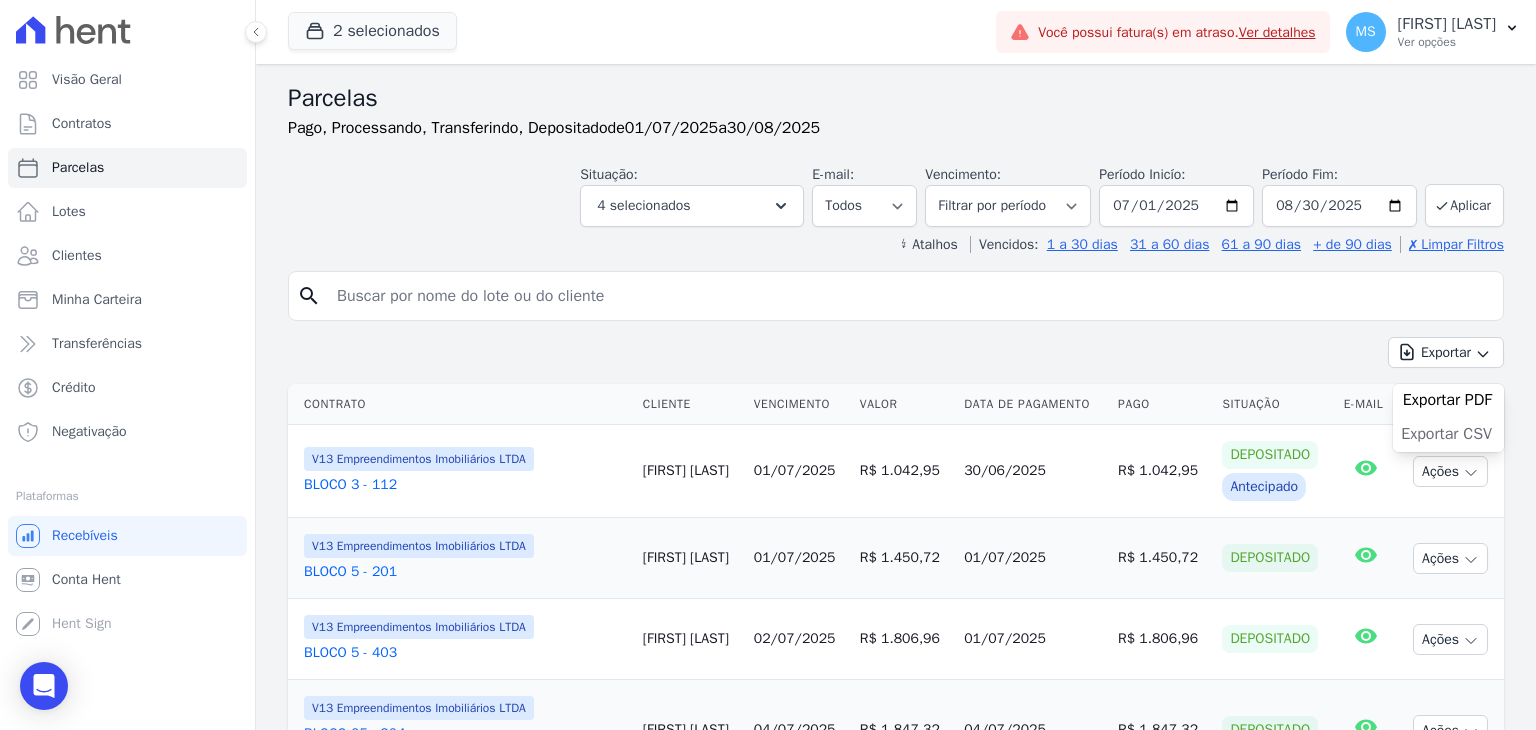 click on "Exportar CSV" at bounding box center [1446, 434] 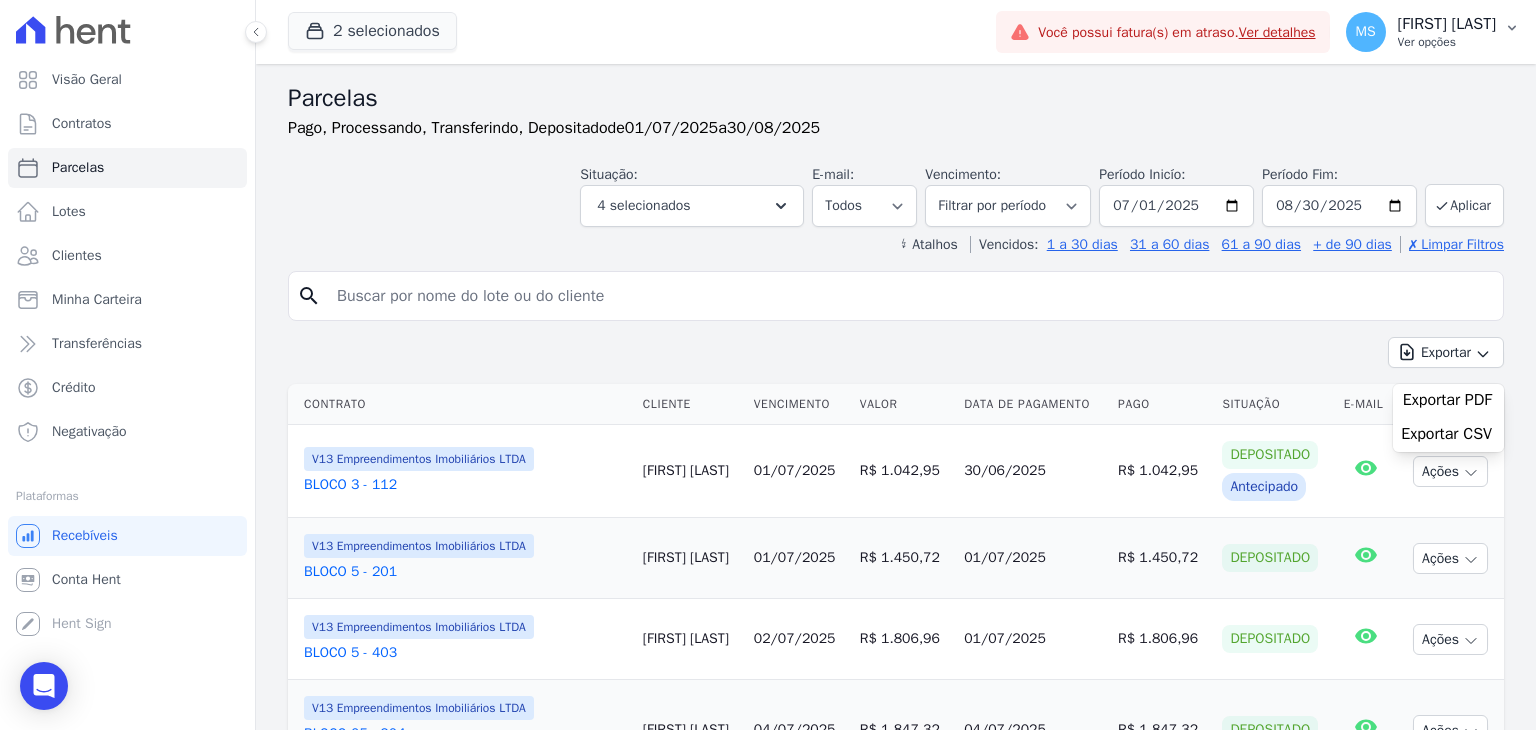 drag, startPoint x: 1368, startPoint y: 26, endPoint x: 1380, endPoint y: 53, distance: 29.546574 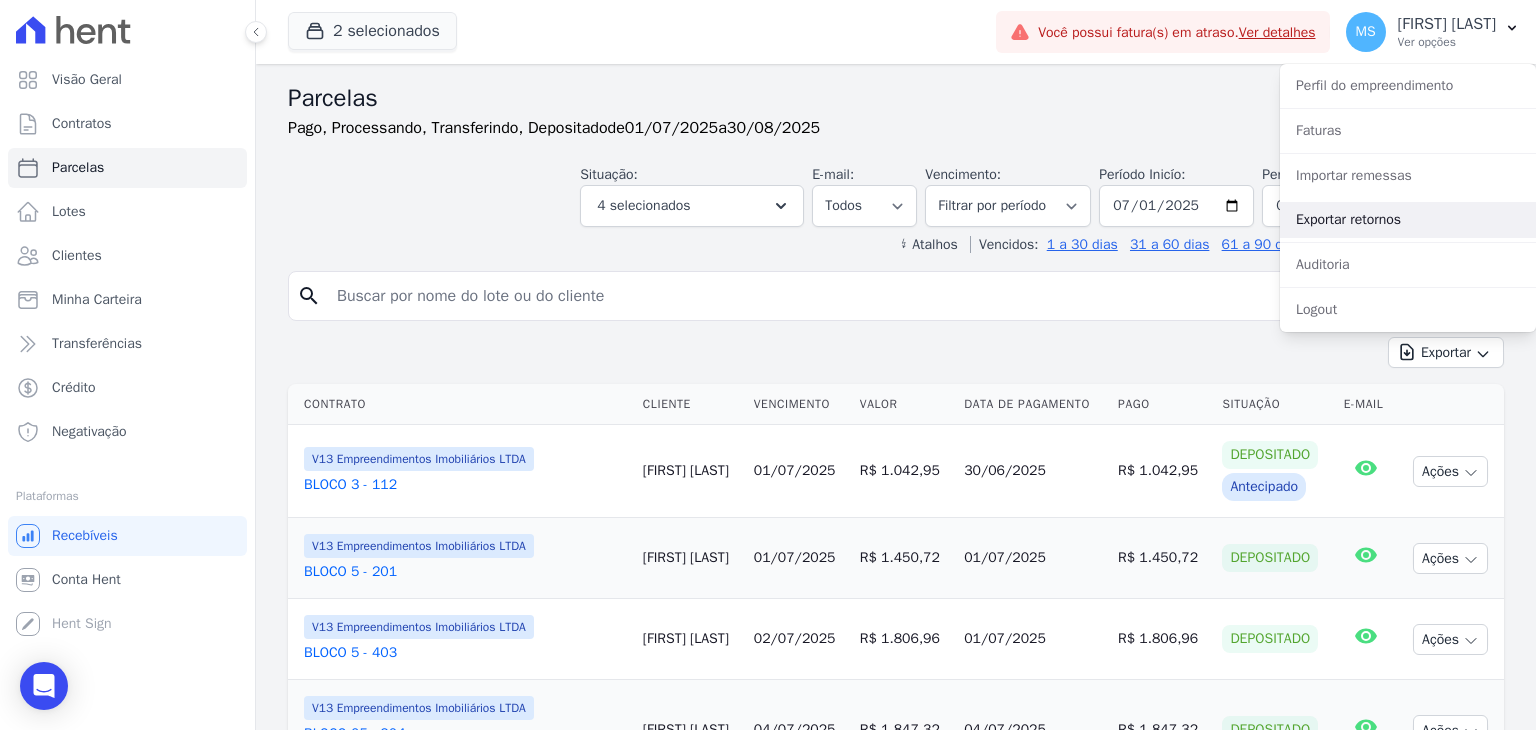 click on "Exportar retornos" at bounding box center (1408, 220) 